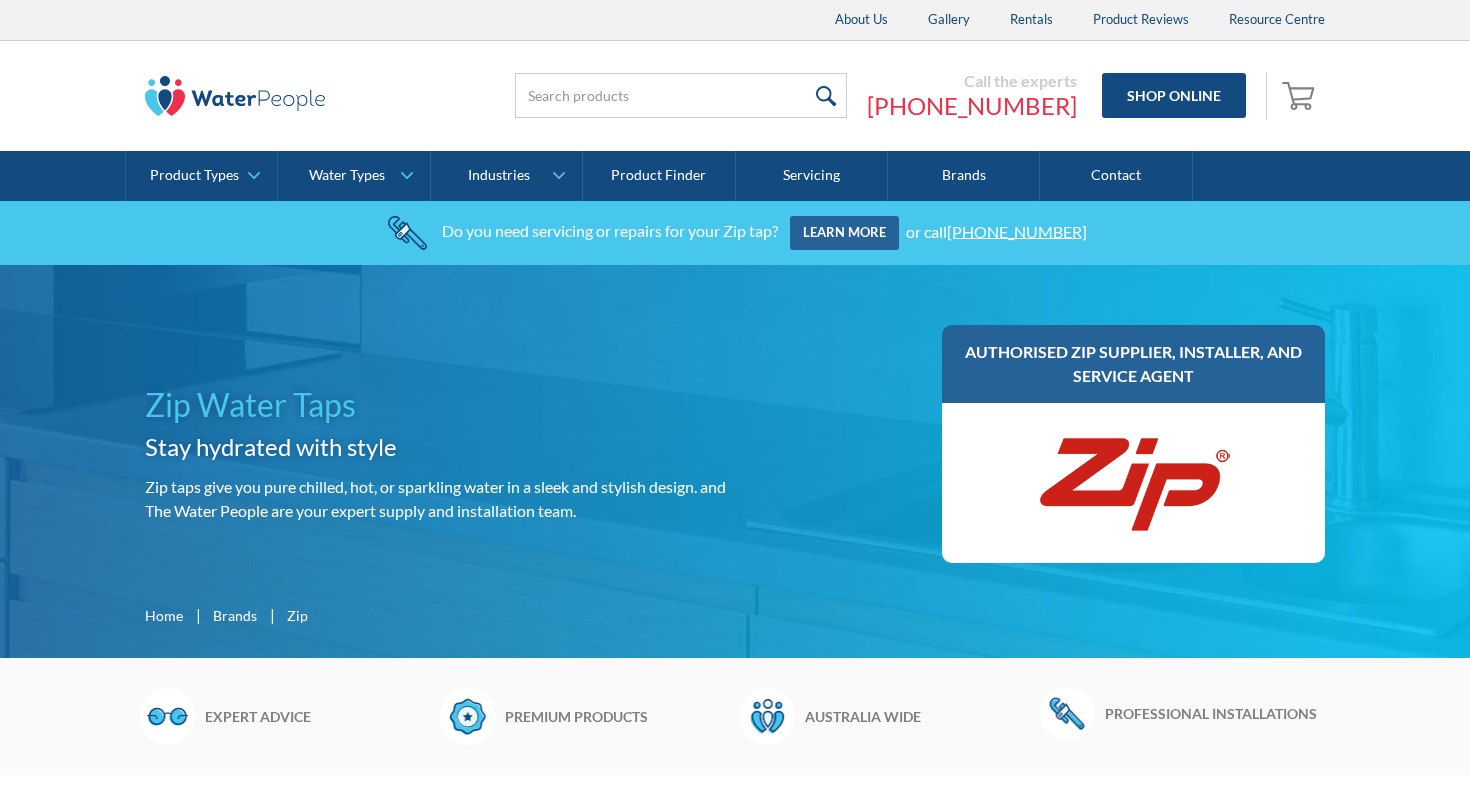 scroll, scrollTop: 0, scrollLeft: 0, axis: both 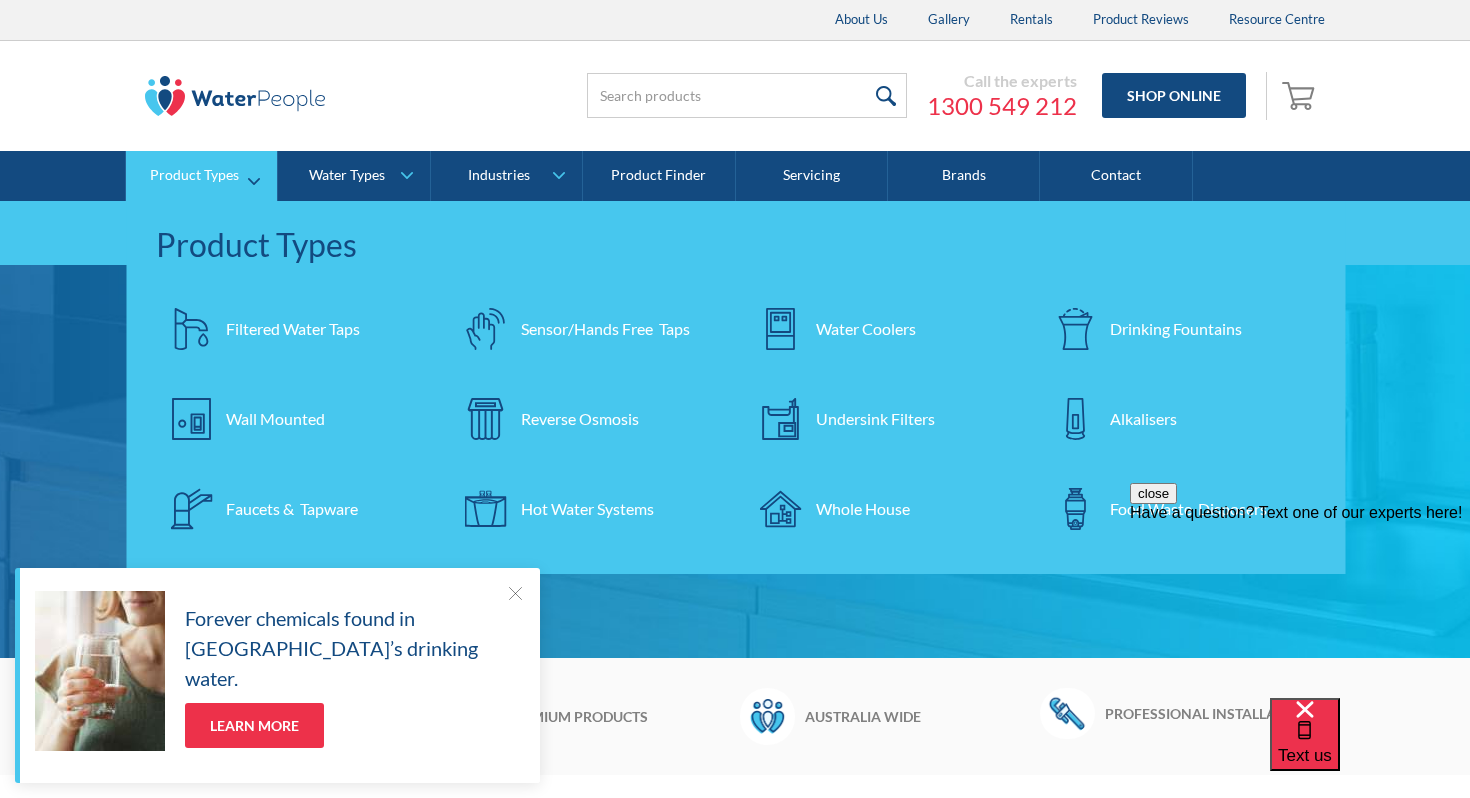 click on "Filtered Water Taps" at bounding box center [293, 329] 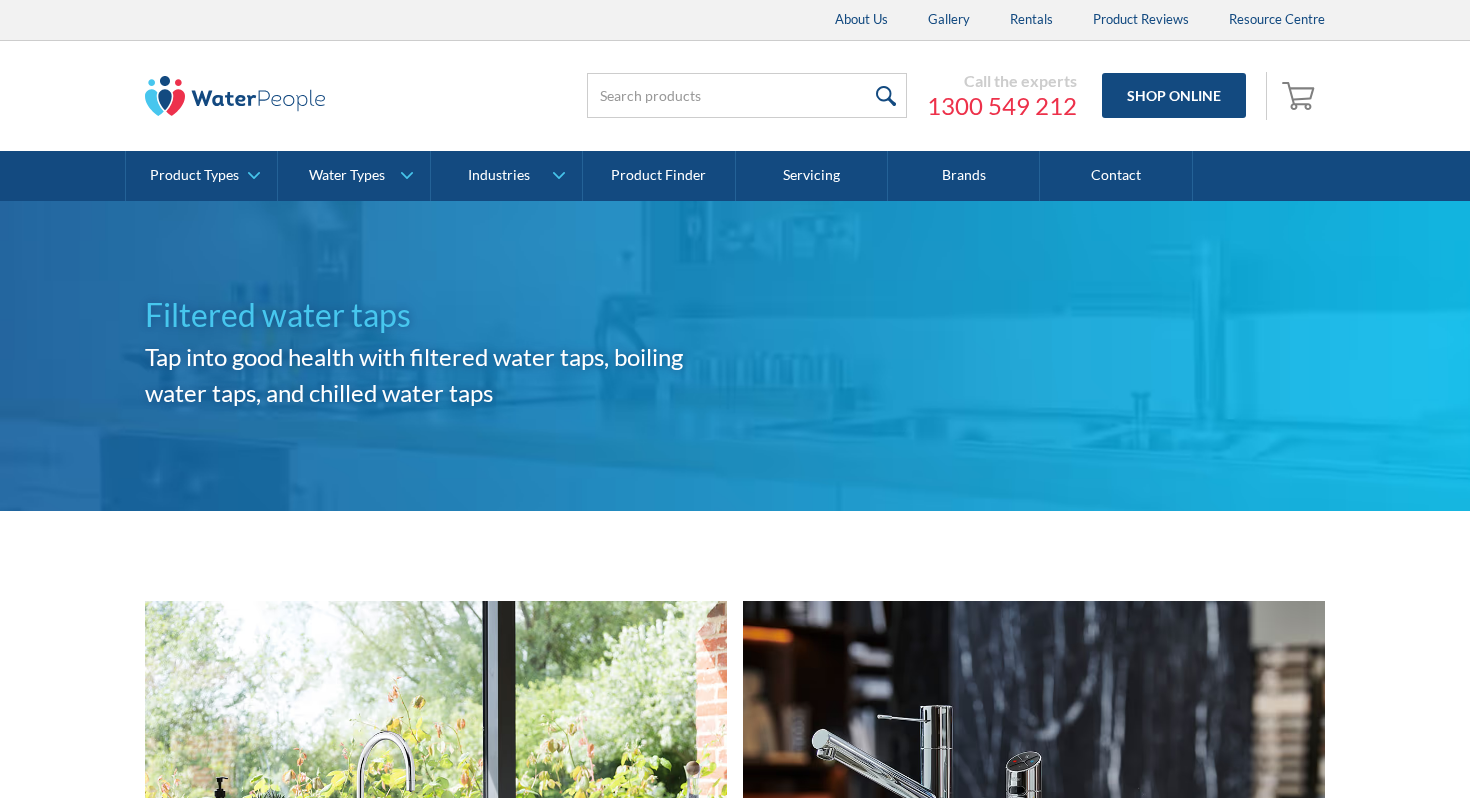 scroll, scrollTop: 0, scrollLeft: 0, axis: both 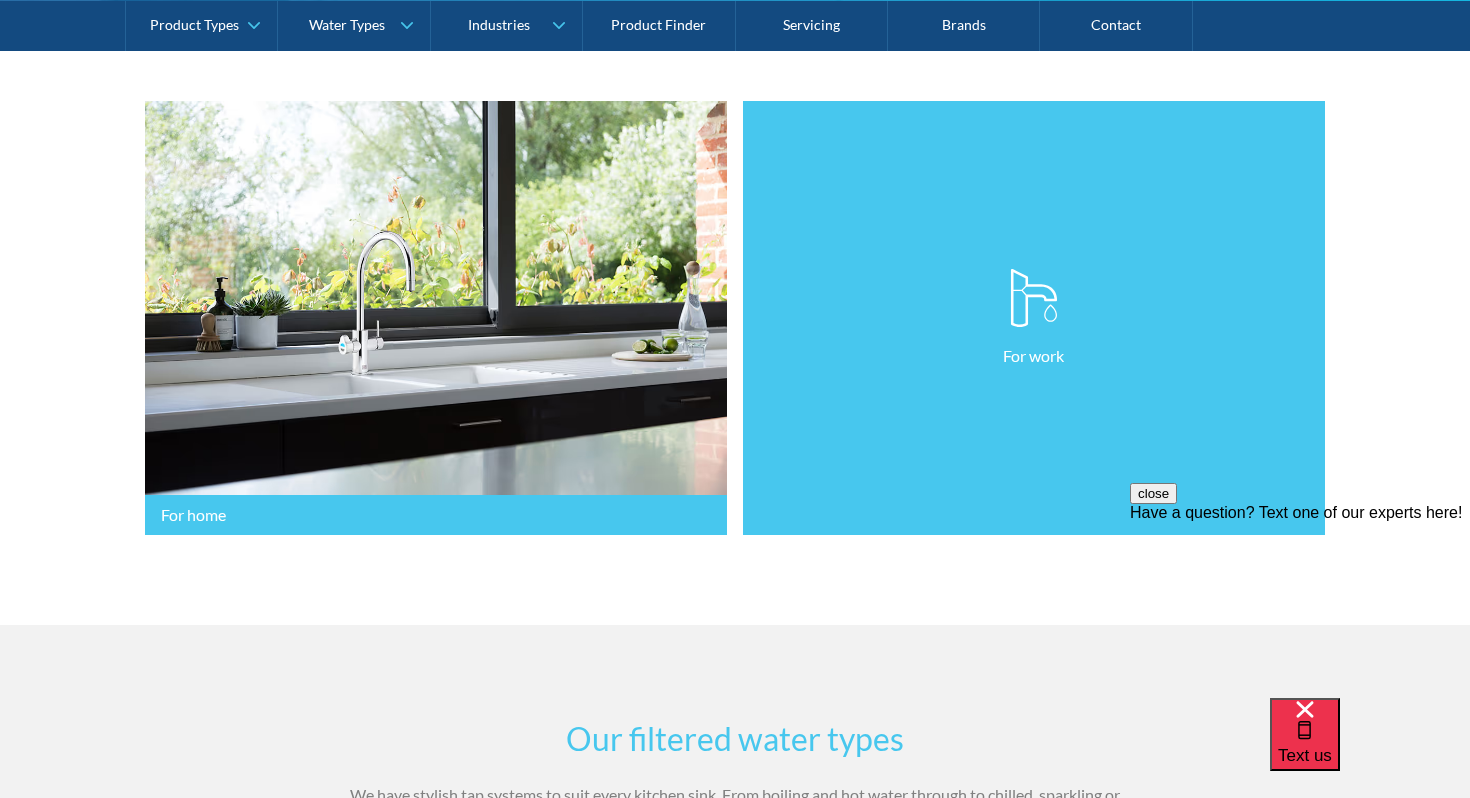 click on "For work" at bounding box center (1034, 318) 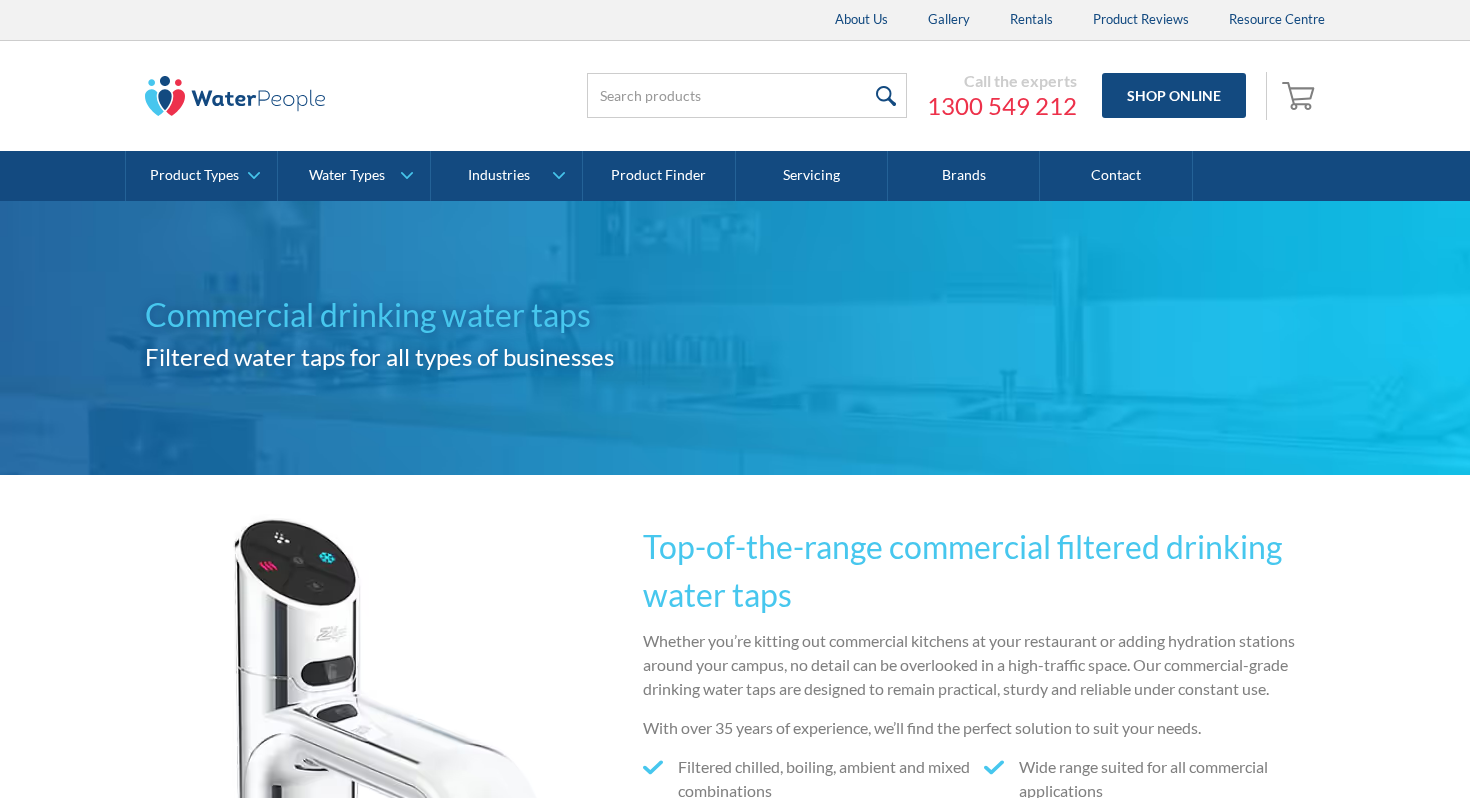 scroll, scrollTop: 0, scrollLeft: 0, axis: both 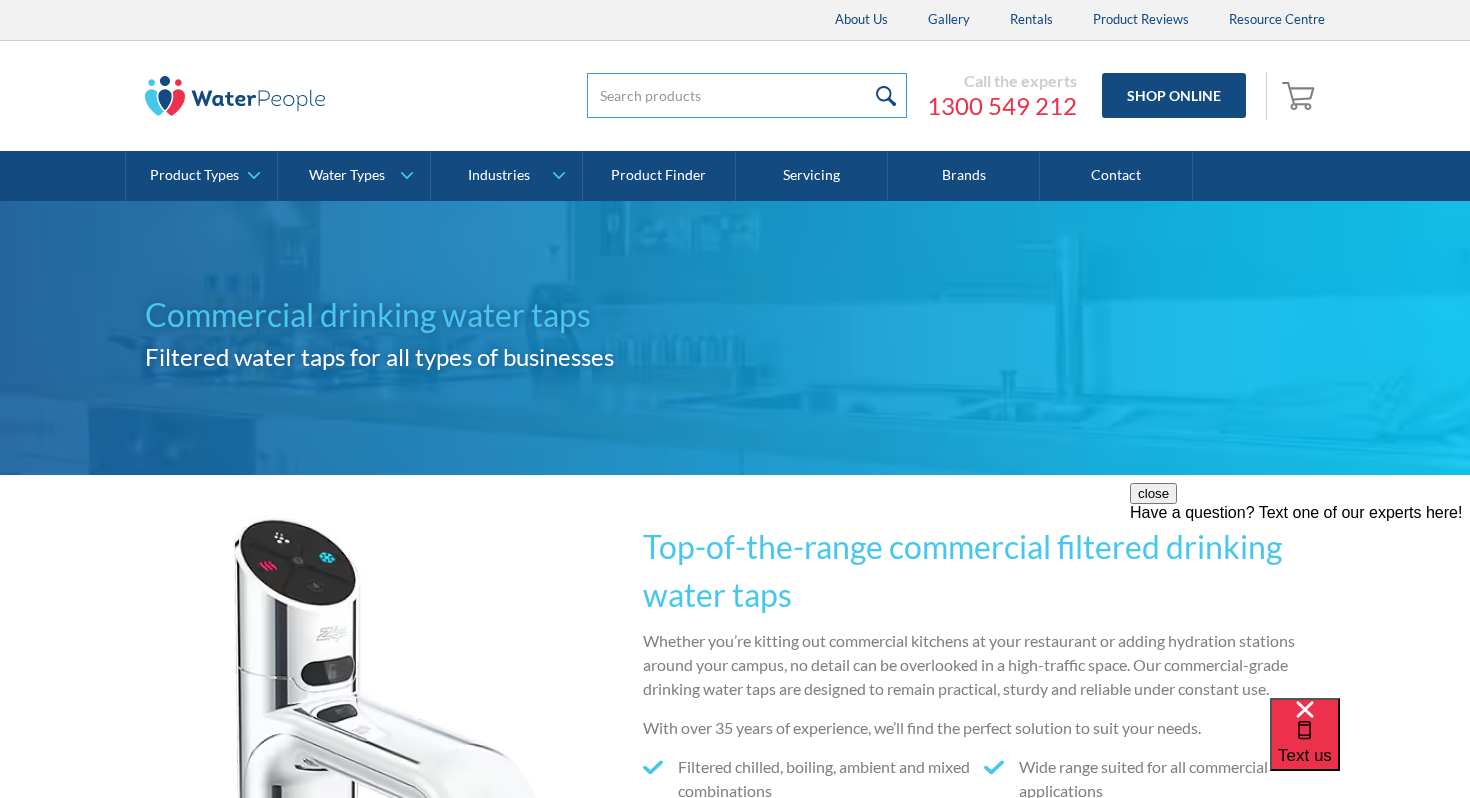 click at bounding box center (747, 95) 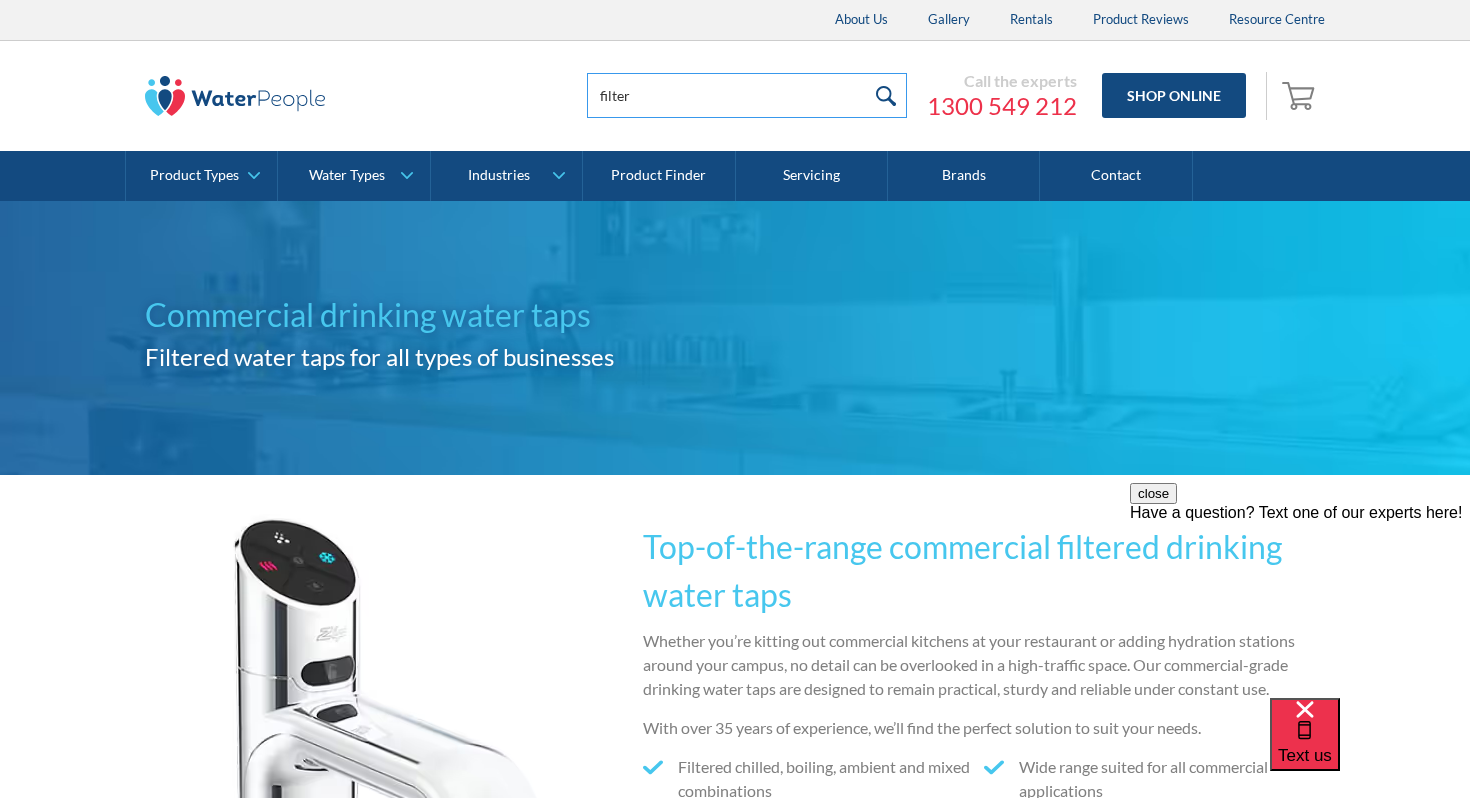 type on "filter" 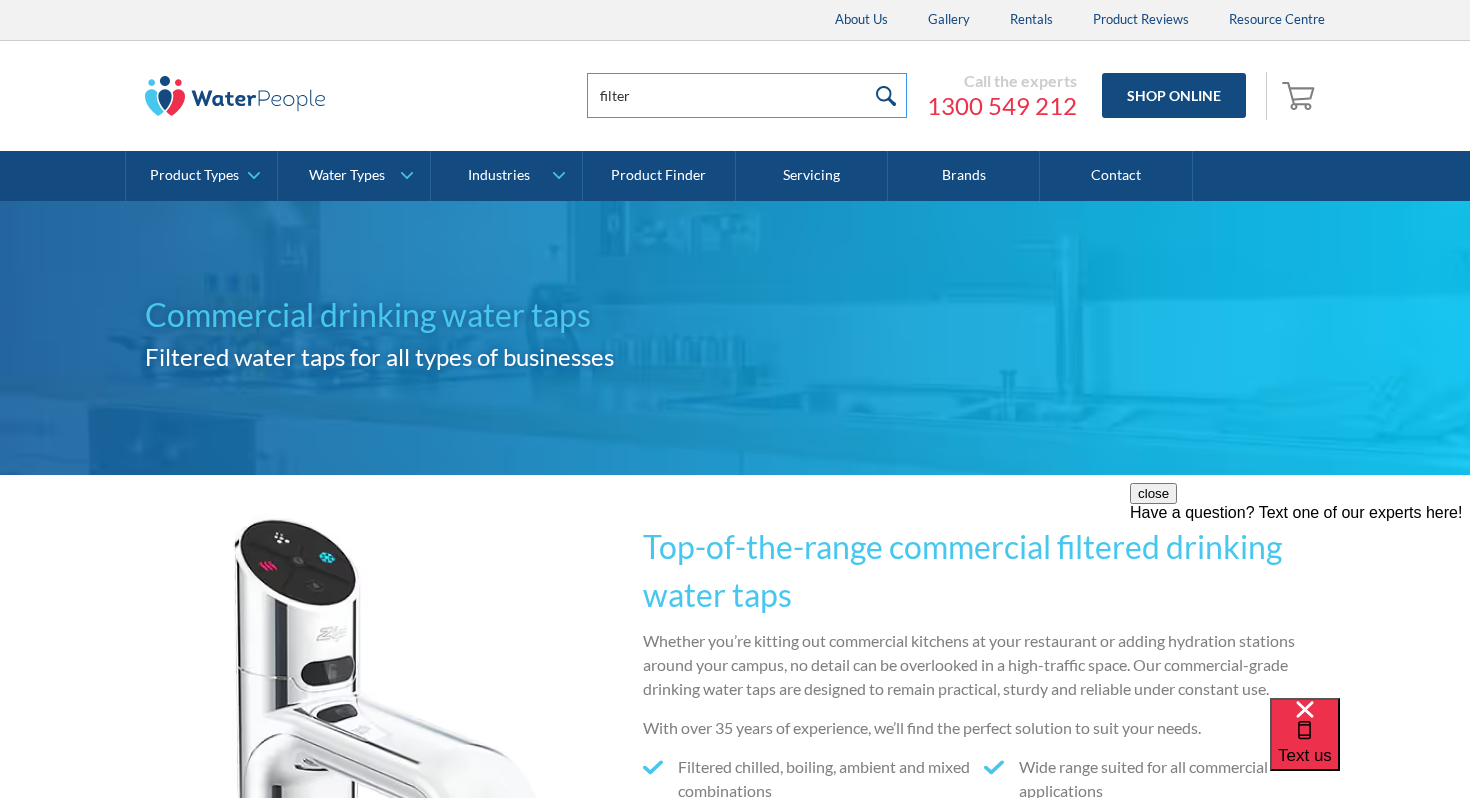 click at bounding box center [885, 95] 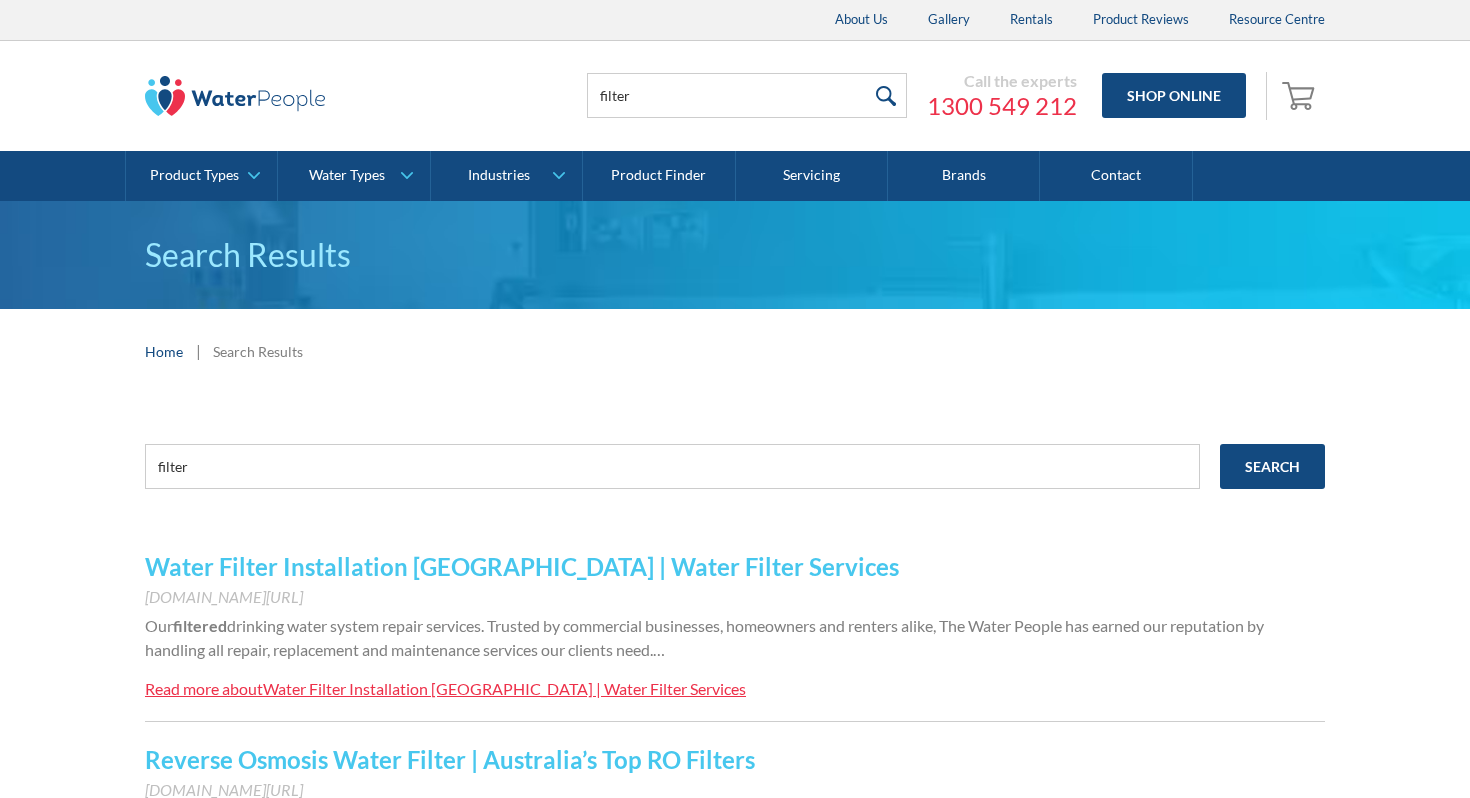 scroll, scrollTop: 0, scrollLeft: 0, axis: both 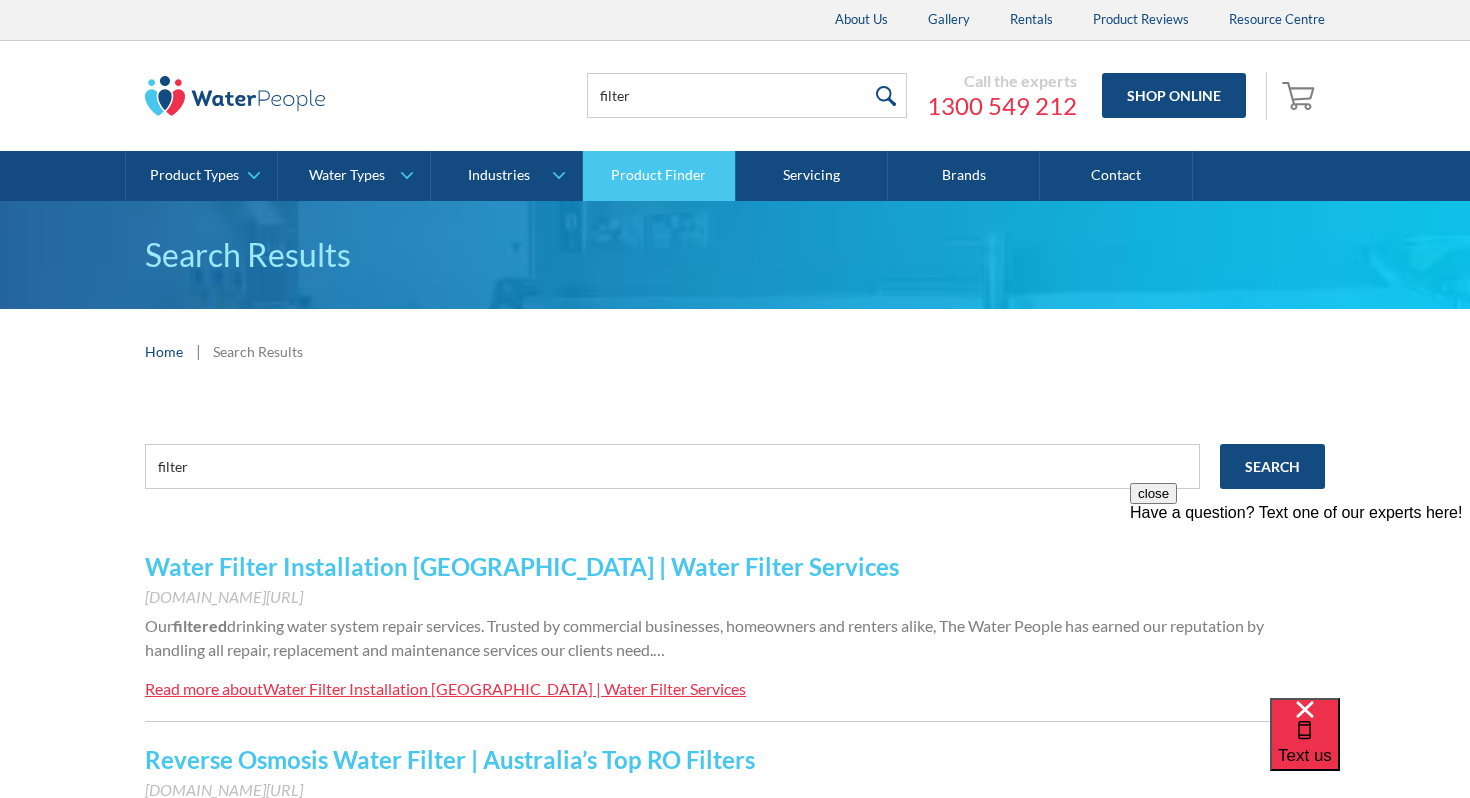 click on "Product Finder" at bounding box center [659, 176] 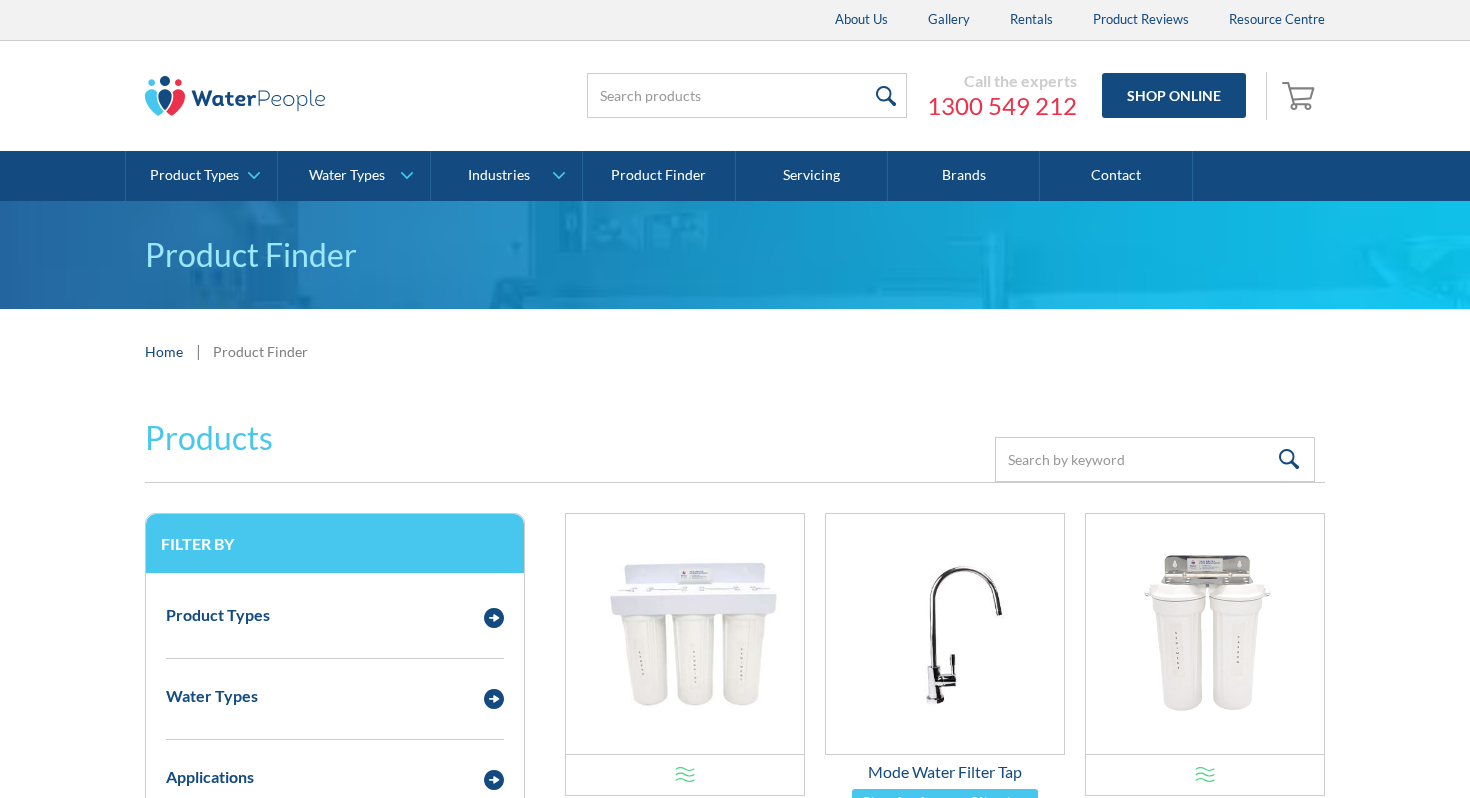 scroll, scrollTop: 0, scrollLeft: 0, axis: both 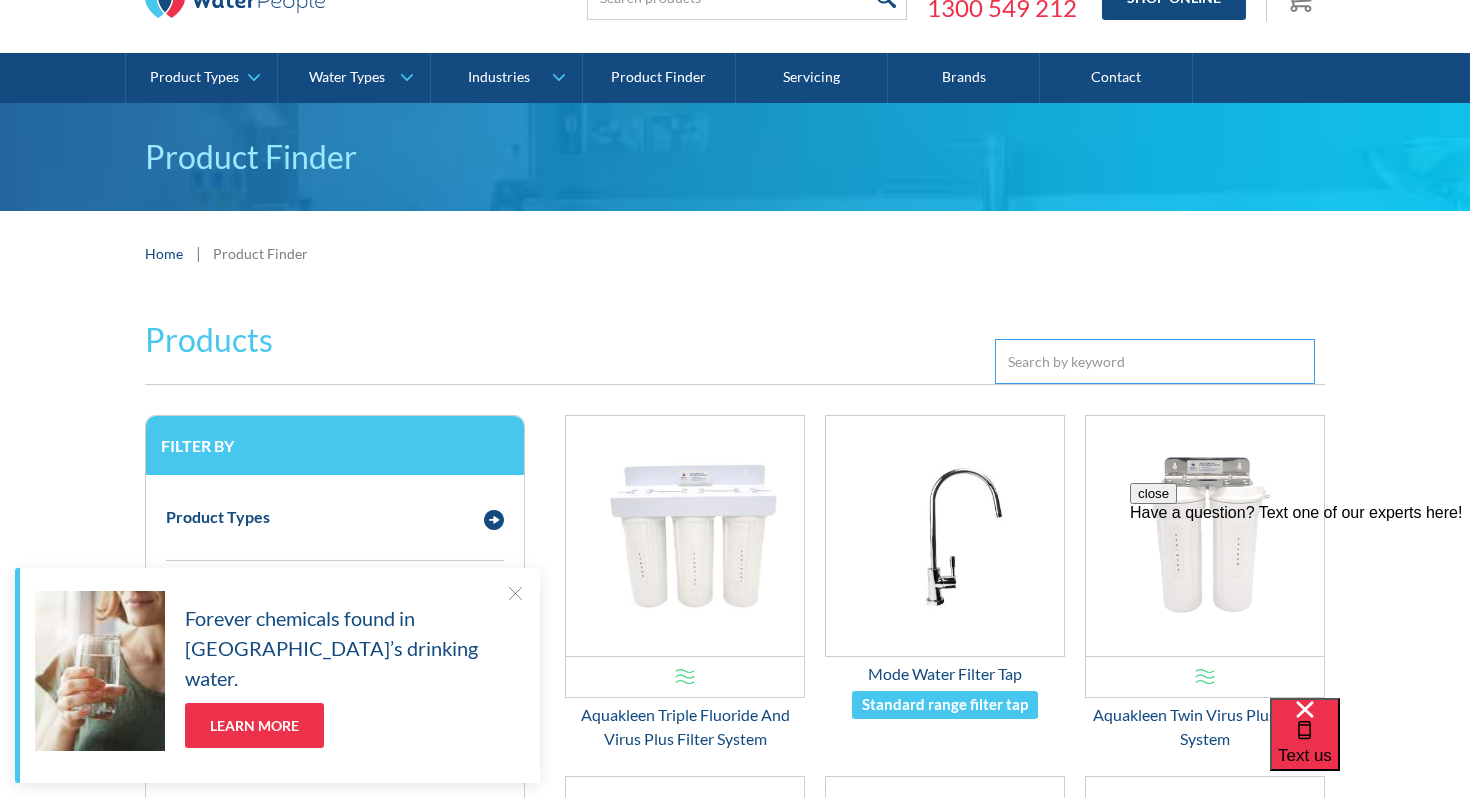 click at bounding box center (1155, 361) 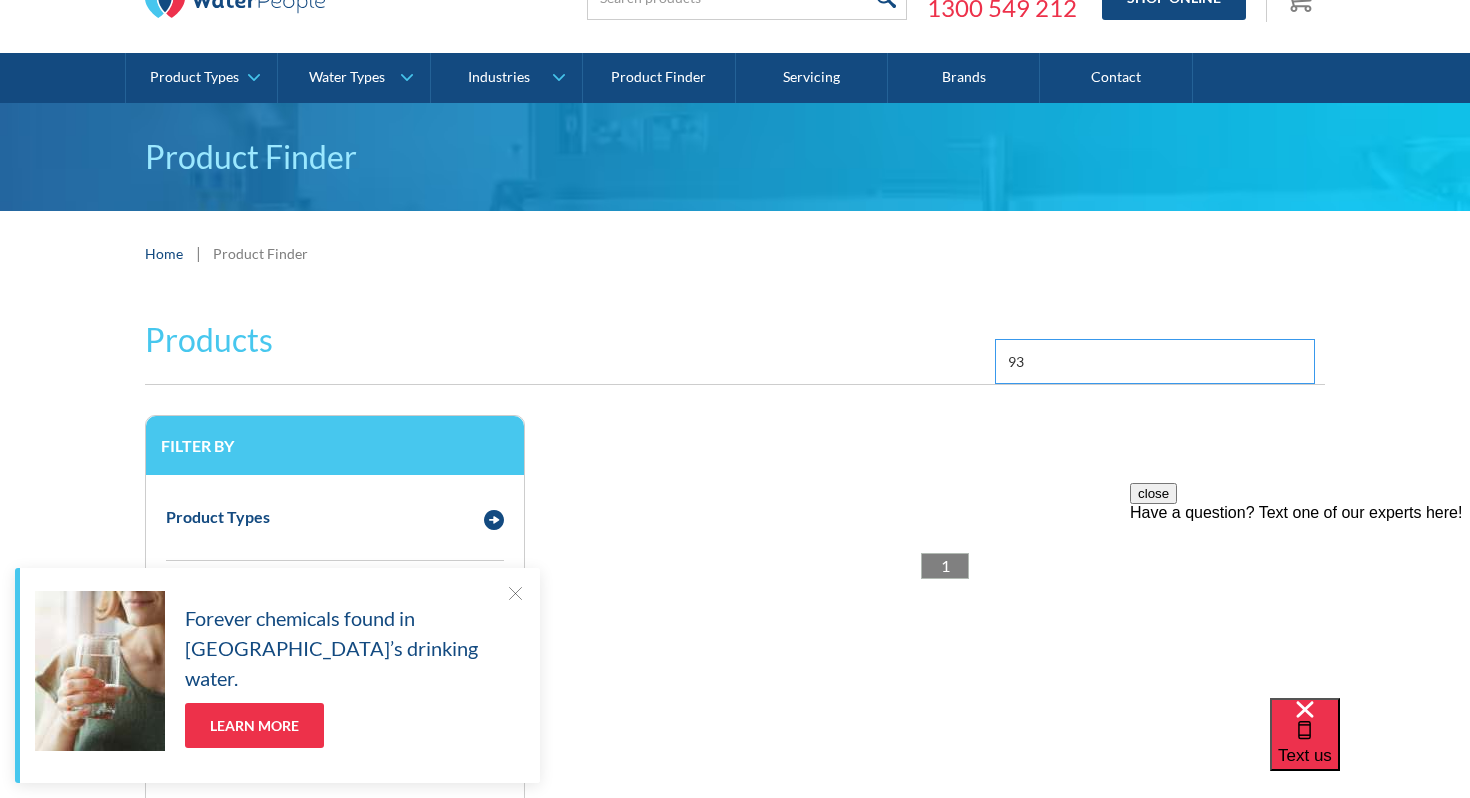 type on "9" 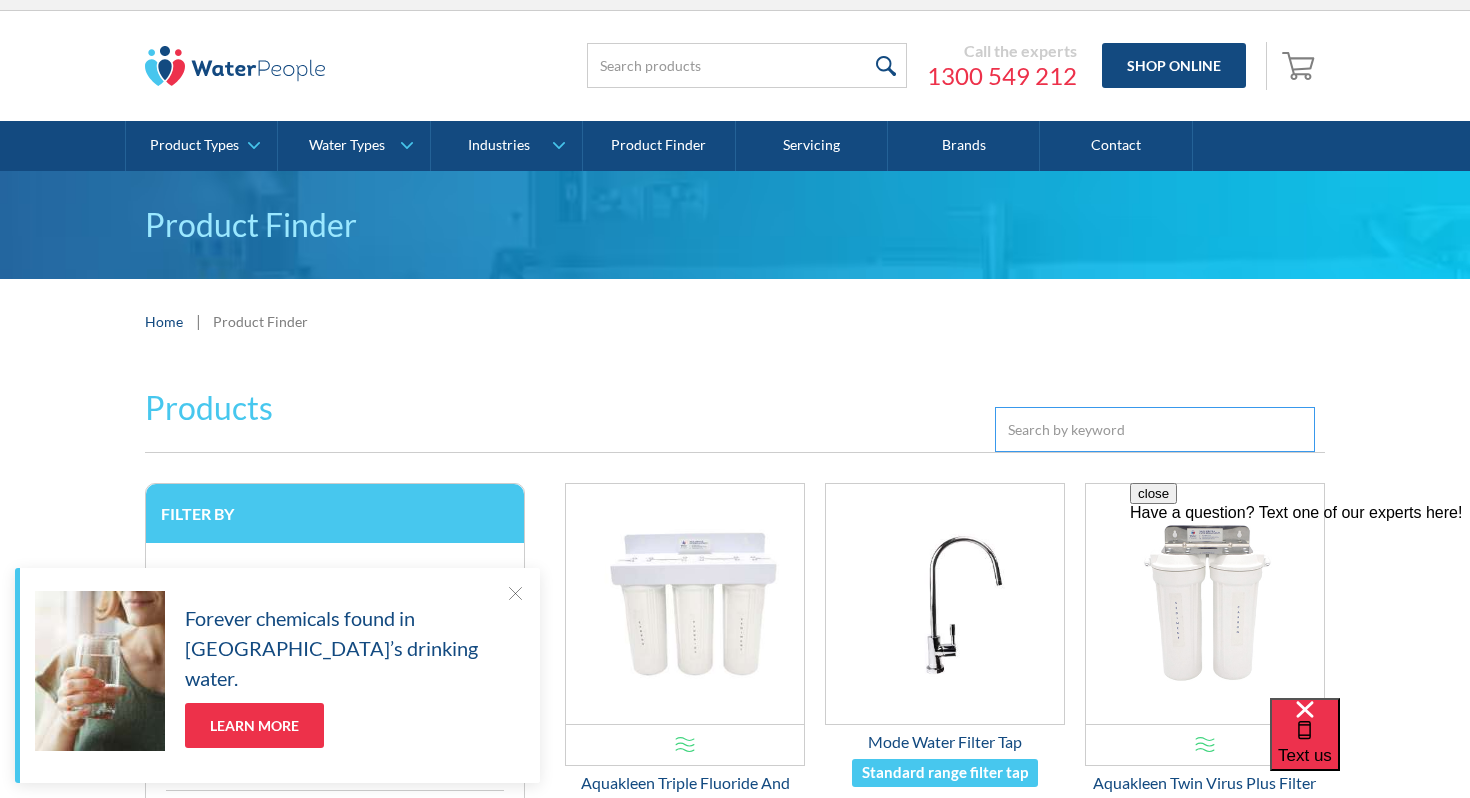 scroll, scrollTop: 17, scrollLeft: 0, axis: vertical 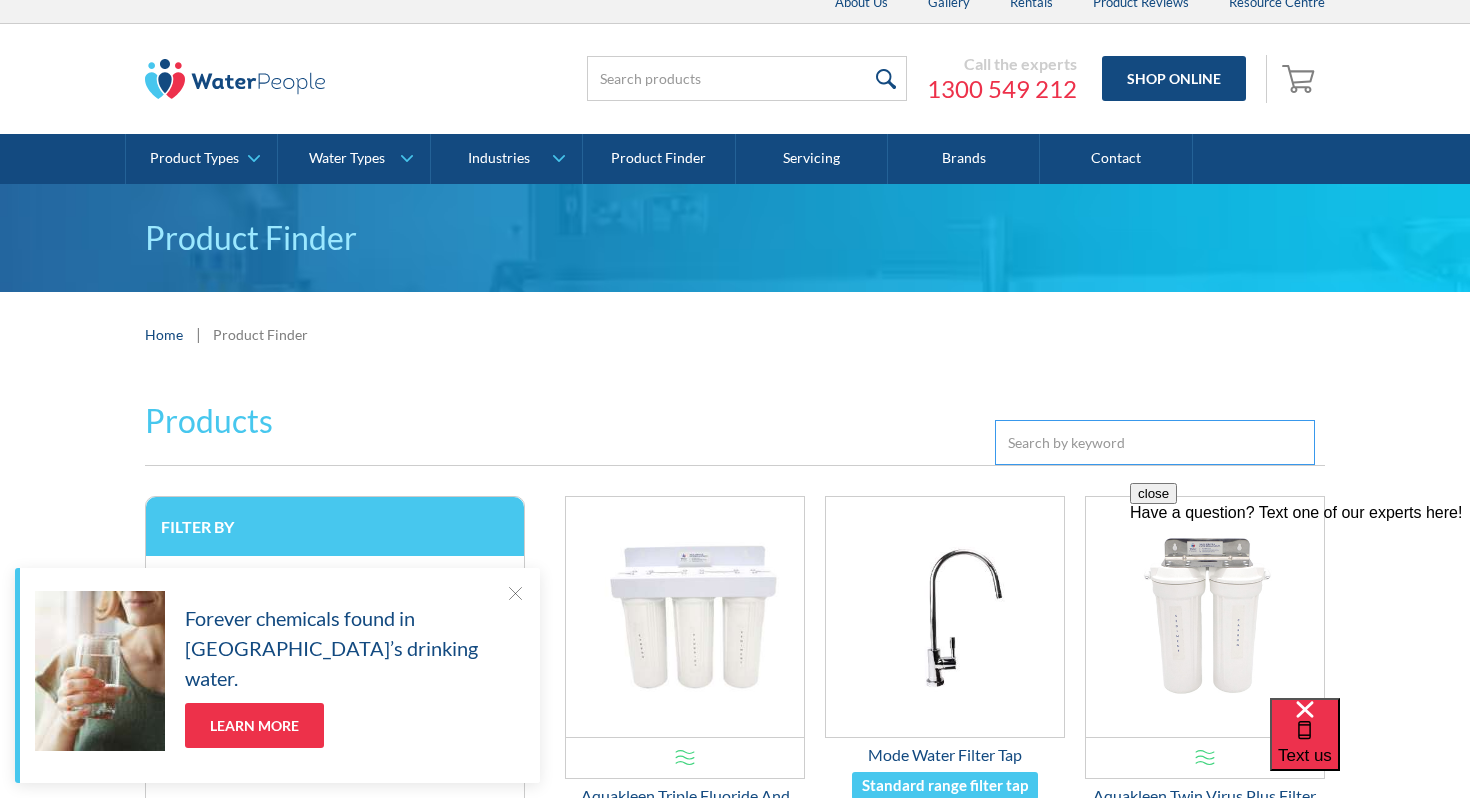 type 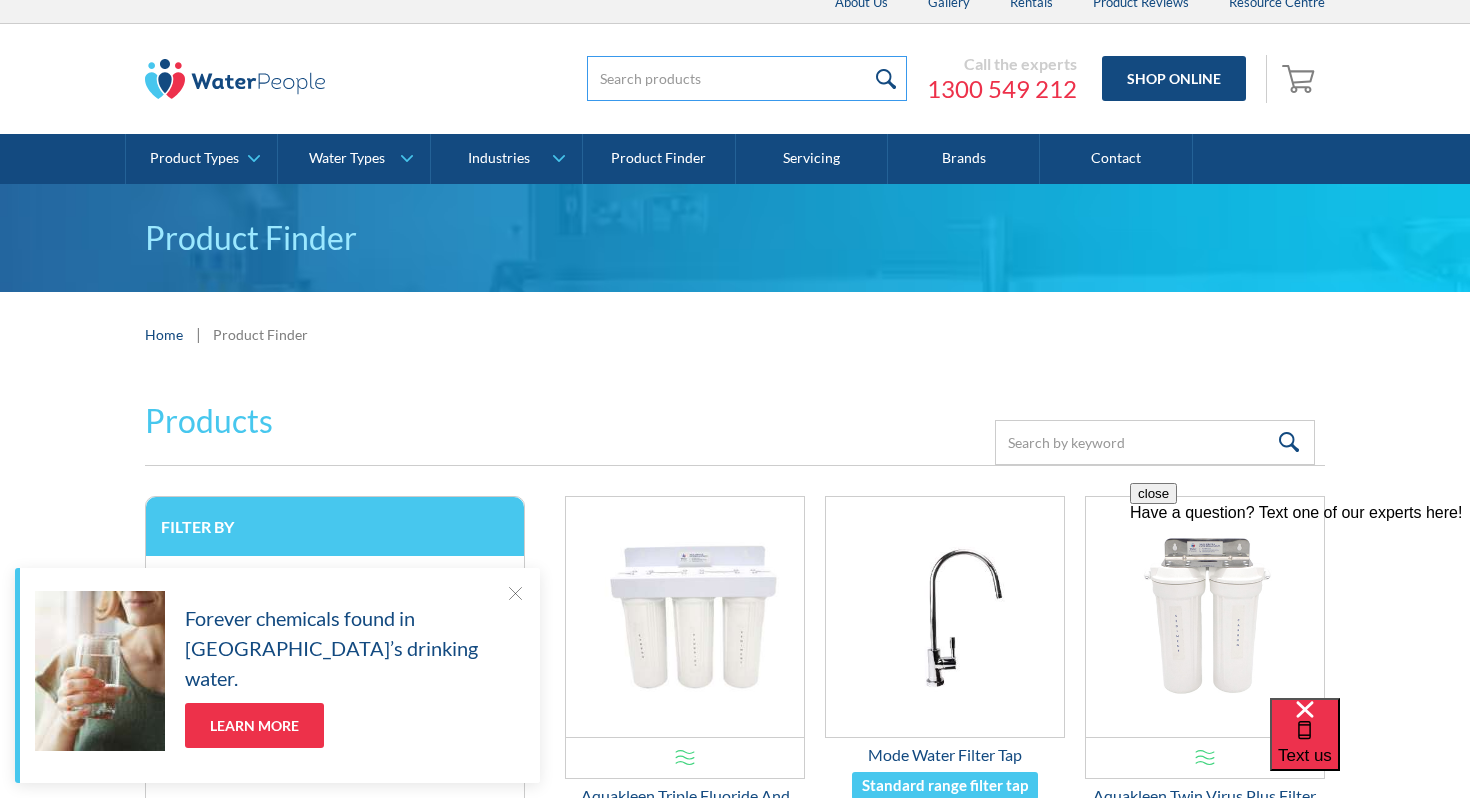 click at bounding box center (747, 78) 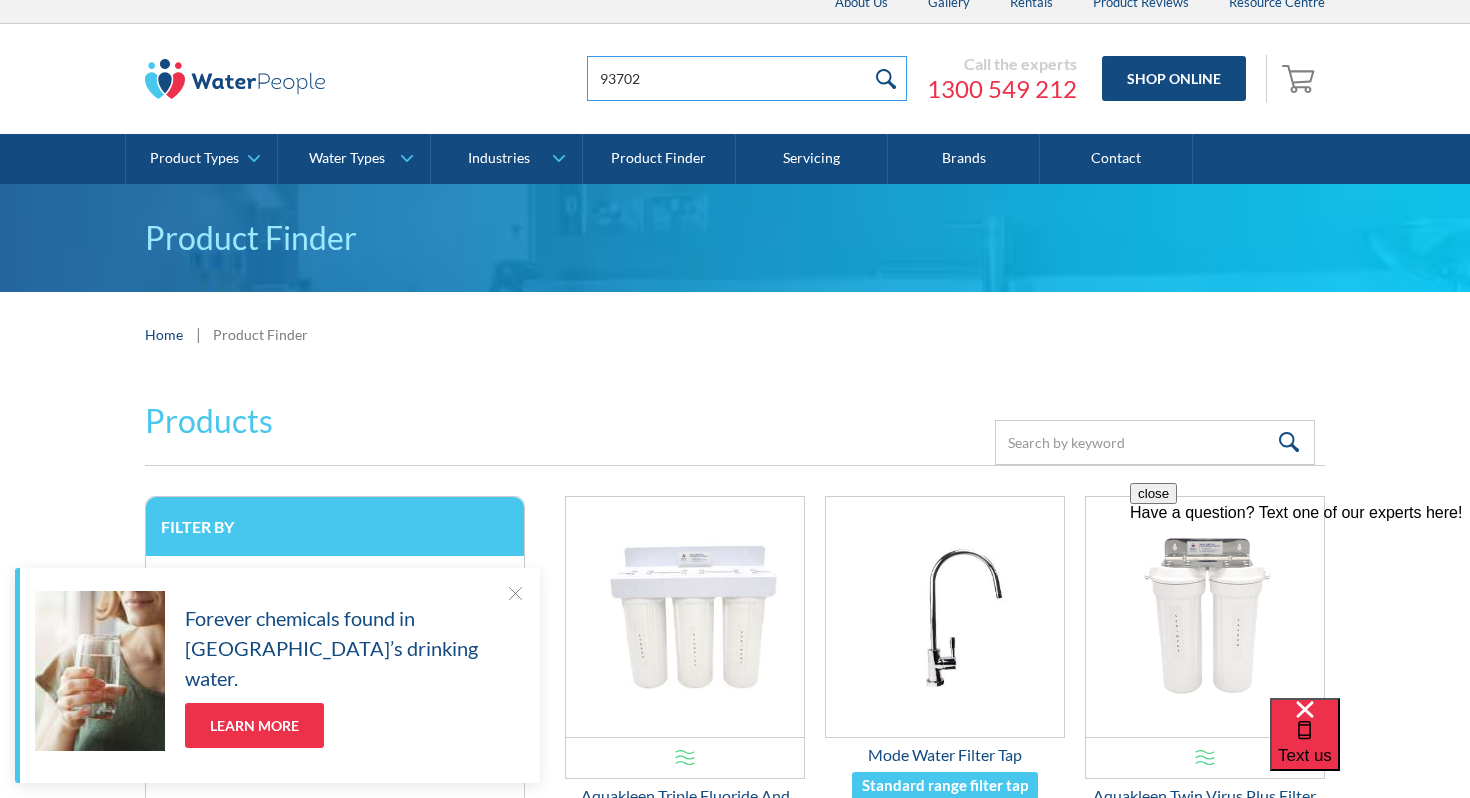 type on "93702" 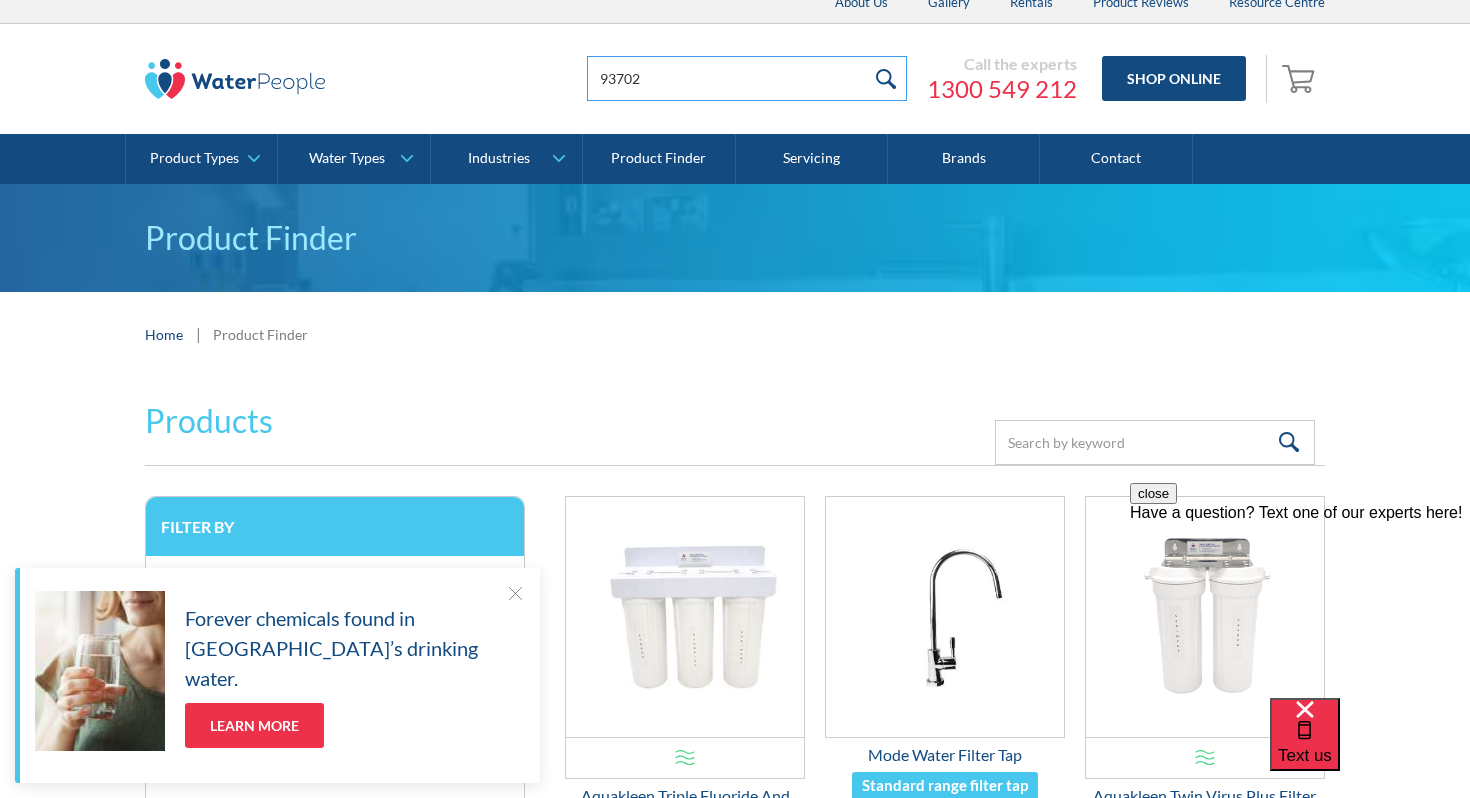 click at bounding box center [885, 78] 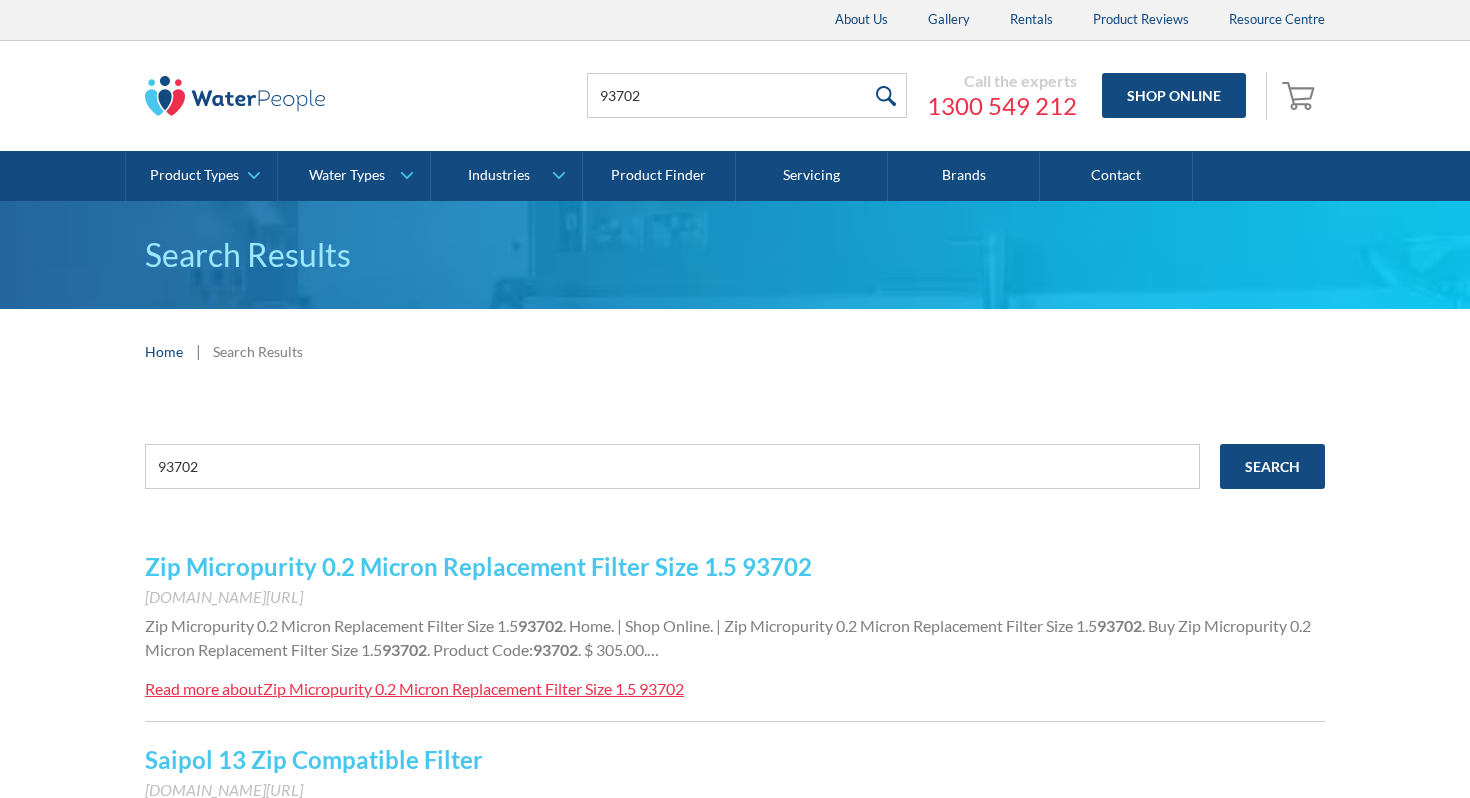 scroll, scrollTop: 0, scrollLeft: 0, axis: both 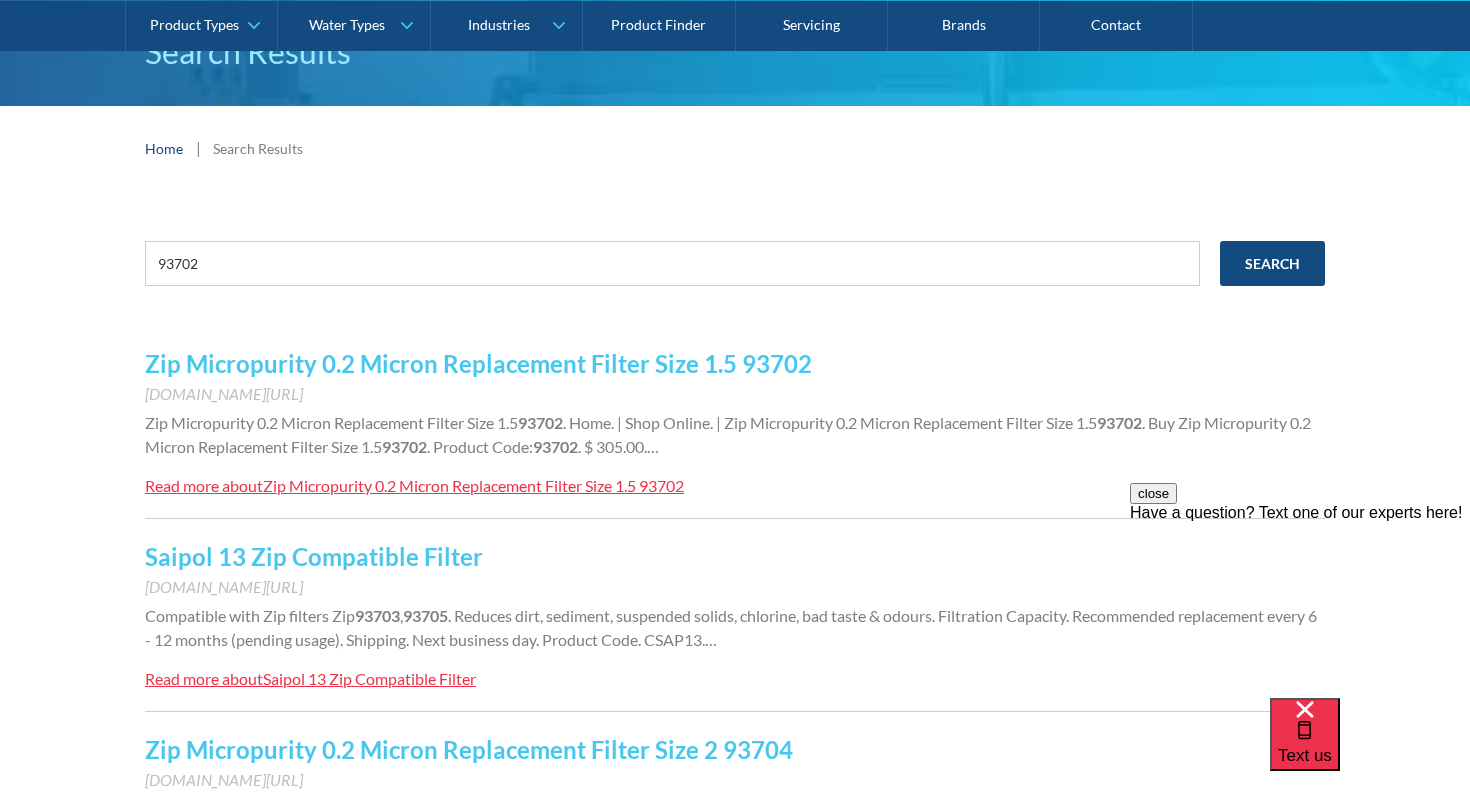 click on "Zip Micropurity 0.2 Micron Replacement Filter Size 1.5 93702" at bounding box center [478, 363] 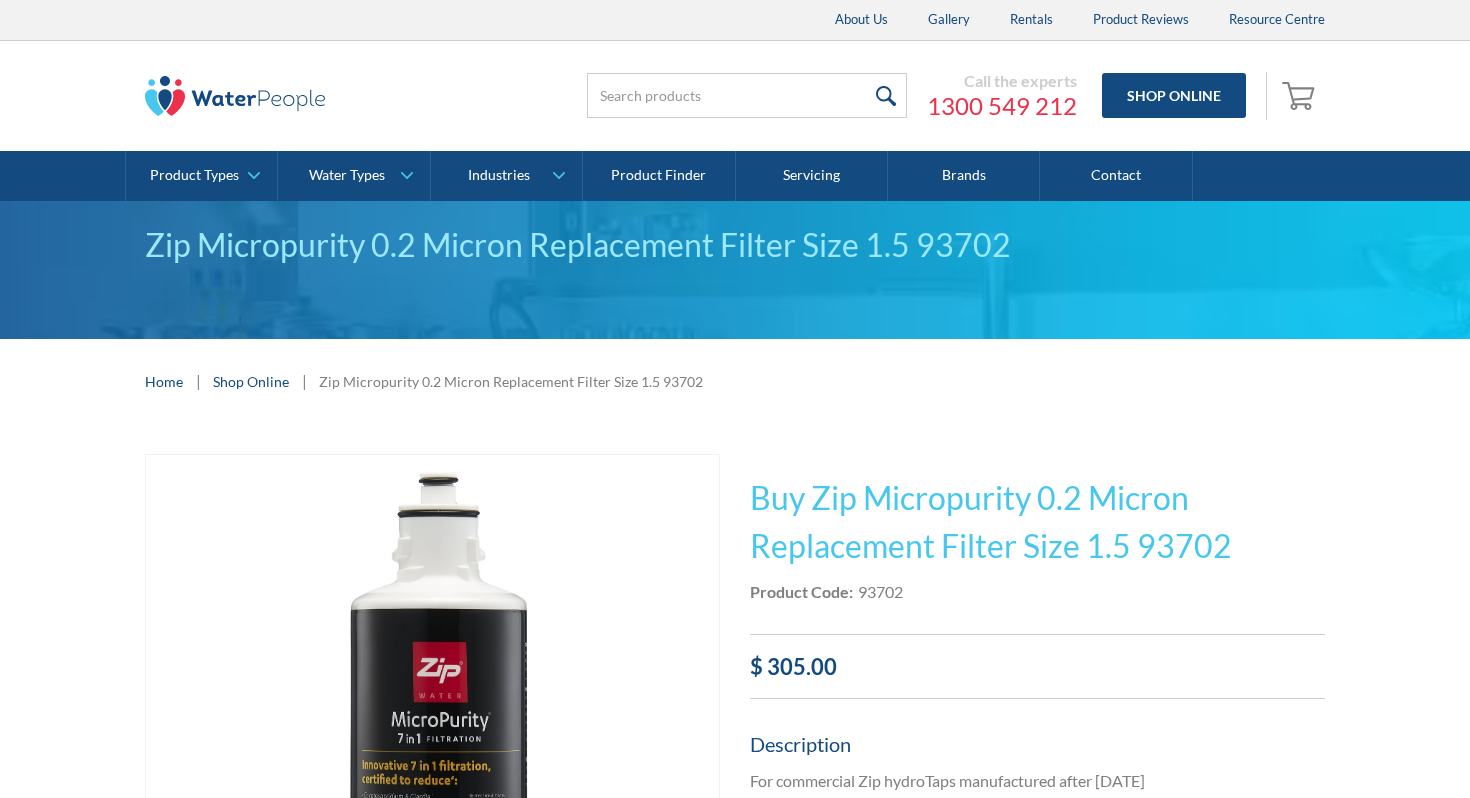 scroll, scrollTop: 0, scrollLeft: 0, axis: both 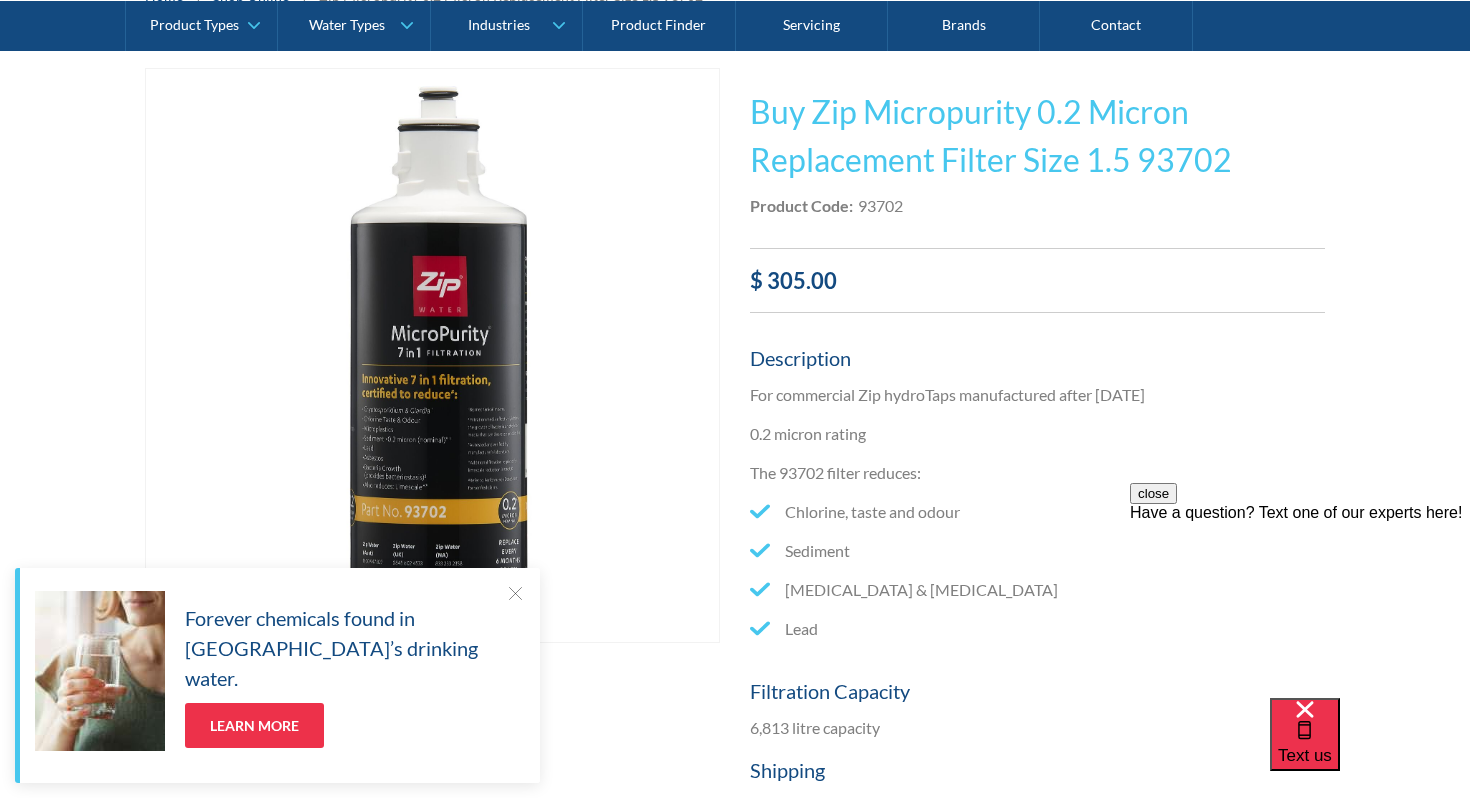 click at bounding box center [515, 593] 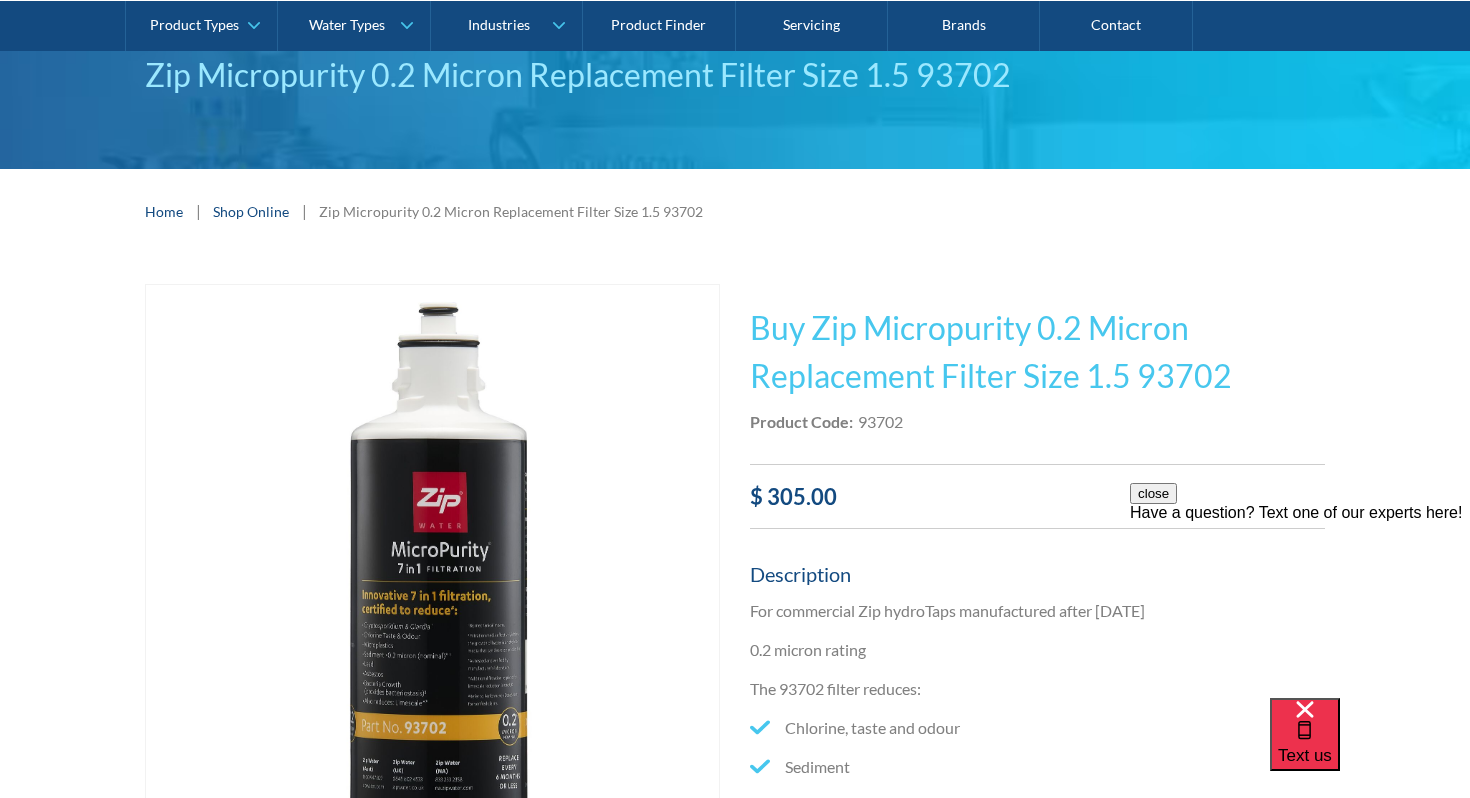 scroll, scrollTop: 0, scrollLeft: 0, axis: both 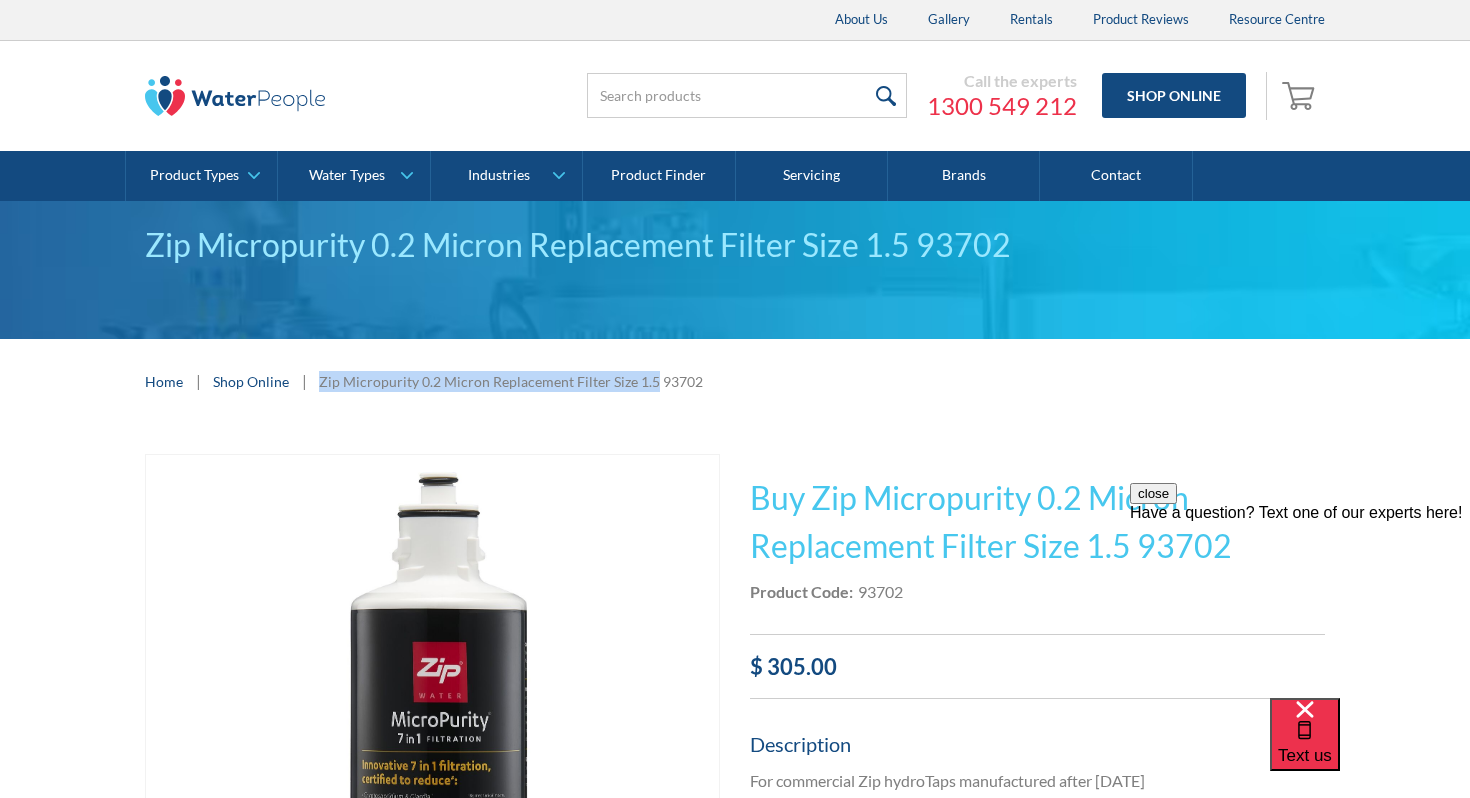 drag, startPoint x: 317, startPoint y: 380, endPoint x: 650, endPoint y: 382, distance: 333.006 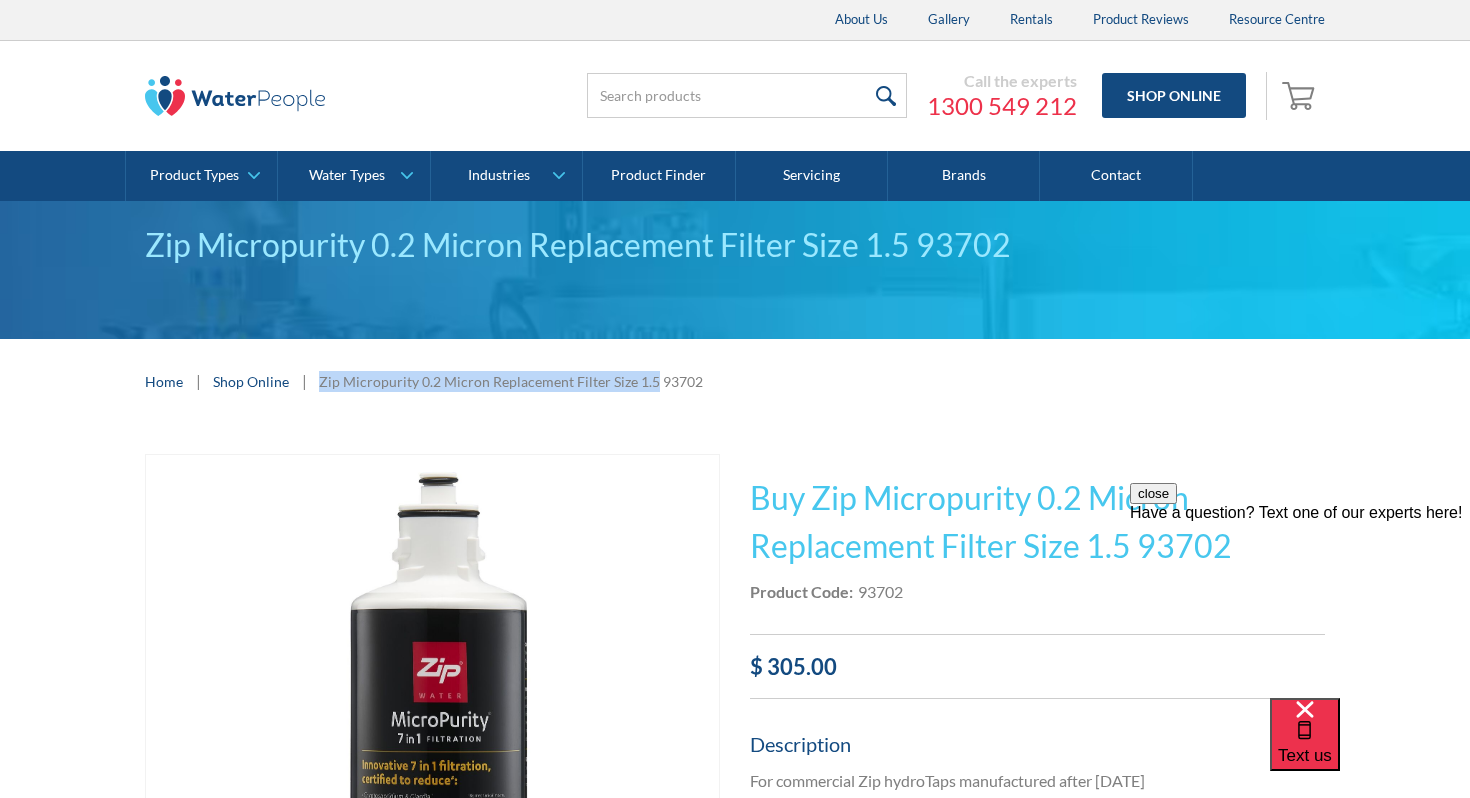 click on "Zip Micropurity 0.2 Micron Replacement Filter Size 1.5 93702" at bounding box center [511, 381] 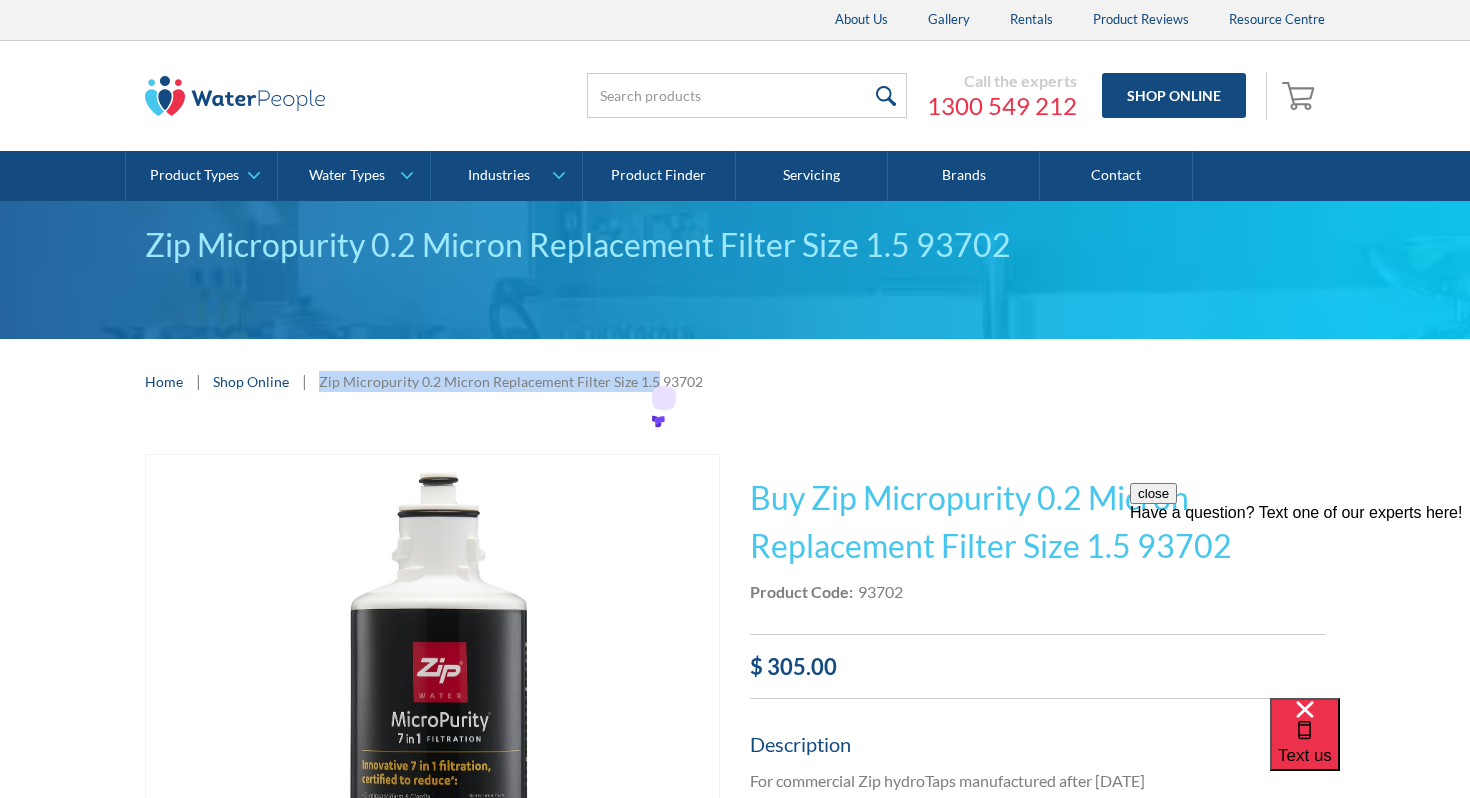 copy on "Zip Micropurity 0.2 Micron Replacement Filter Size 1.5" 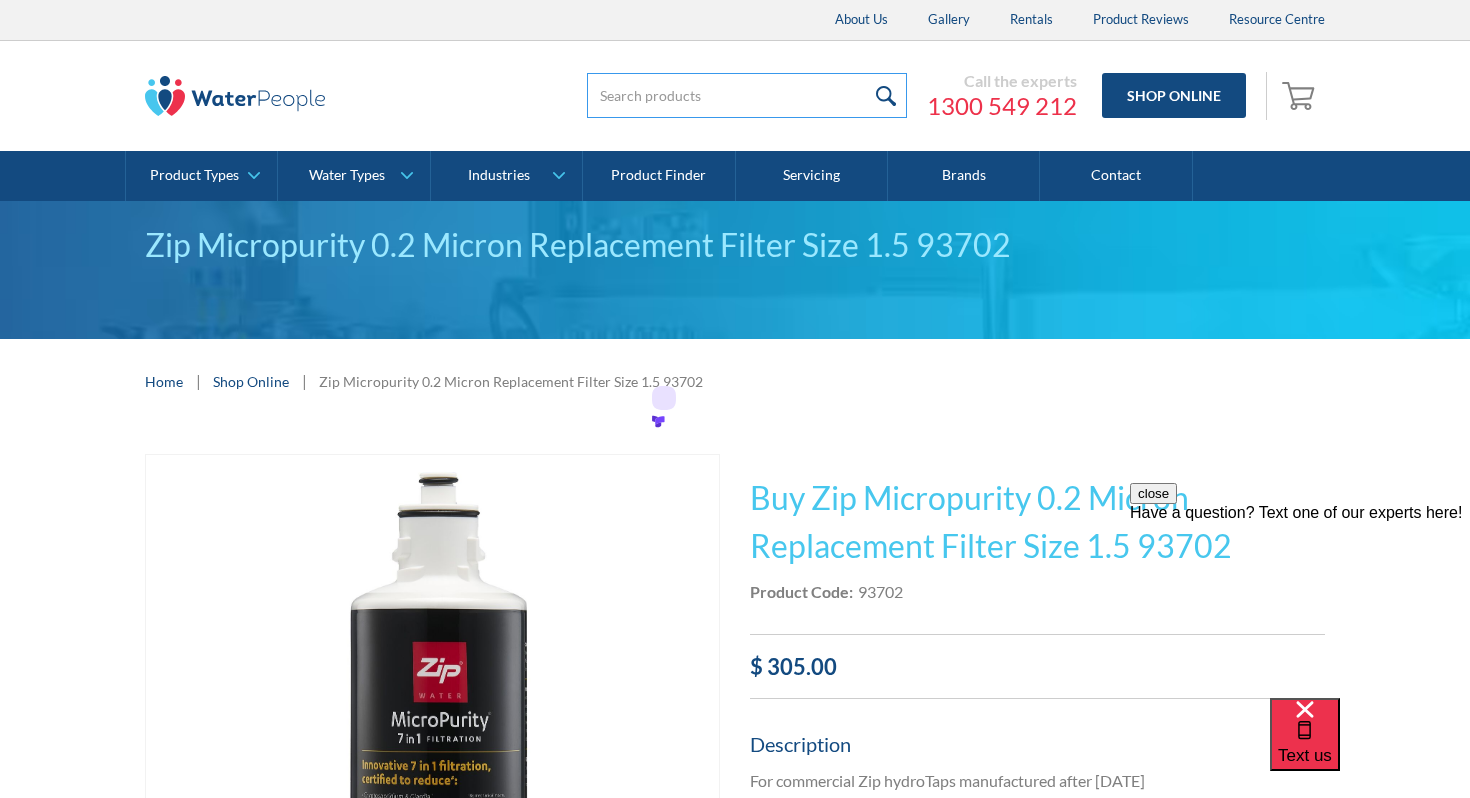 click at bounding box center [747, 95] 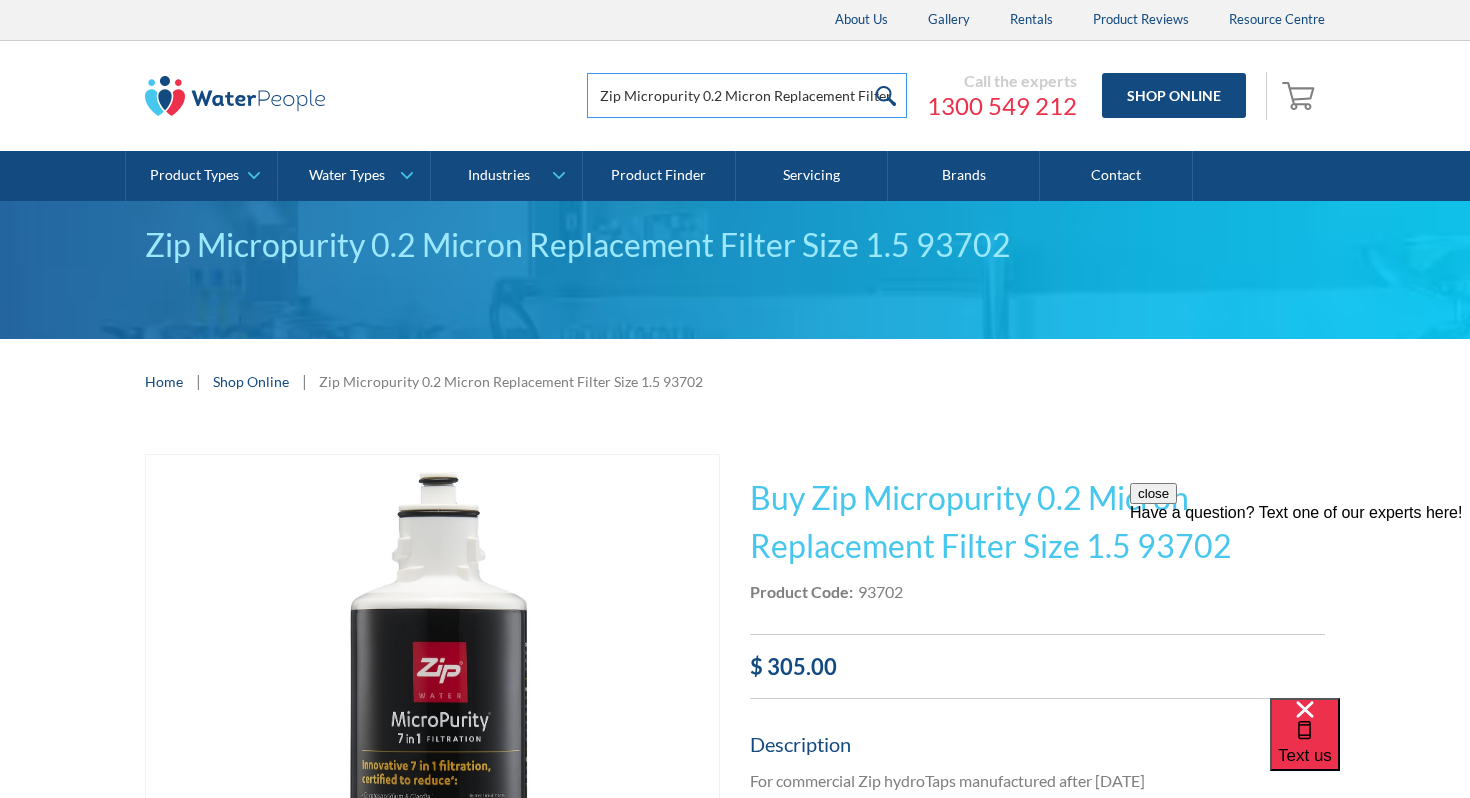 scroll, scrollTop: 0, scrollLeft: 45, axis: horizontal 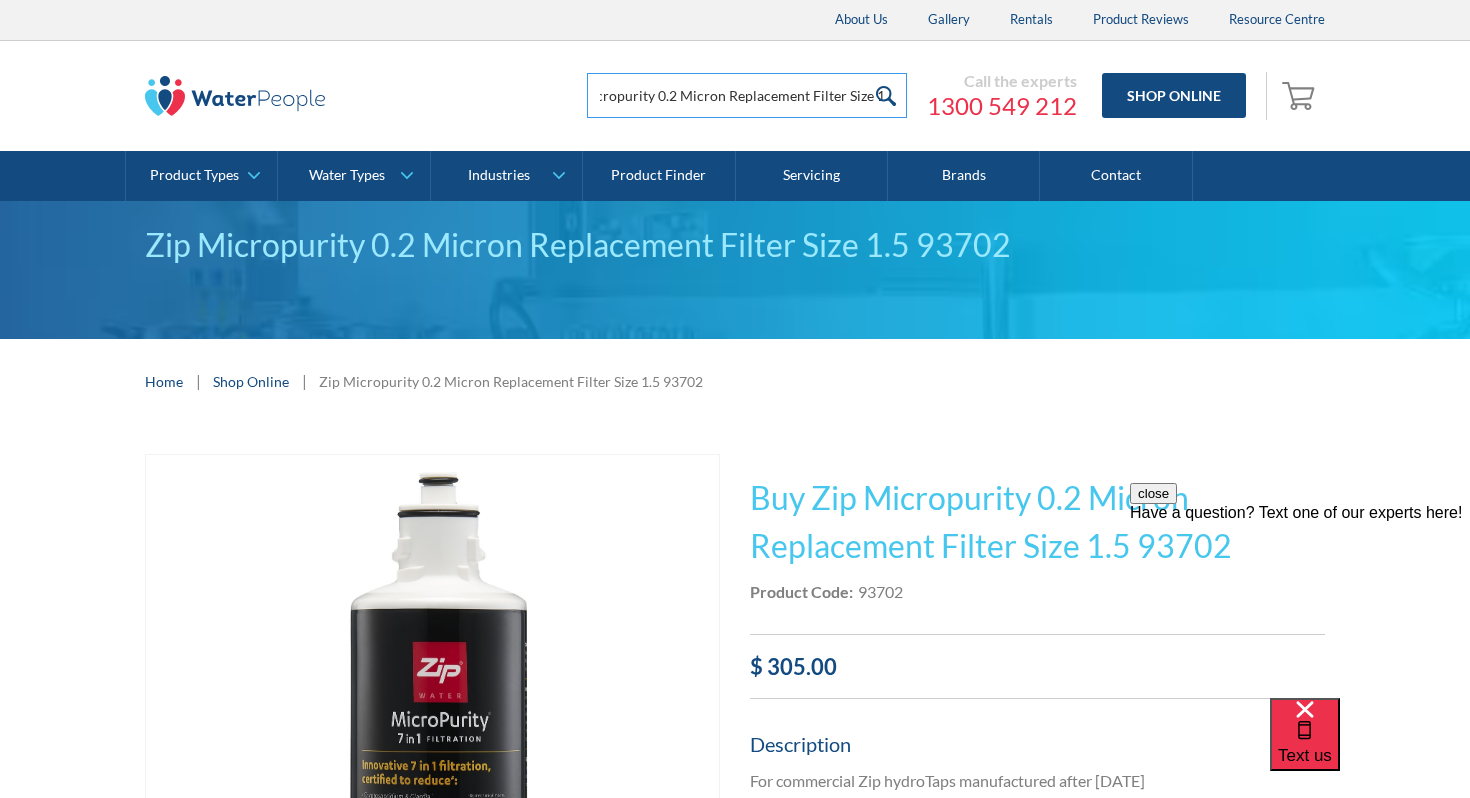 type on "Zip Micropurity 0.2 Micron Replacement Filter Size 1.5" 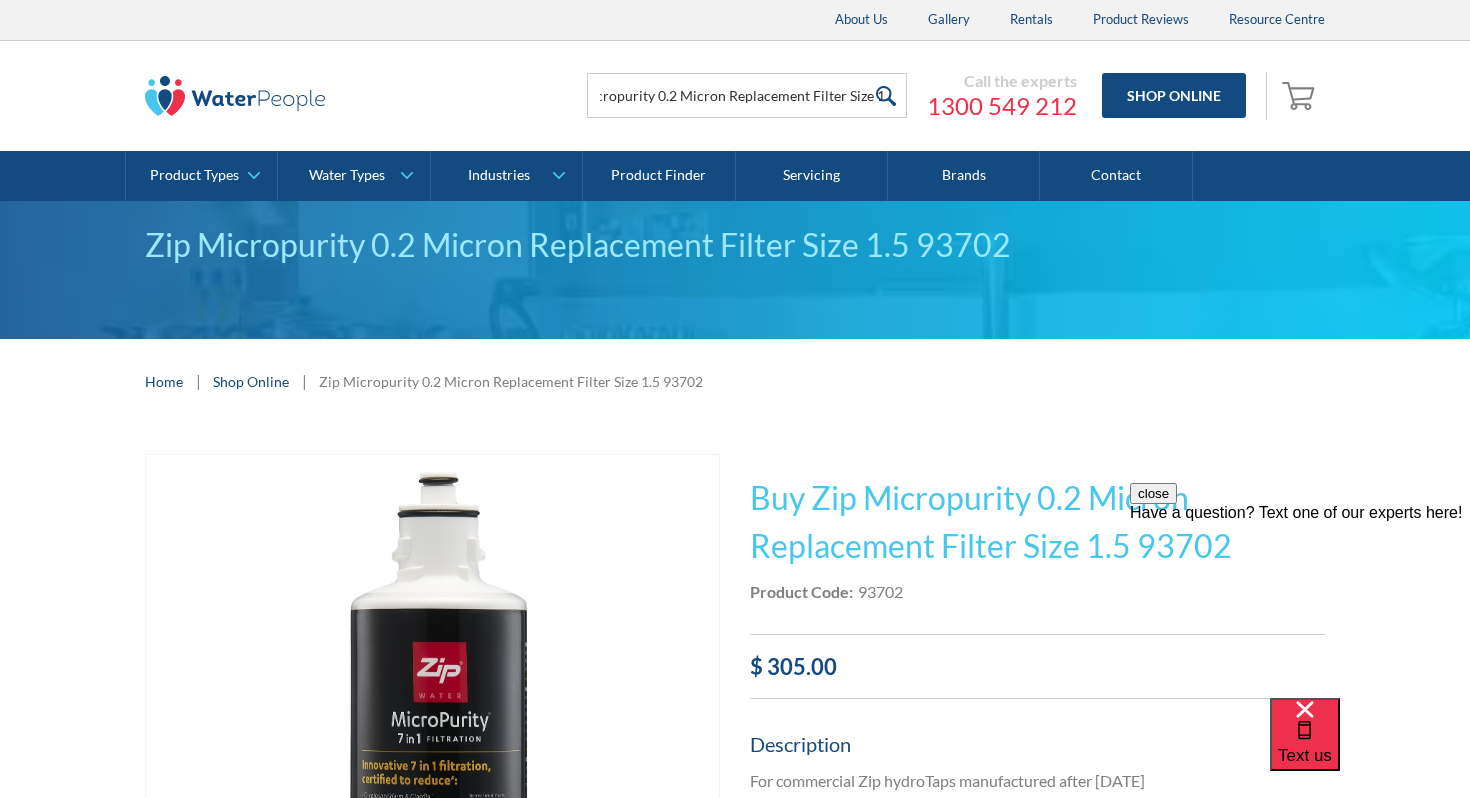 click at bounding box center [885, 95] 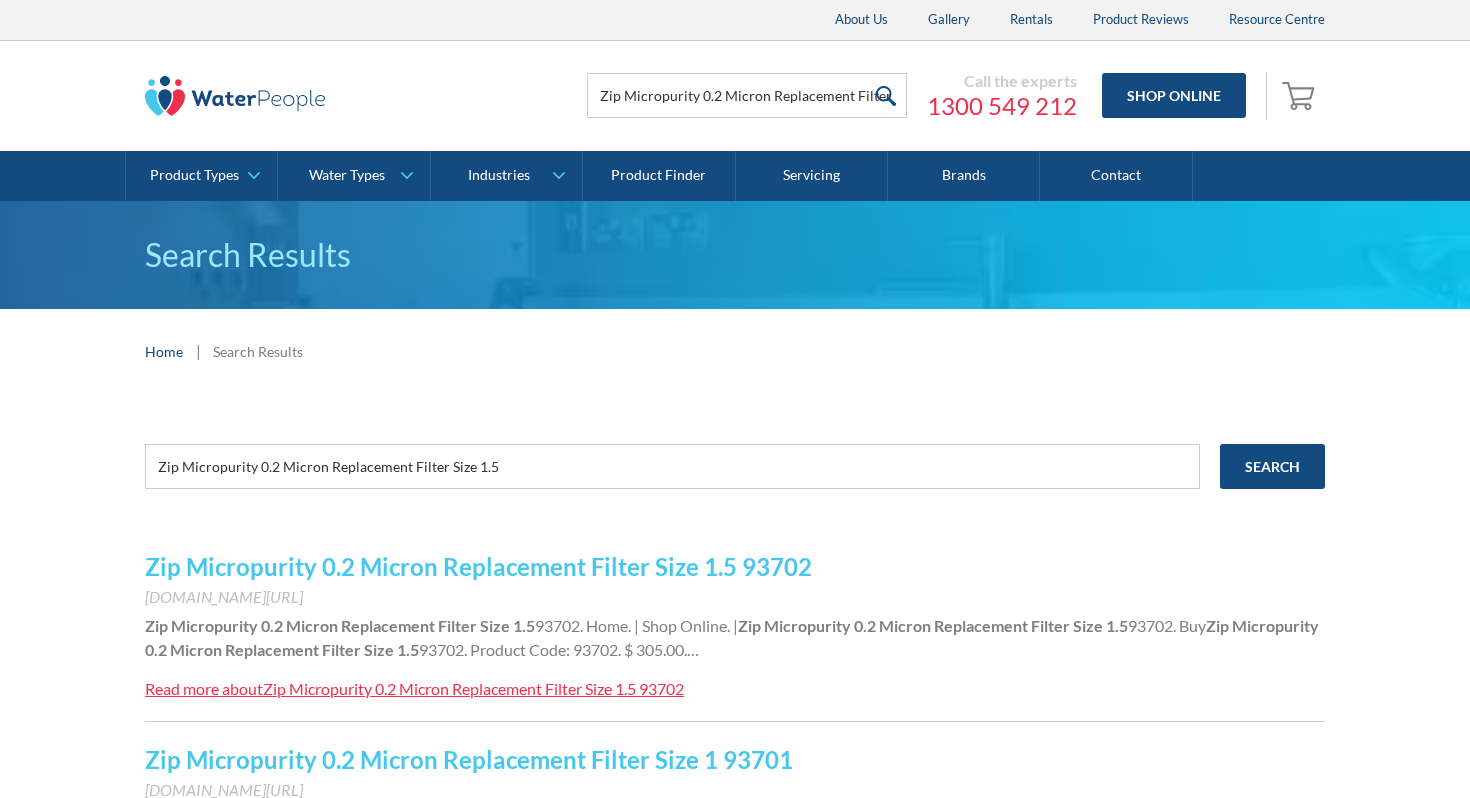 scroll, scrollTop: 0, scrollLeft: 0, axis: both 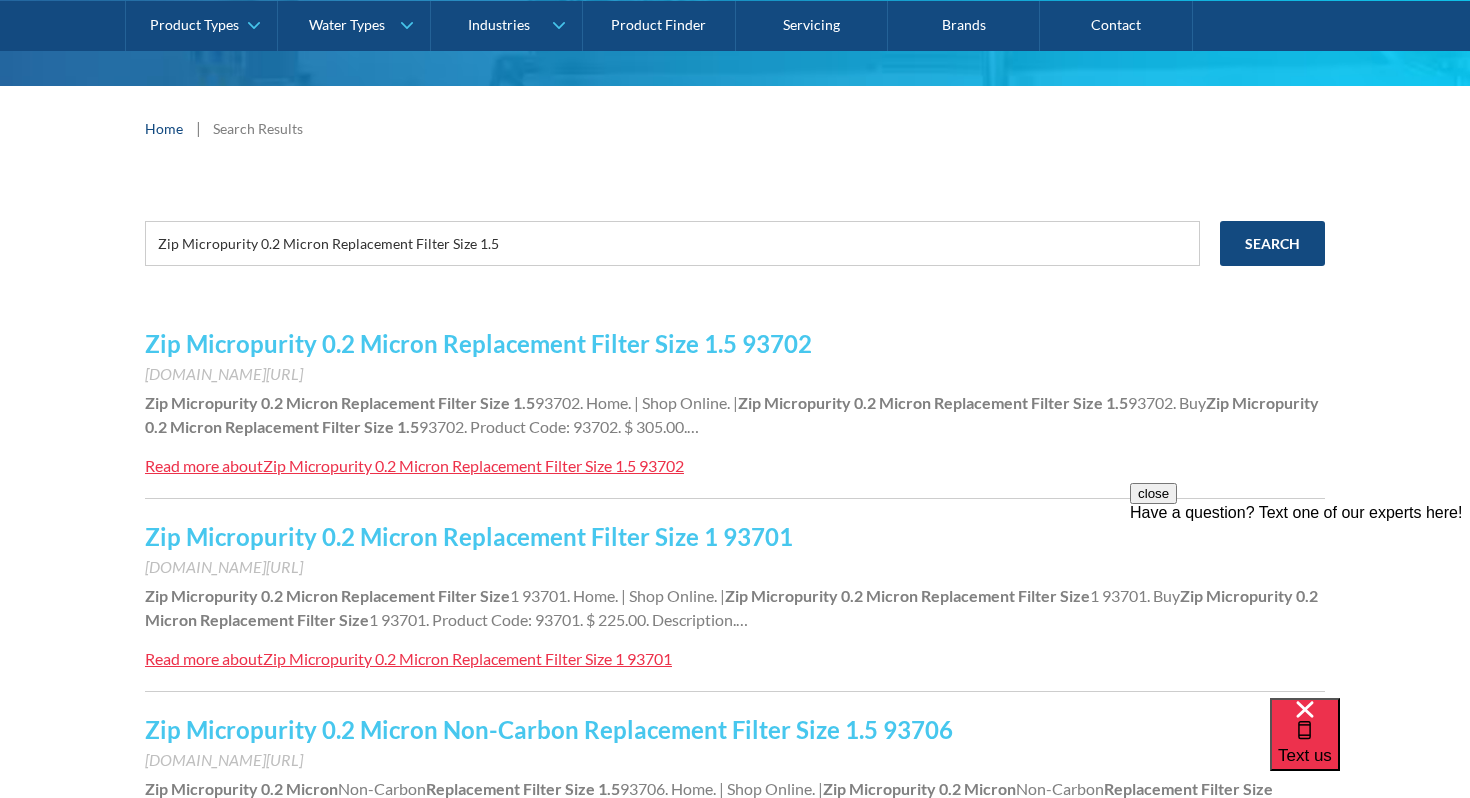 click on "Zip Micropurity 0.2 Micron Replacement Filter Size 1.5 93702" at bounding box center [478, 343] 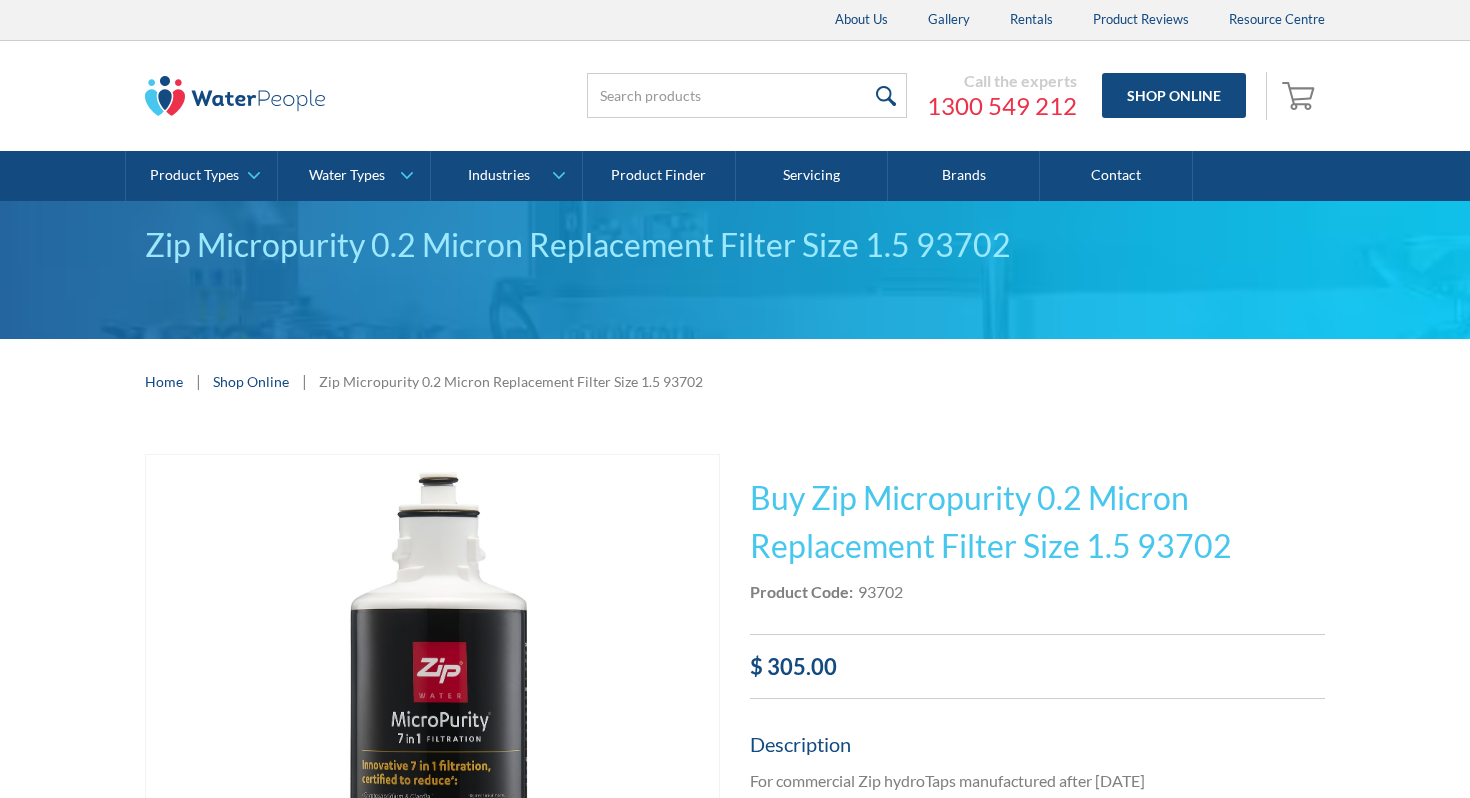 scroll, scrollTop: 0, scrollLeft: 0, axis: both 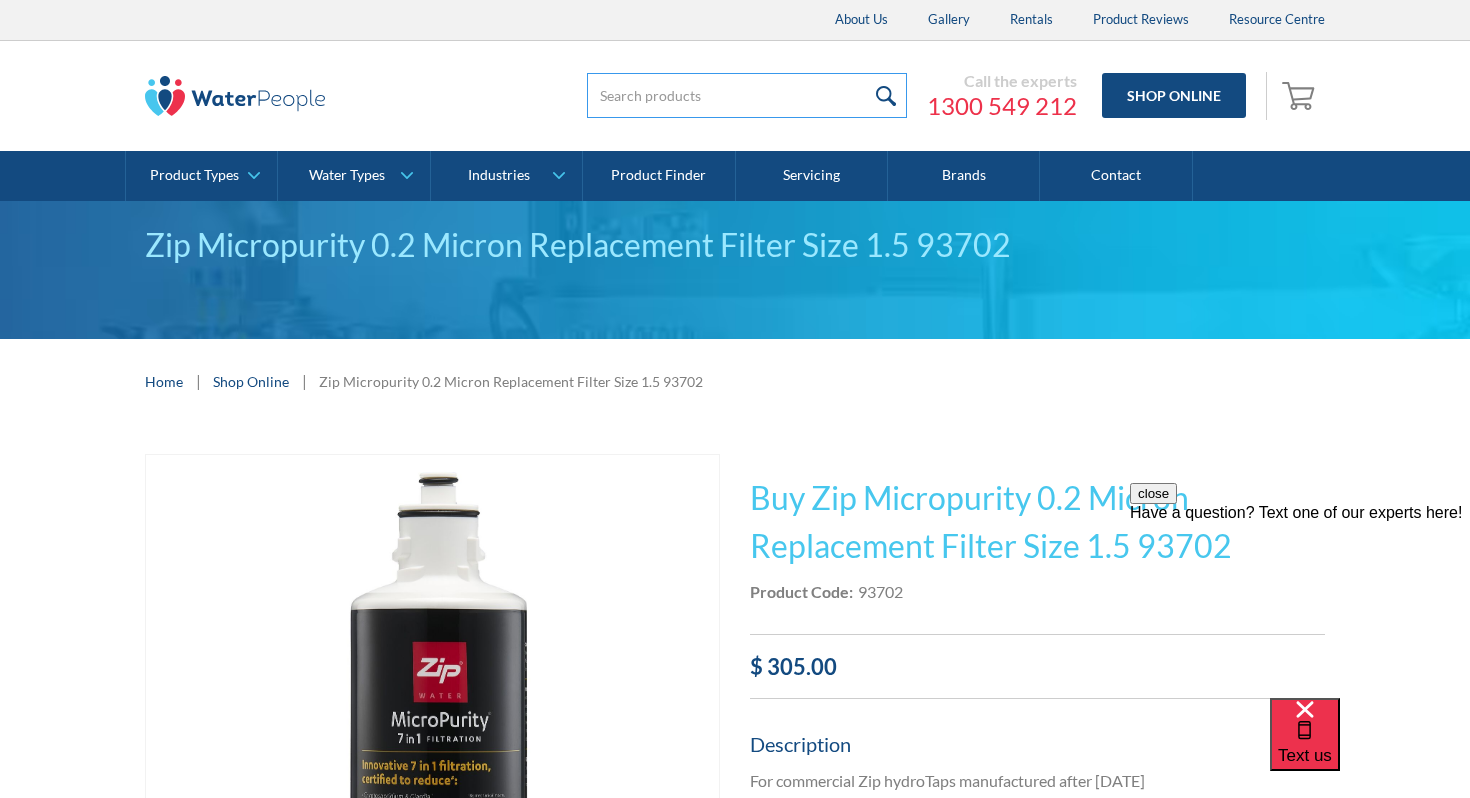 click 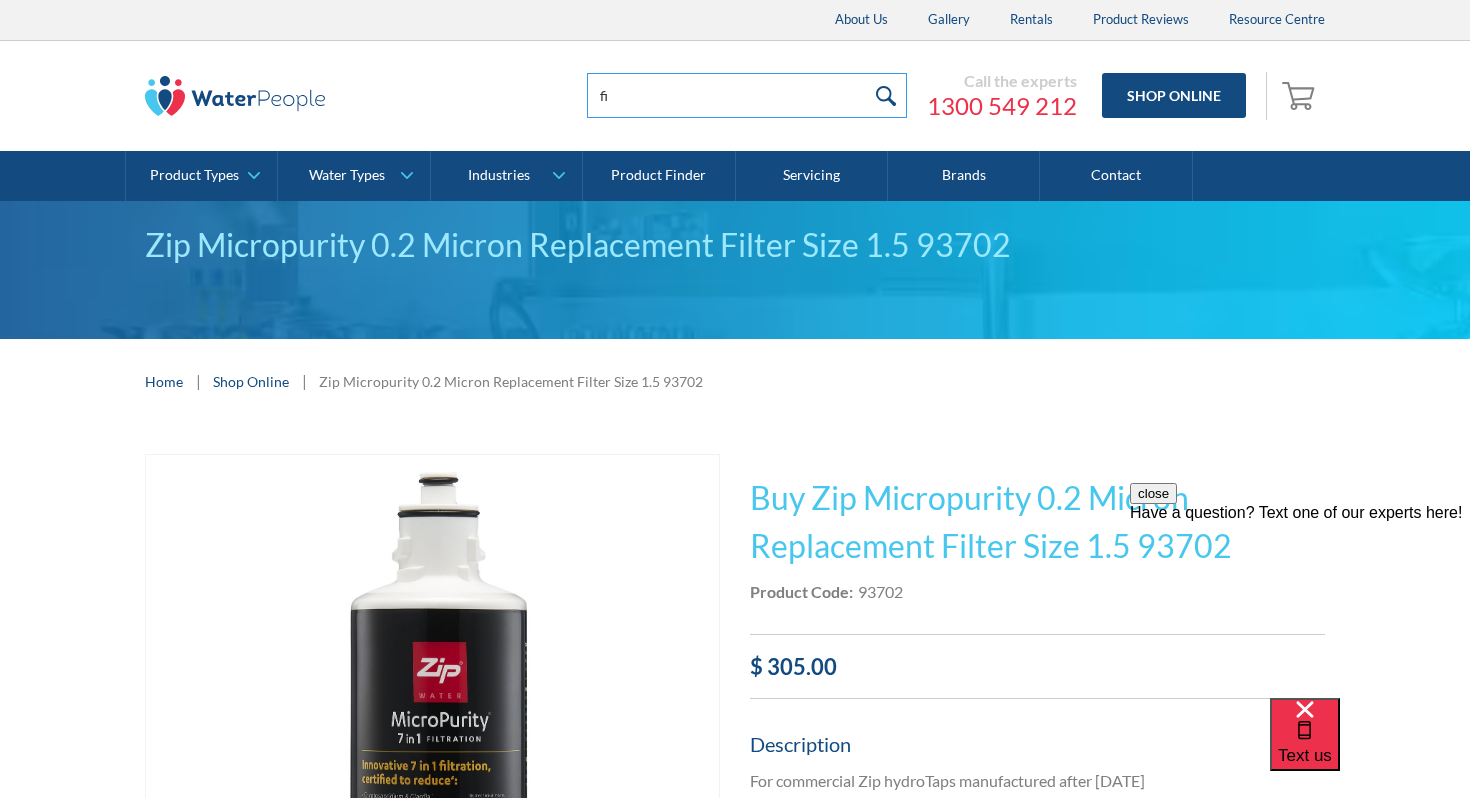type on "f" 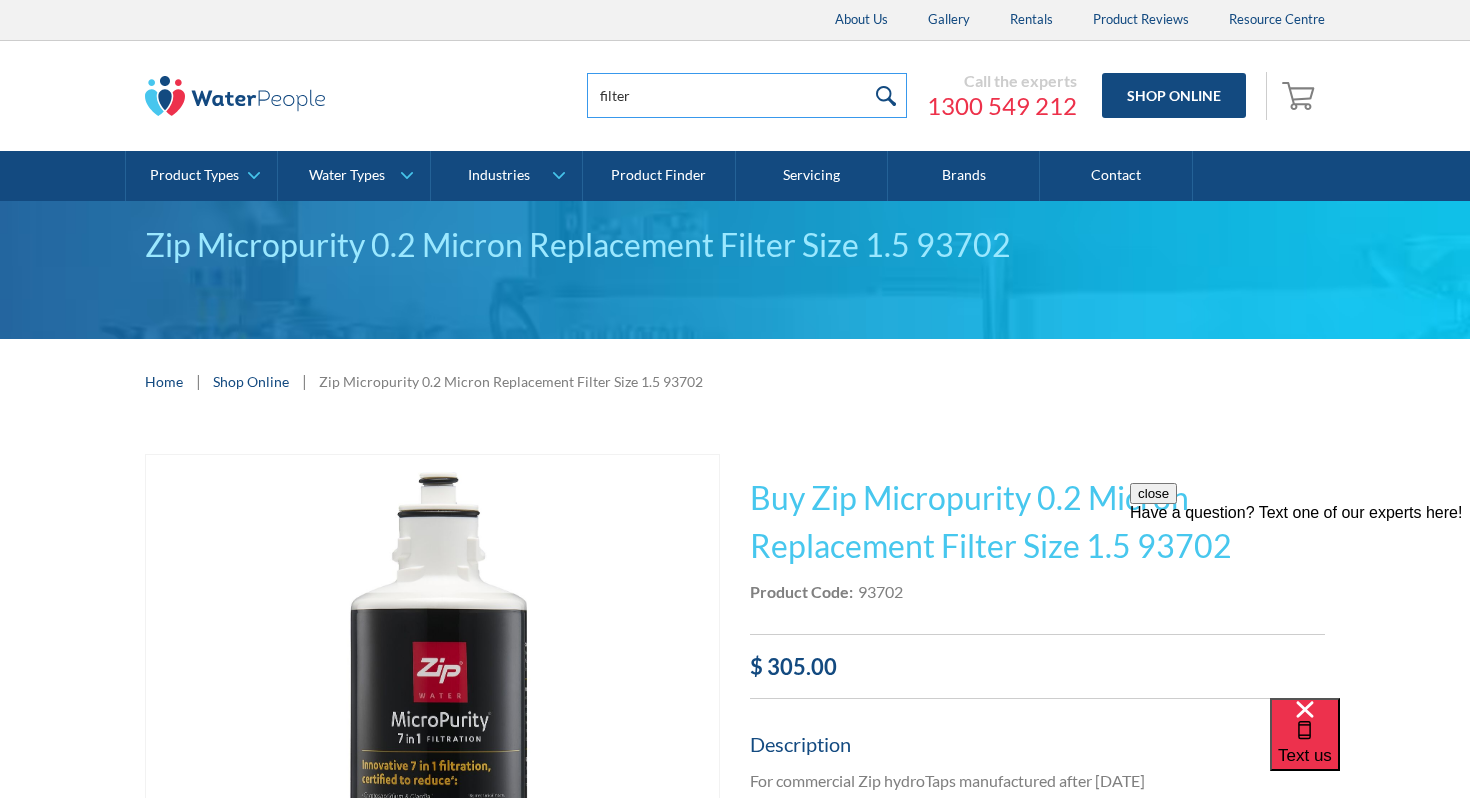 type on "filter" 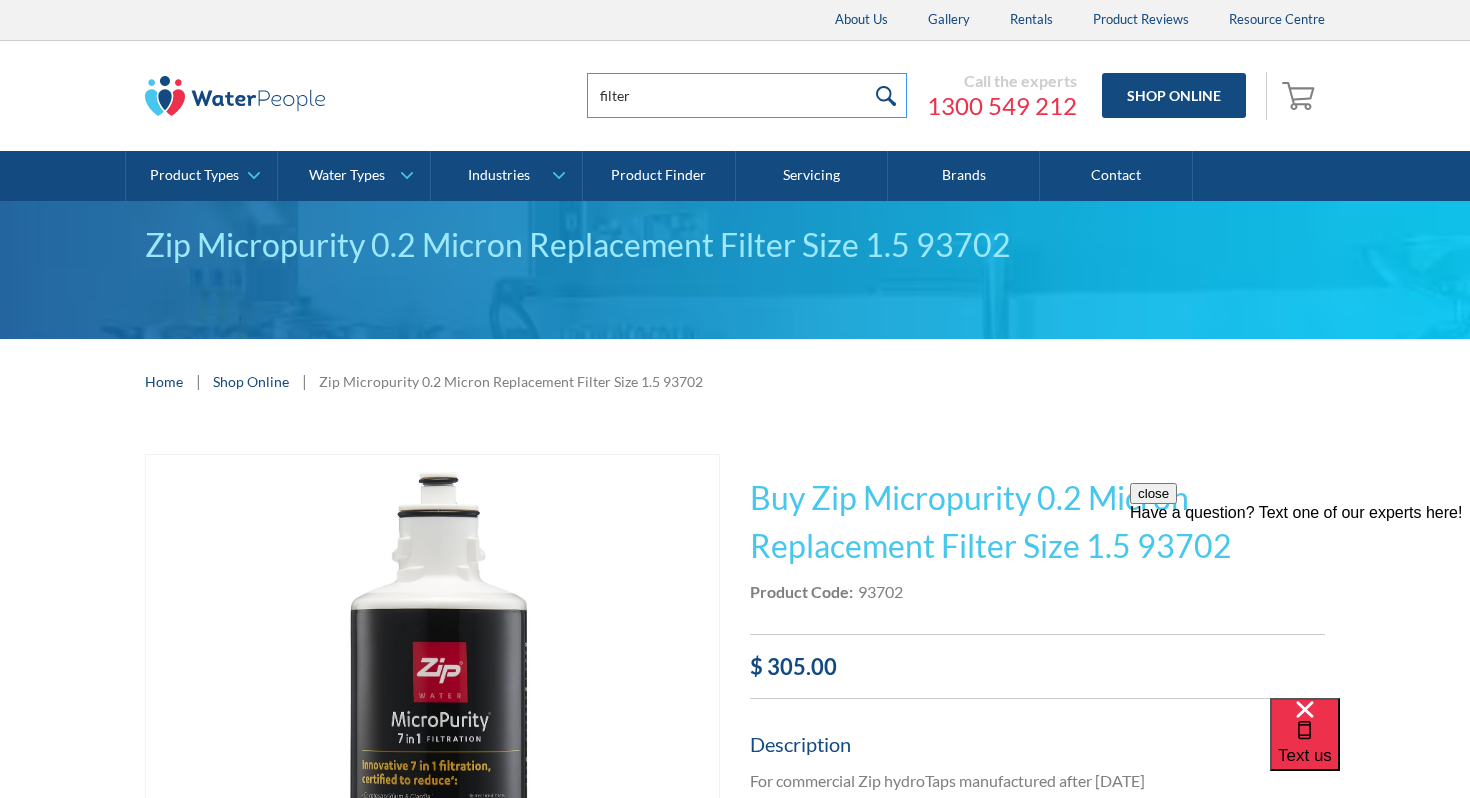 click 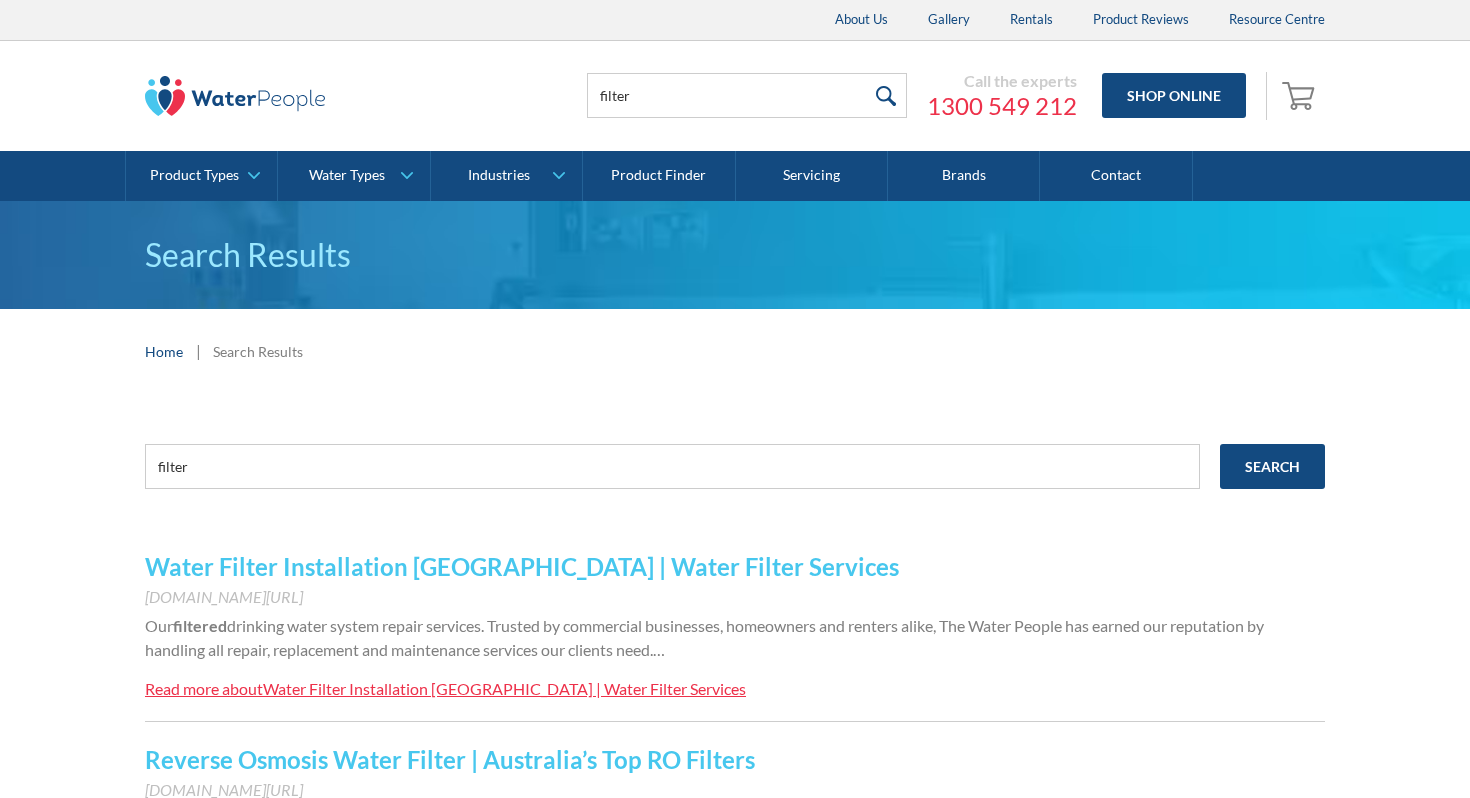 scroll, scrollTop: 0, scrollLeft: 0, axis: both 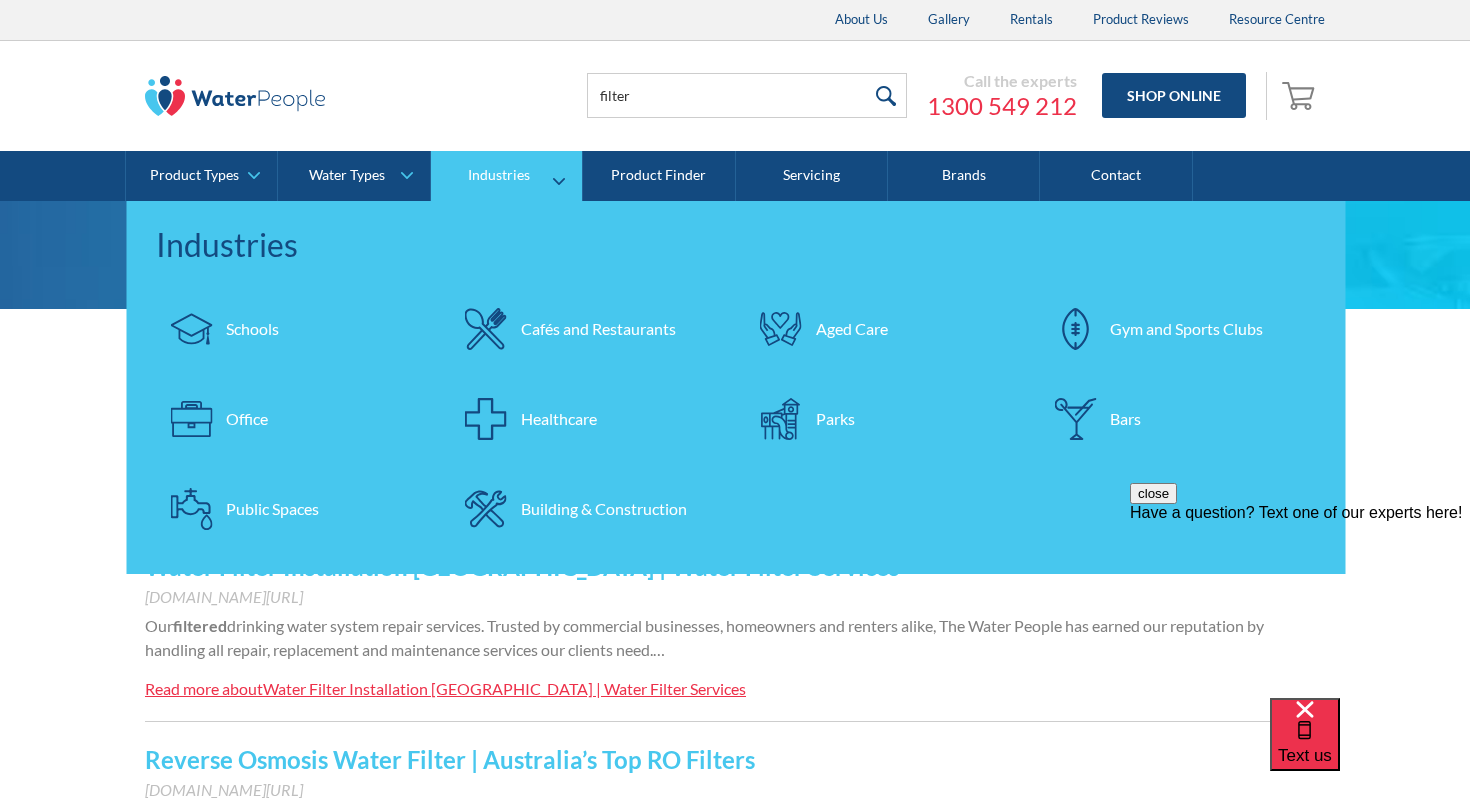 click on "Cafés and Restaurants" at bounding box center (588, 329) 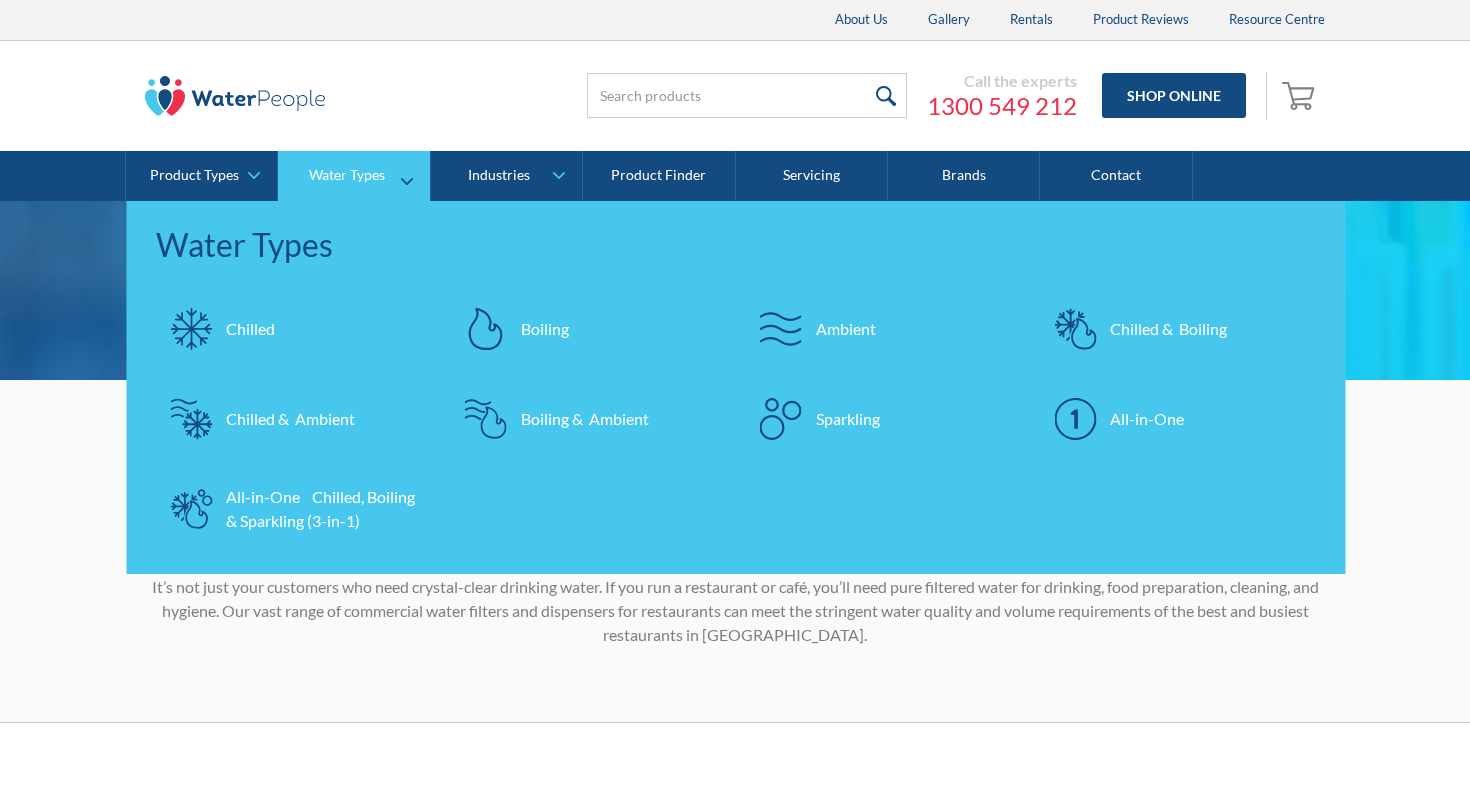 scroll, scrollTop: 0, scrollLeft: 0, axis: both 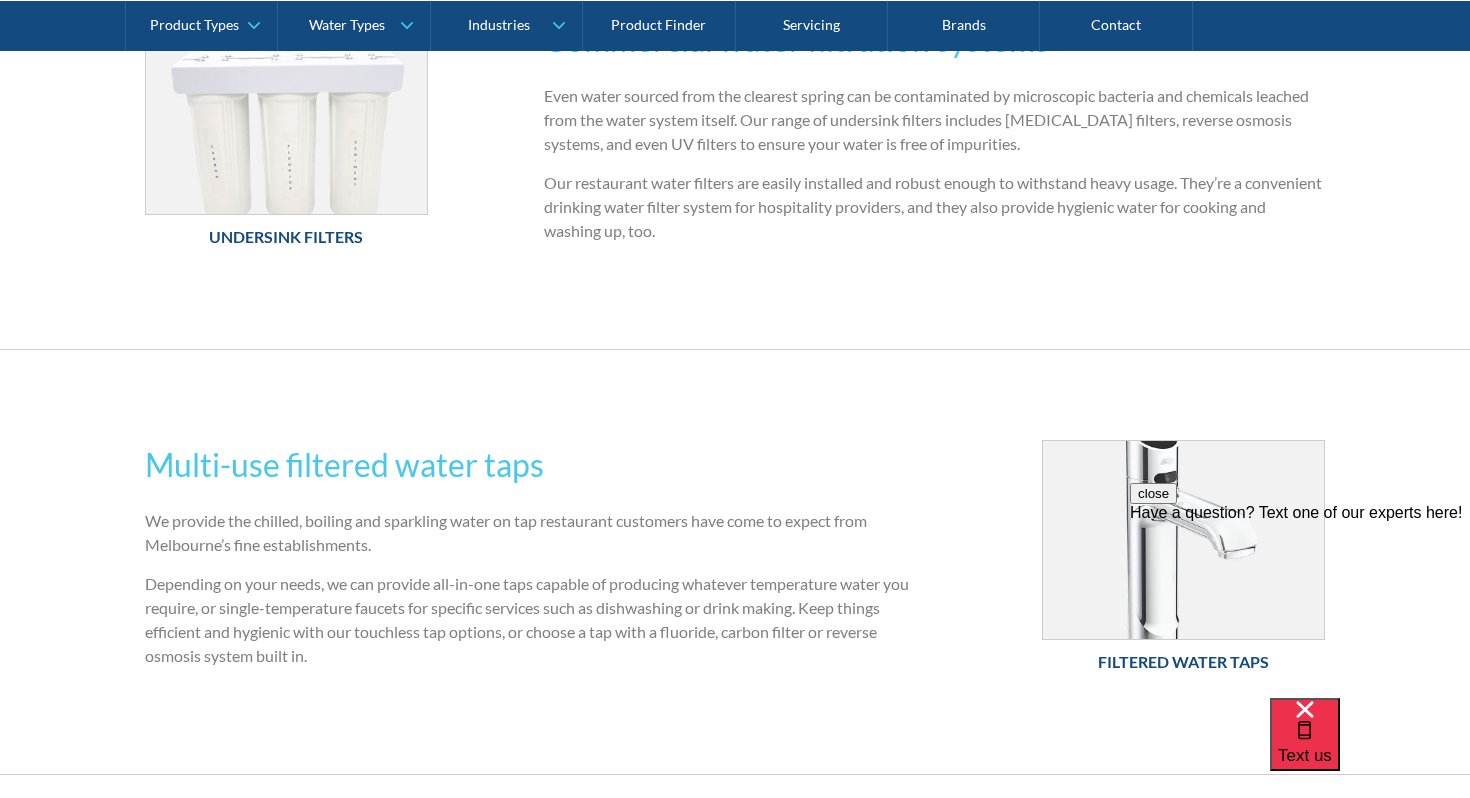 click on "Multi-use filtered water taps We provide the chilled, boiling and sparkling water on tap restaurant customers have come to expect from Melbourne’s fine establishments. Depending on your needs, we can provide all-in-one taps capable of producing whatever temperature water you require, or single-temperature faucets for specific services such as dishwashing or drink making. Keep things efficient and hygienic with our touchless tap options, or choose a tap with a fluoride, carbon filter or reverse osmosis system built in." at bounding box center (535, 562) 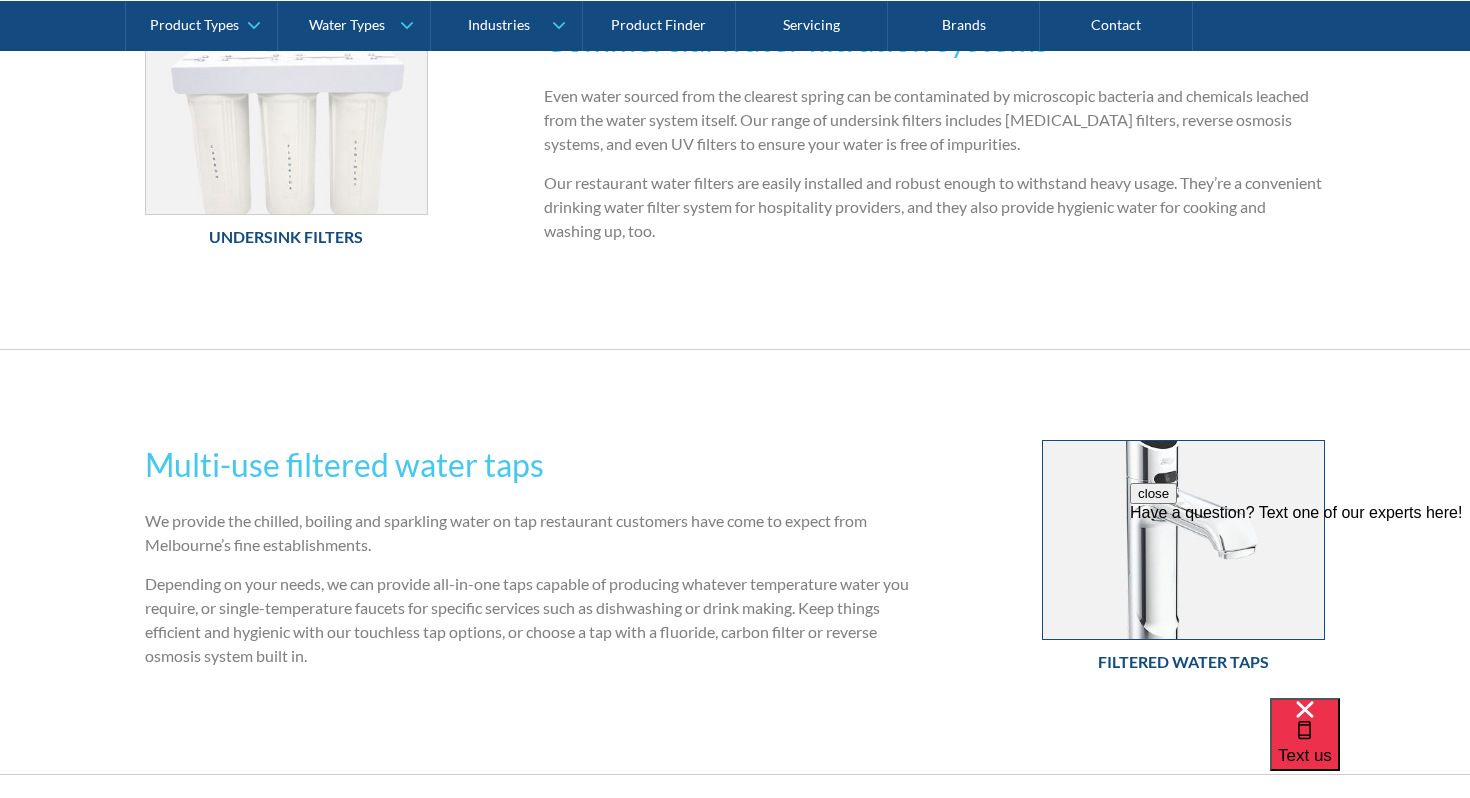 click at bounding box center (1183, 540) 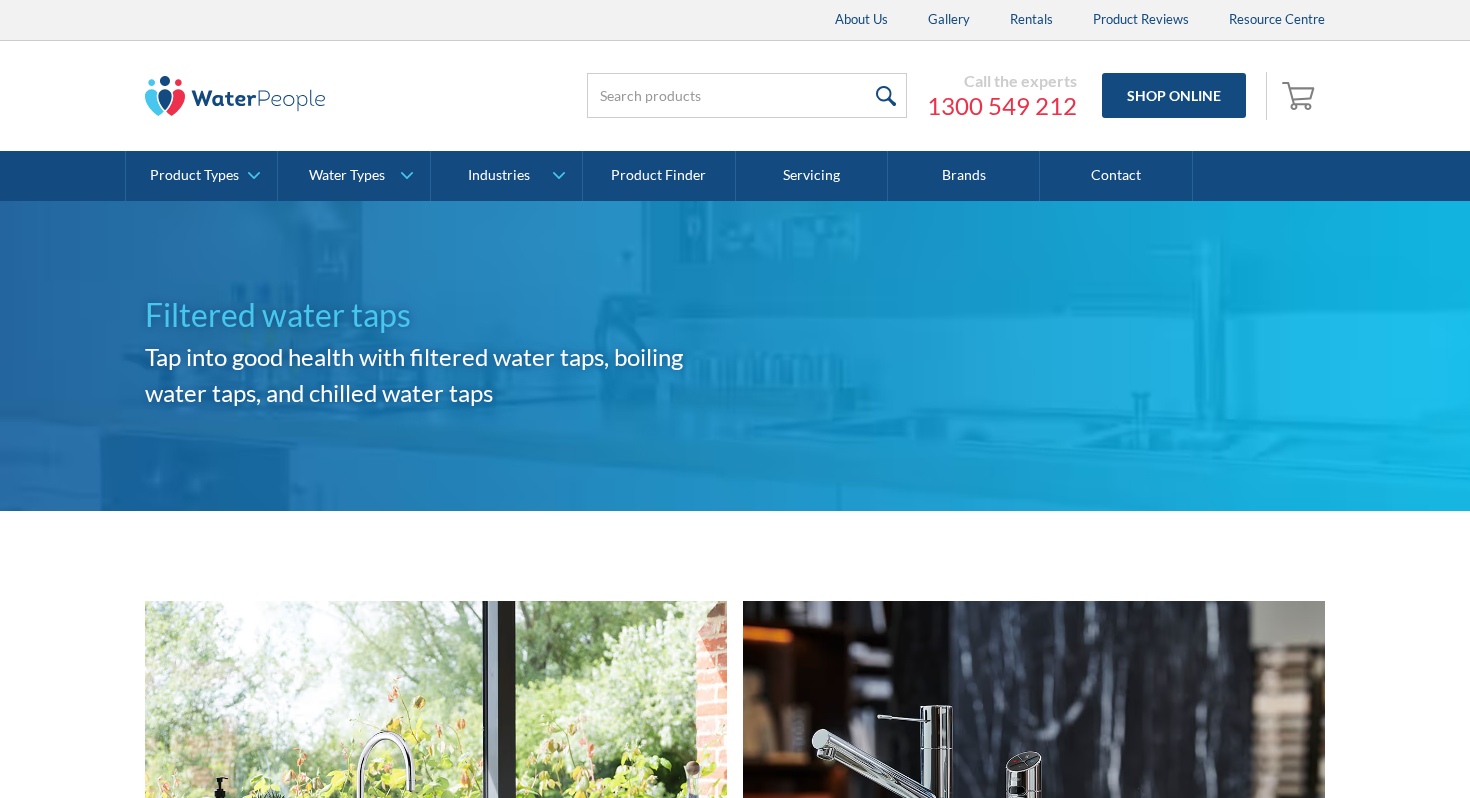 scroll, scrollTop: 0, scrollLeft: 0, axis: both 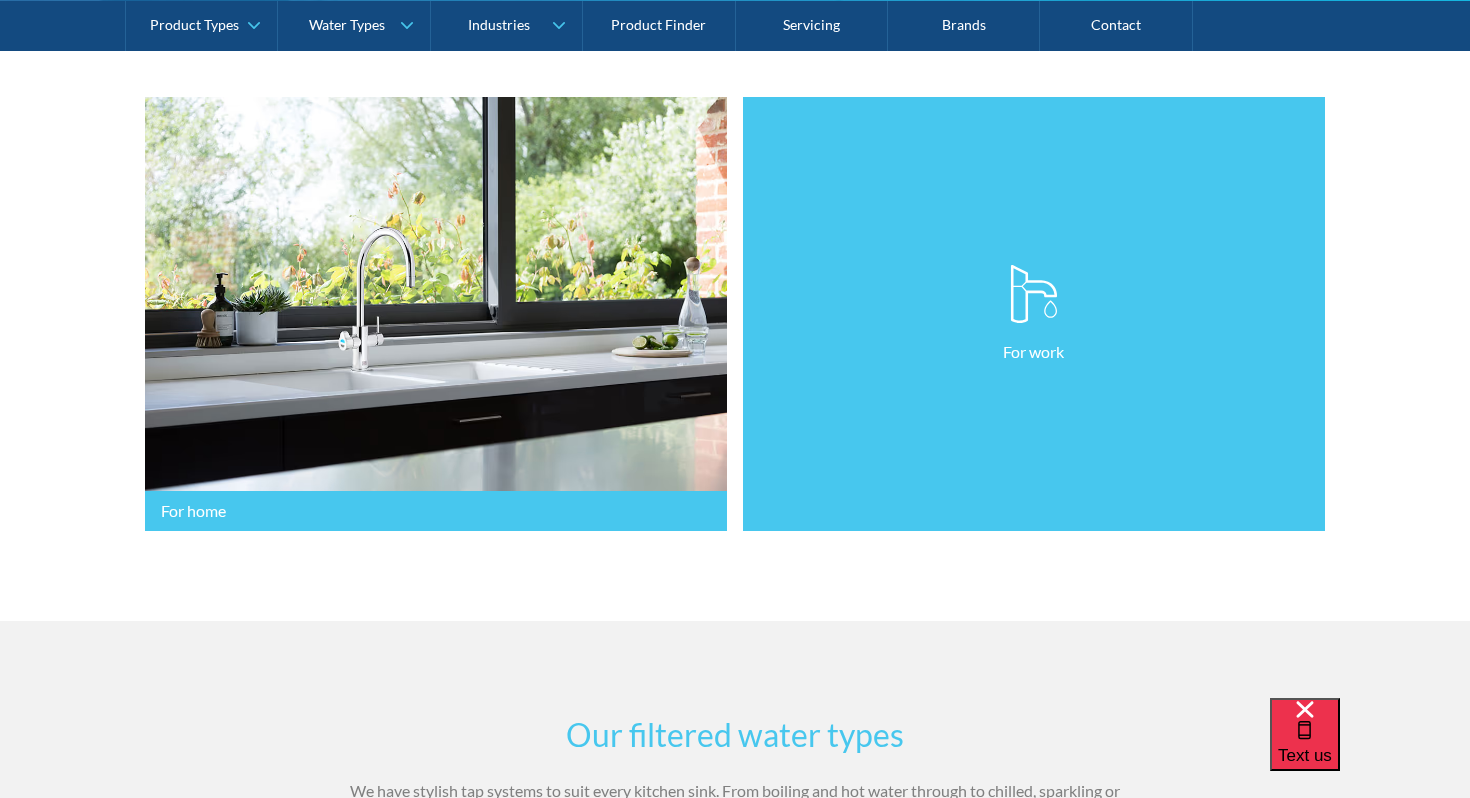 click on "For work" at bounding box center [1034, 314] 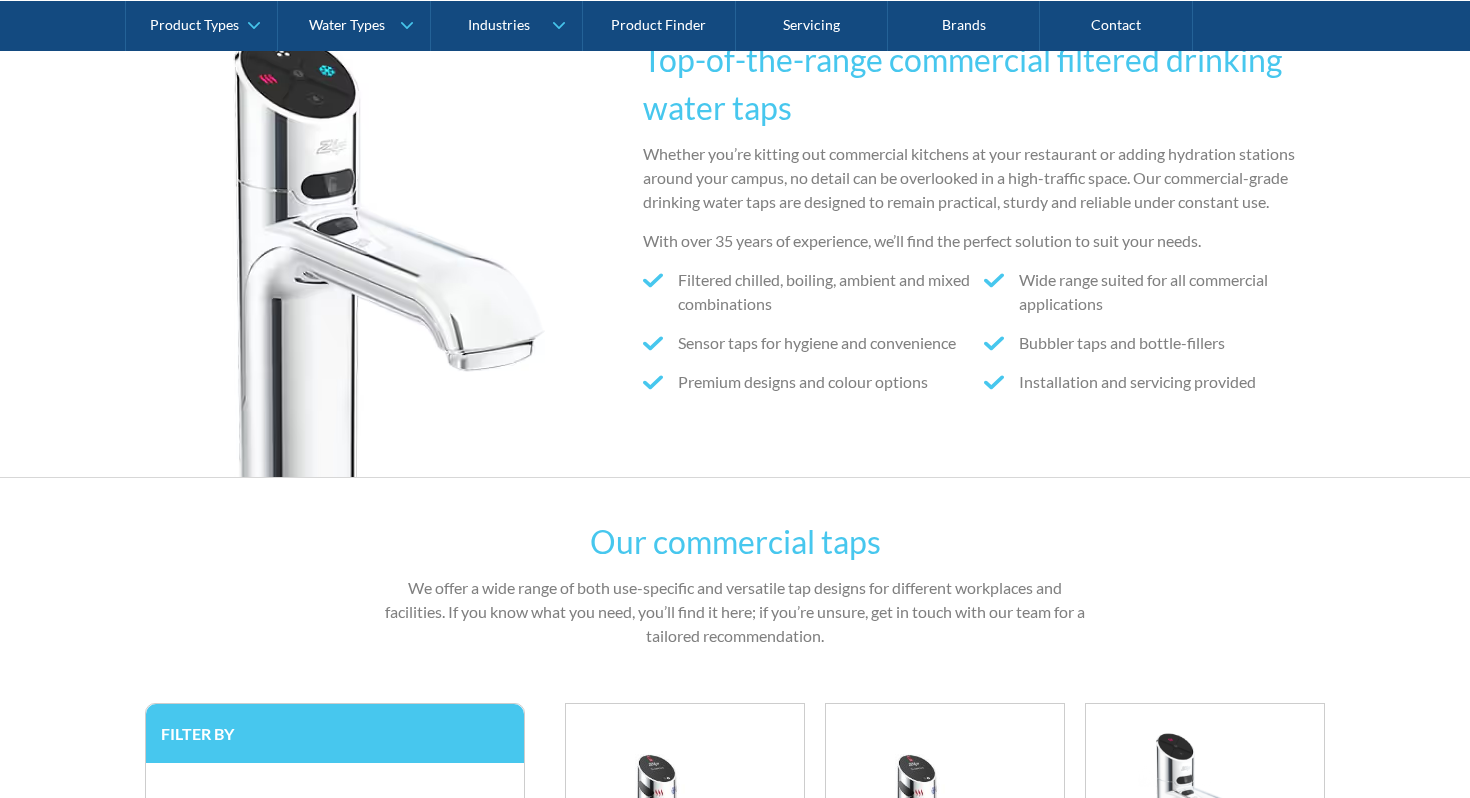 scroll, scrollTop: 0, scrollLeft: 0, axis: both 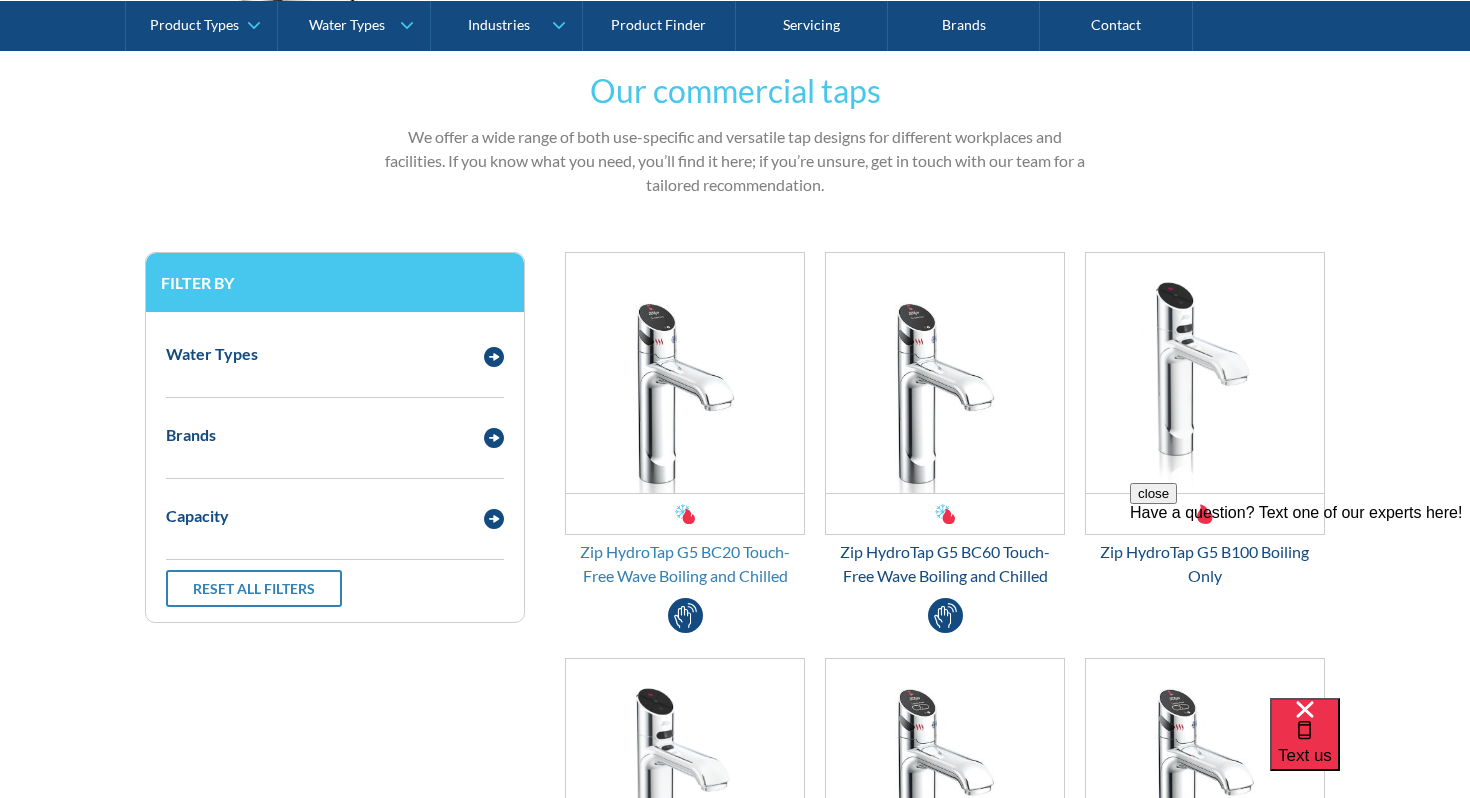 click on "Zip HydroTap G5 BC20 Touch-Free Wave Boiling and Chilled" at bounding box center (685, 564) 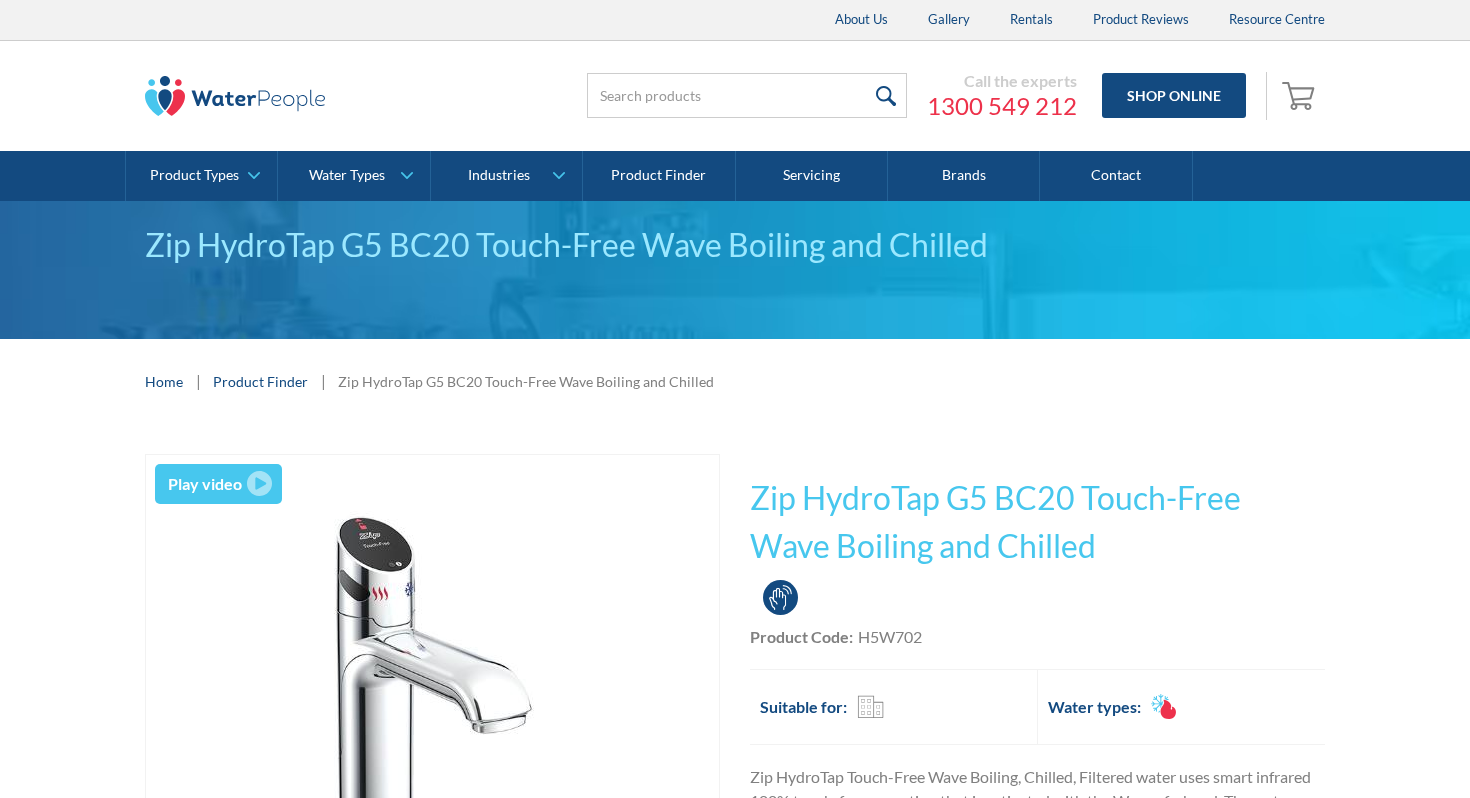 scroll, scrollTop: 0, scrollLeft: 0, axis: both 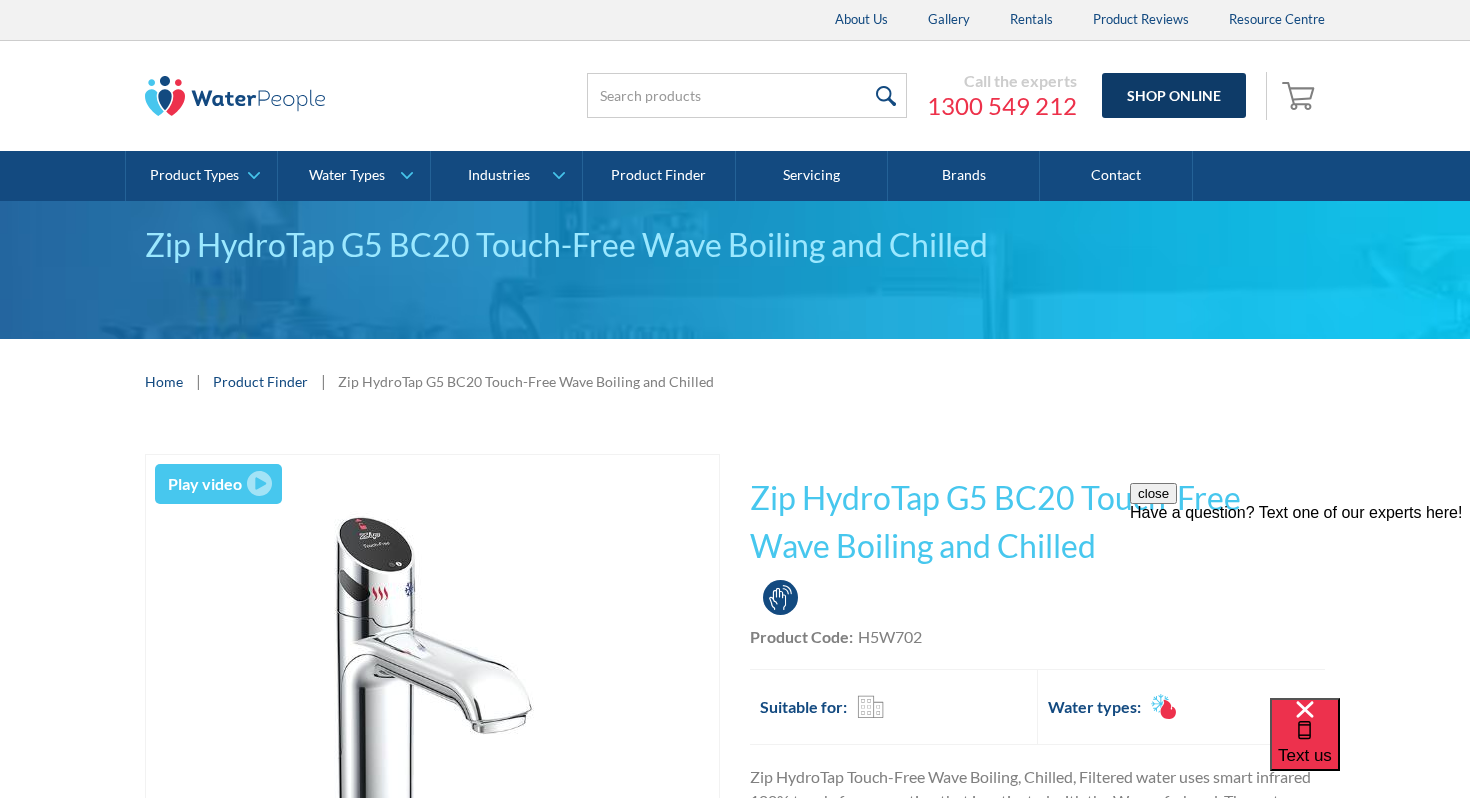 click on "Shop Online" at bounding box center [1174, 95] 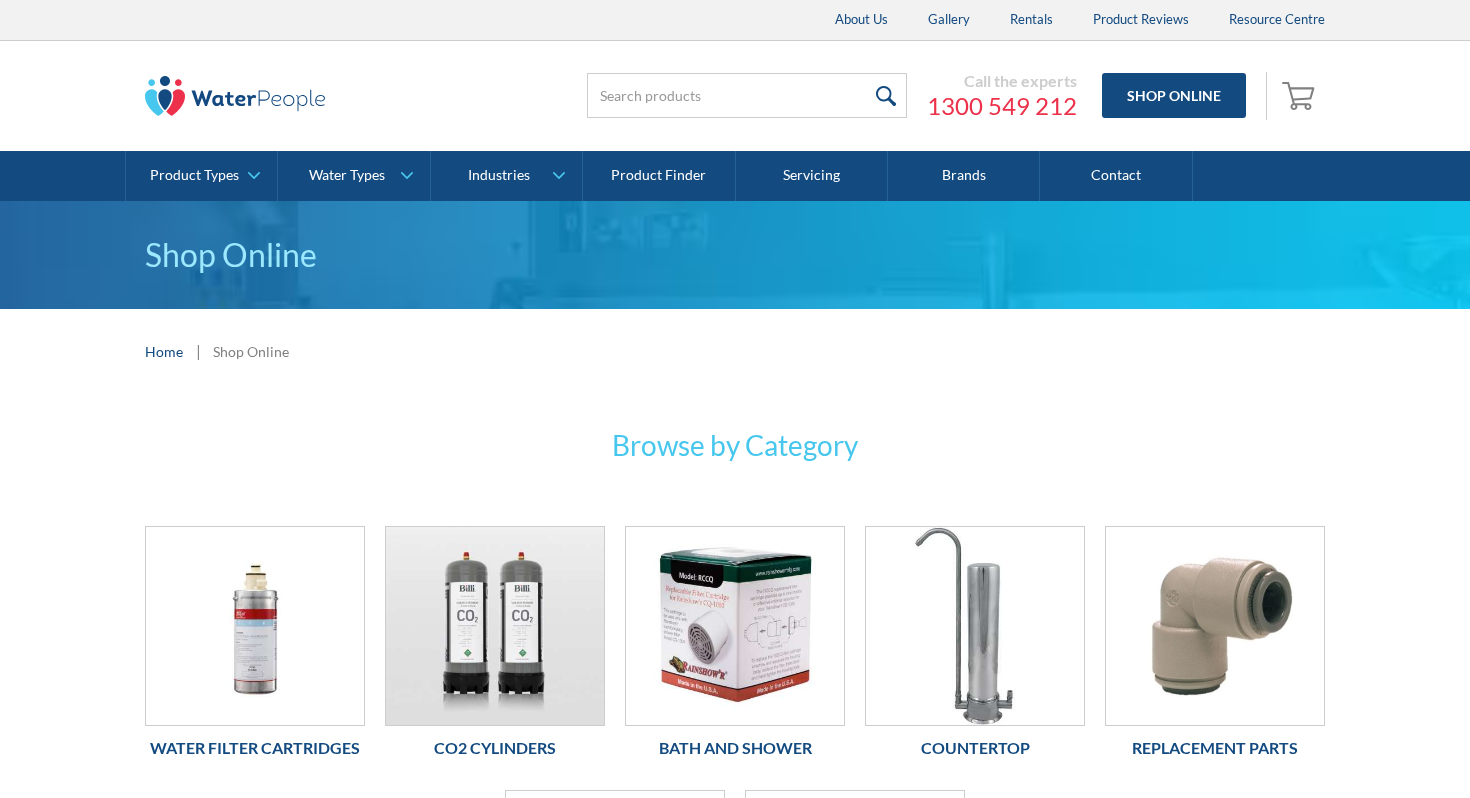 scroll, scrollTop: 0, scrollLeft: 0, axis: both 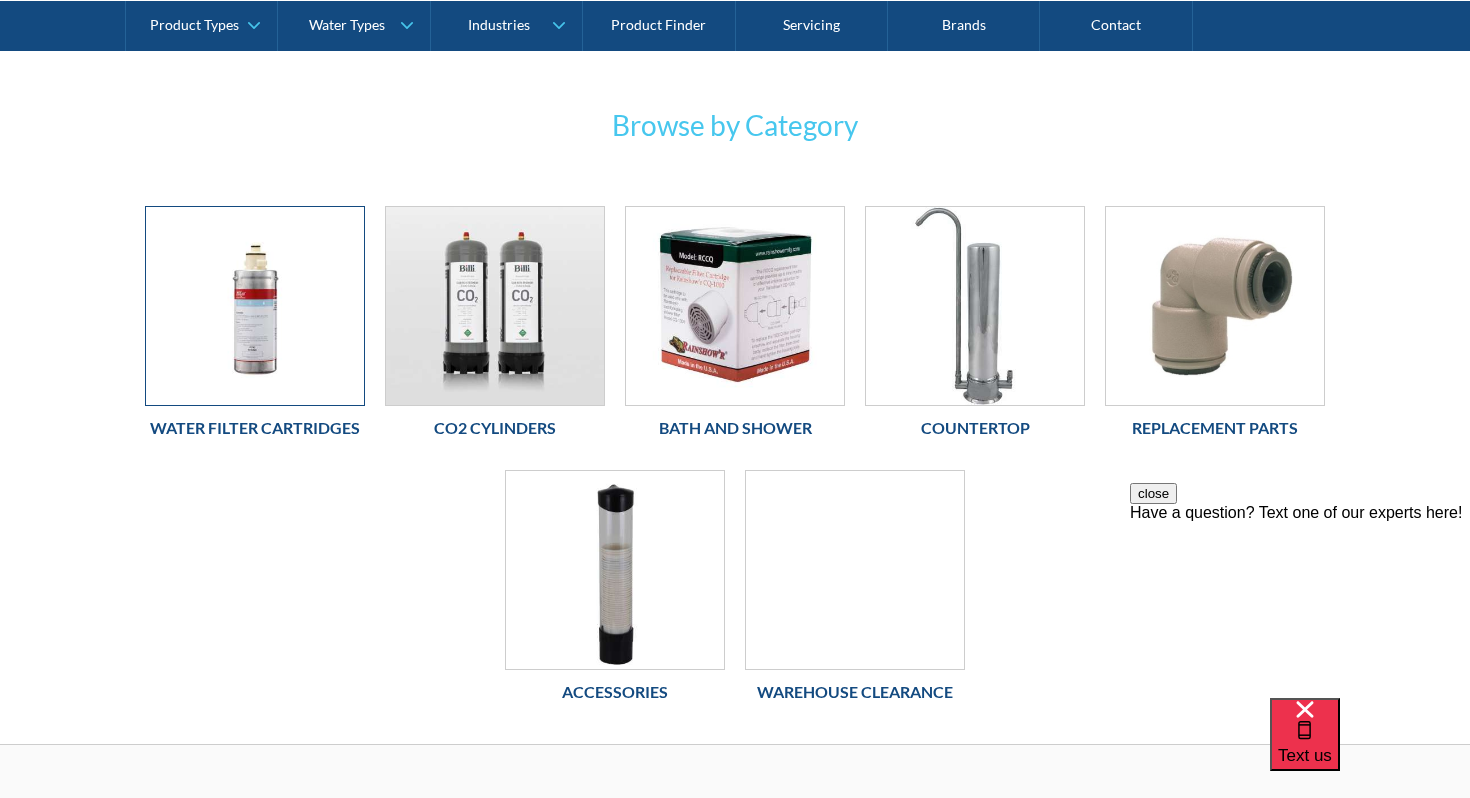 click at bounding box center (255, 306) 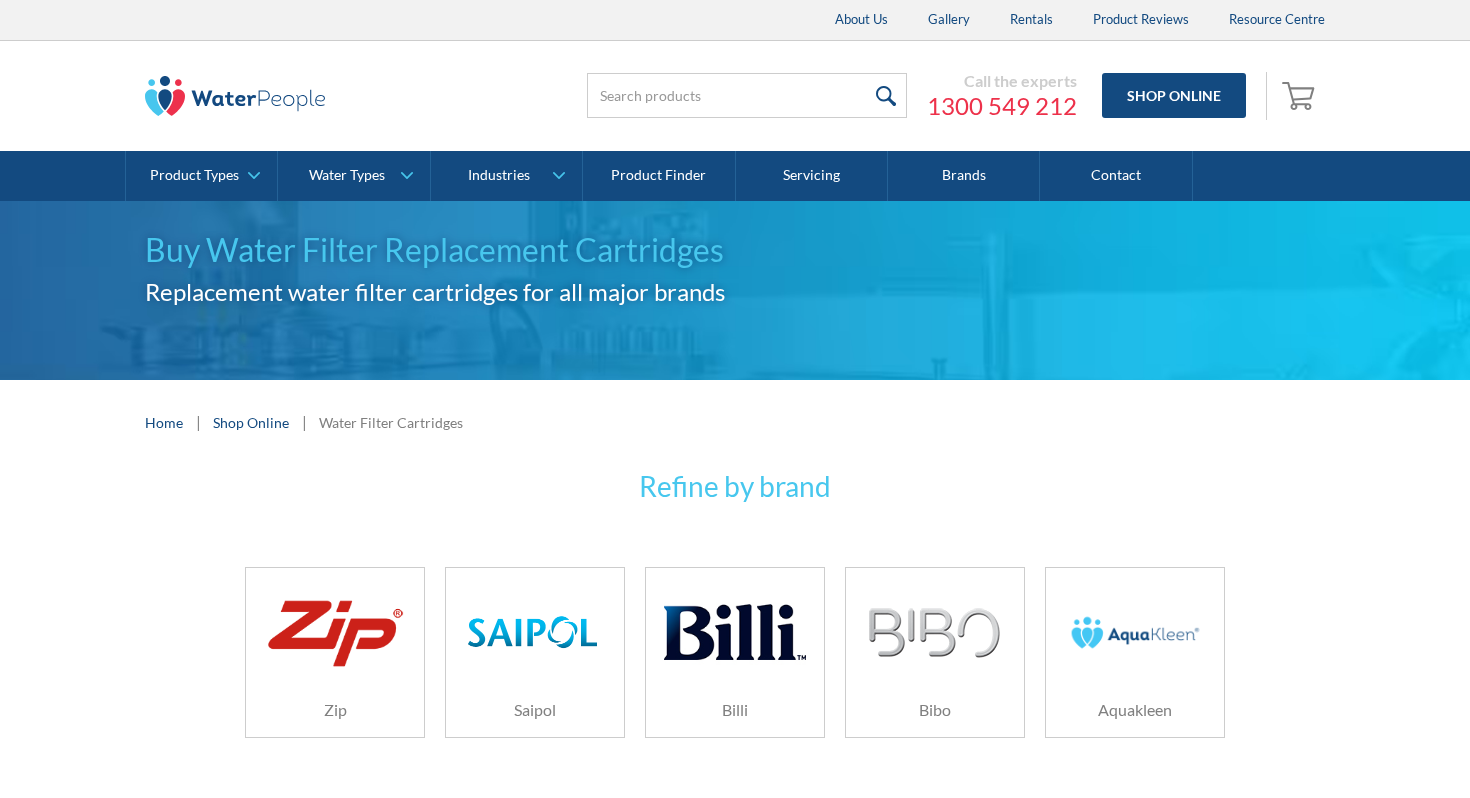 scroll, scrollTop: 0, scrollLeft: 0, axis: both 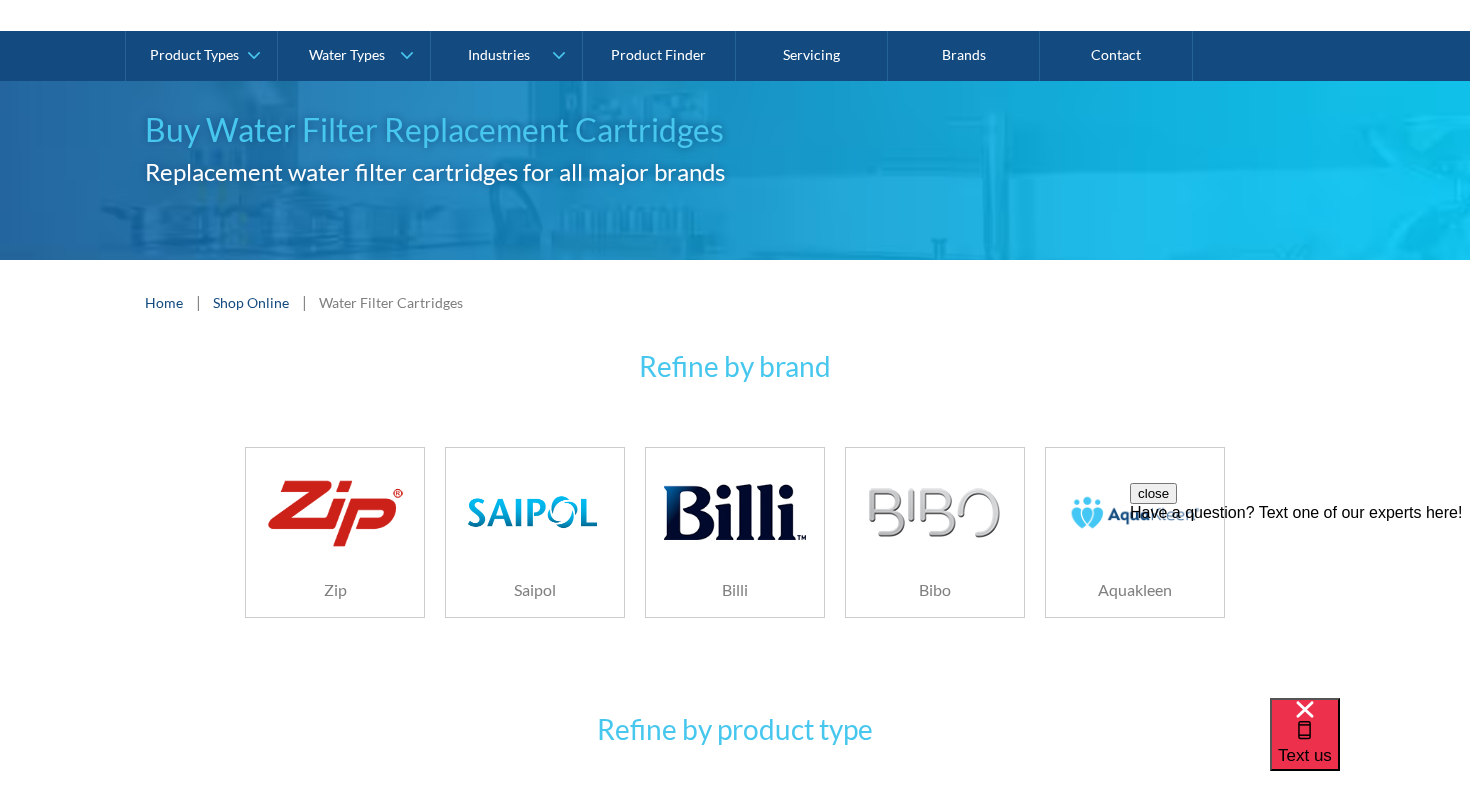 click at bounding box center (335, 512) 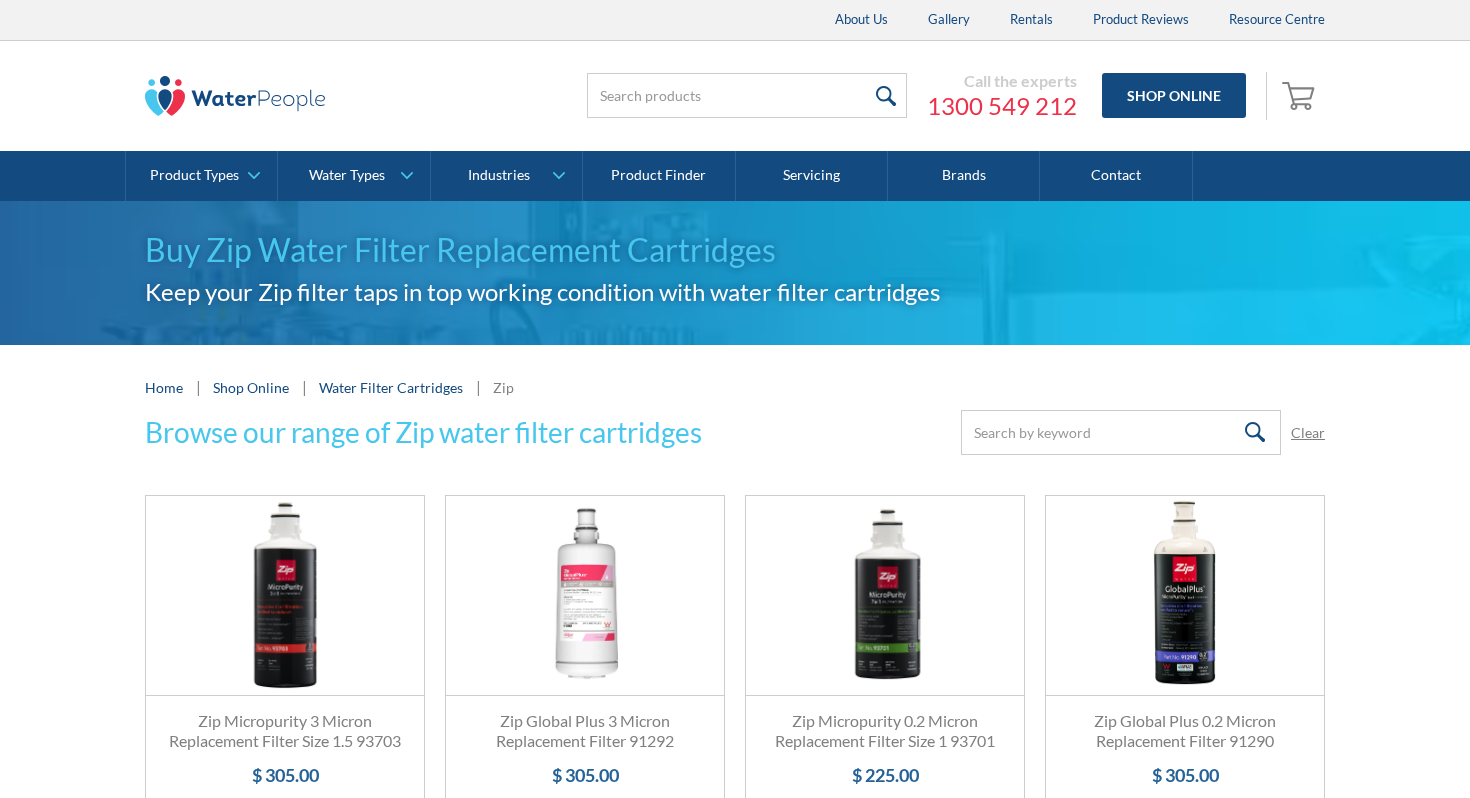 scroll, scrollTop: 0, scrollLeft: 0, axis: both 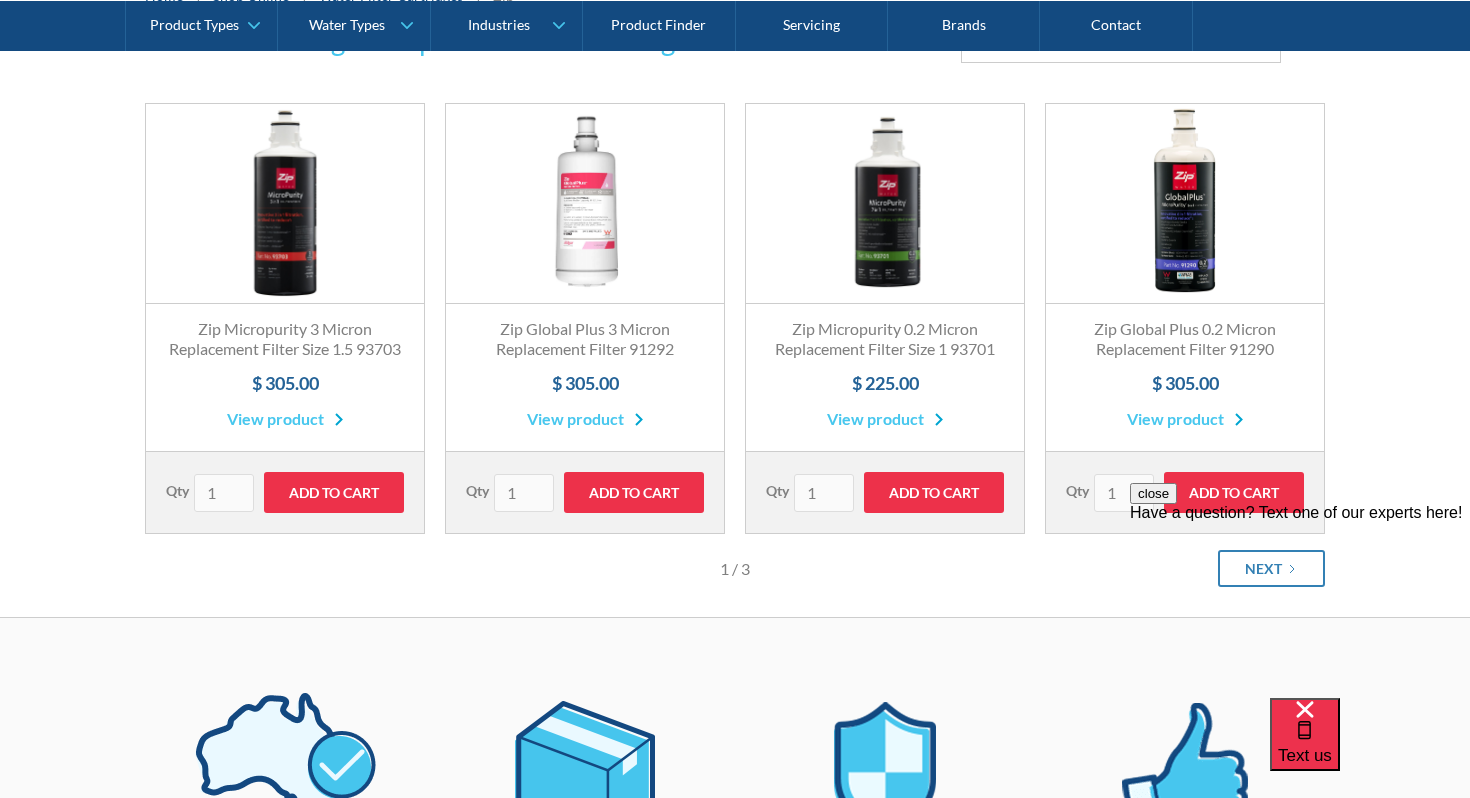 click on "close" at bounding box center (1153, 493) 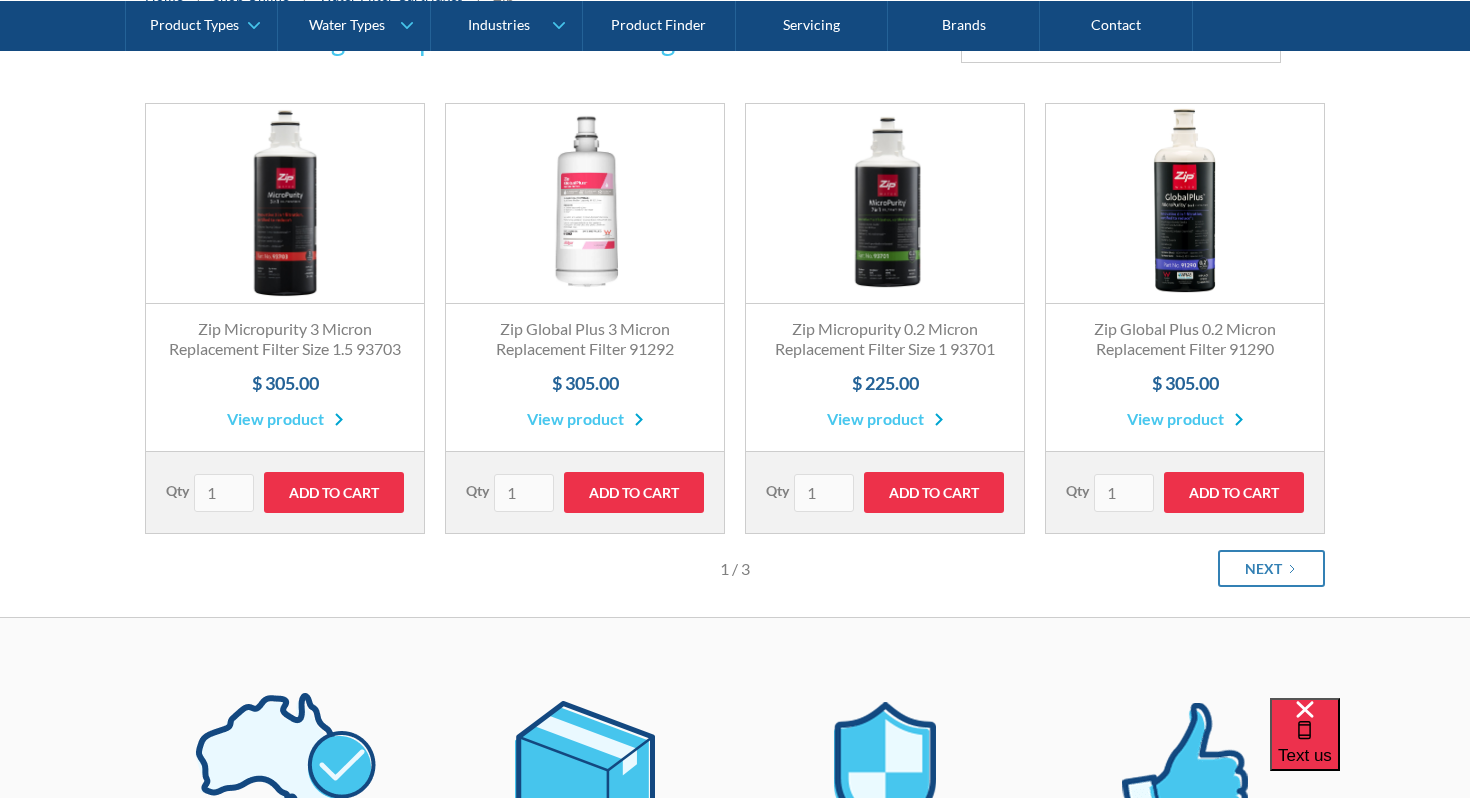 click on "Zip Global Plus 0.2 Micron Replacement Filter 91290" at bounding box center (1185, 340) 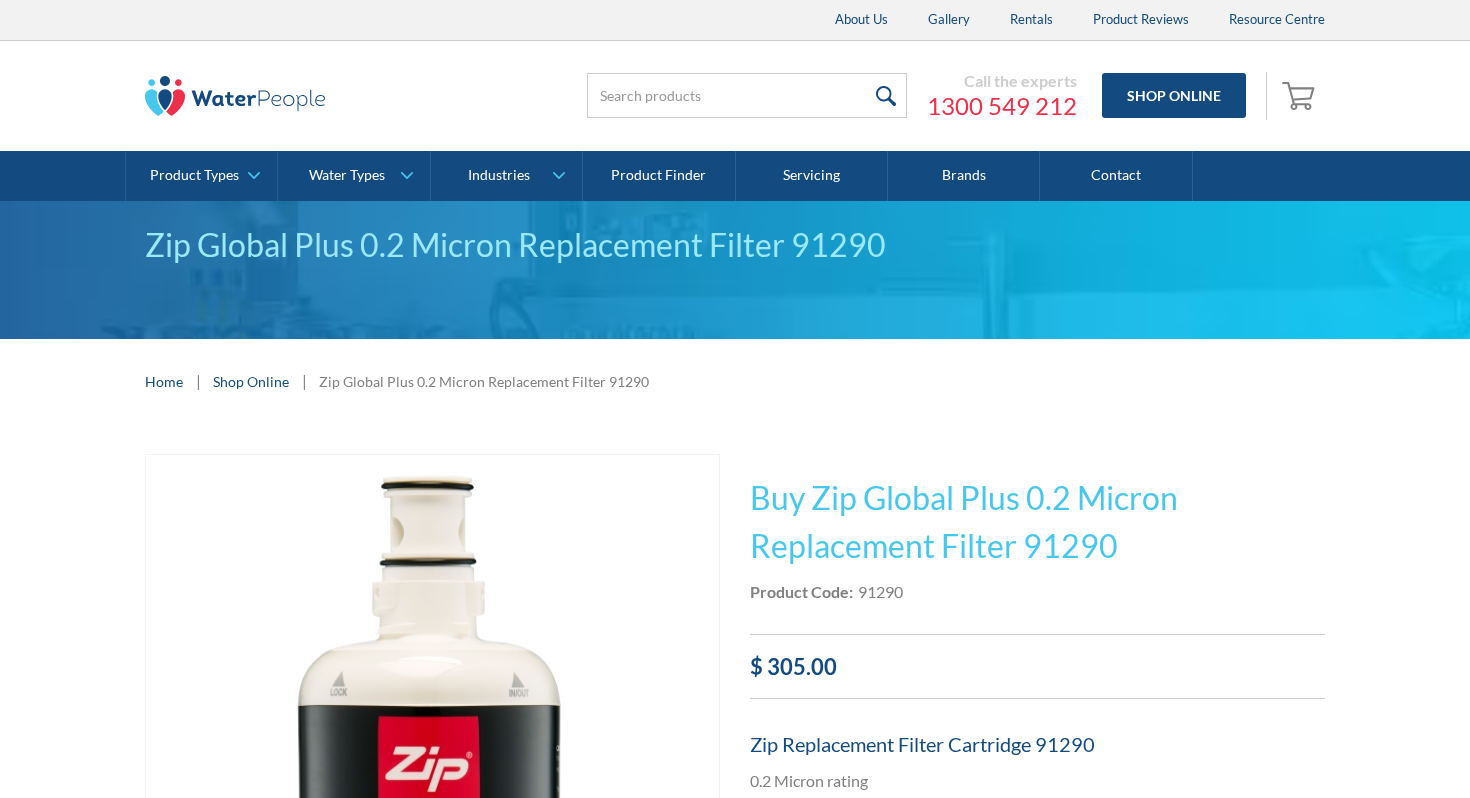 scroll, scrollTop: 0, scrollLeft: 0, axis: both 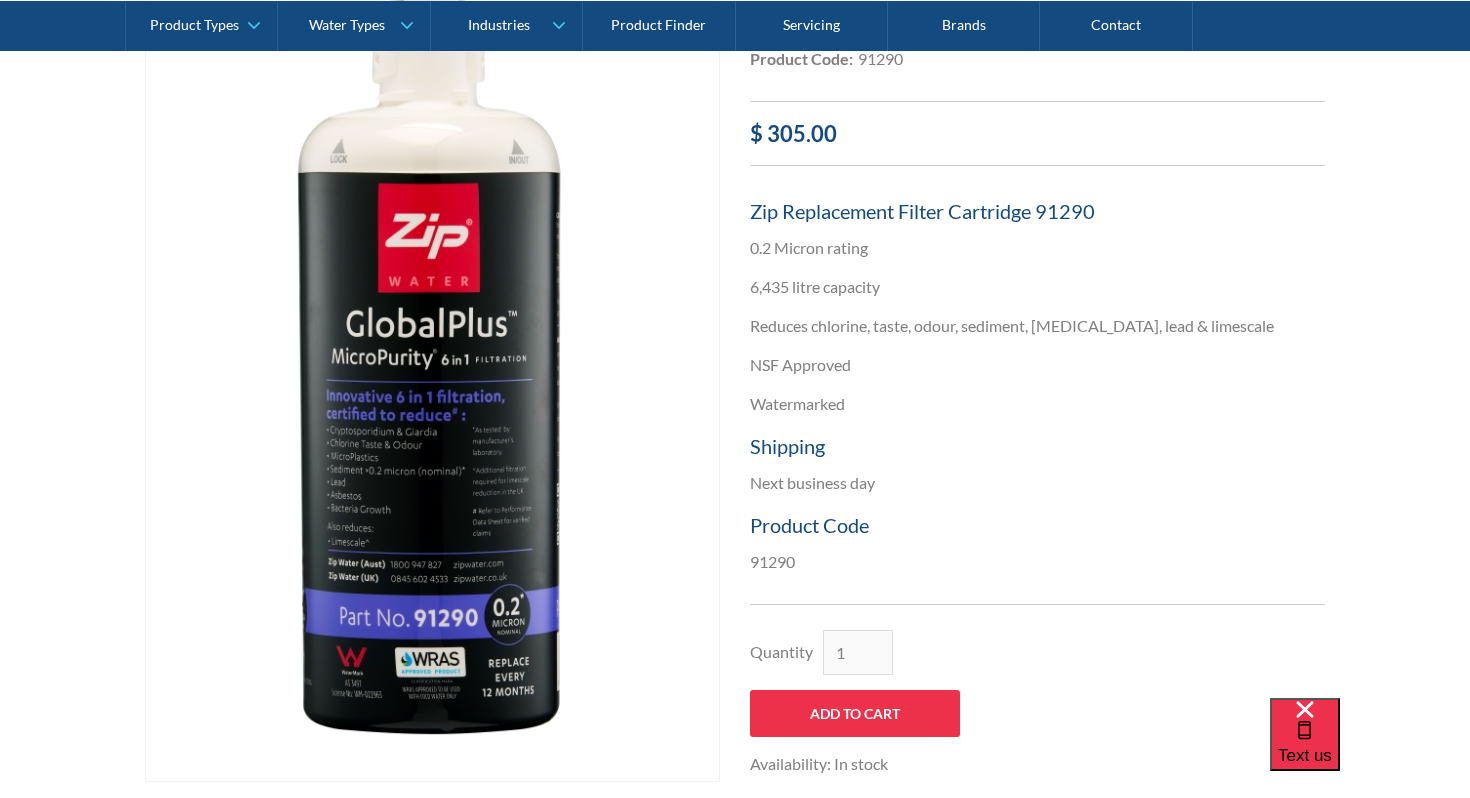click at bounding box center [432, 351] 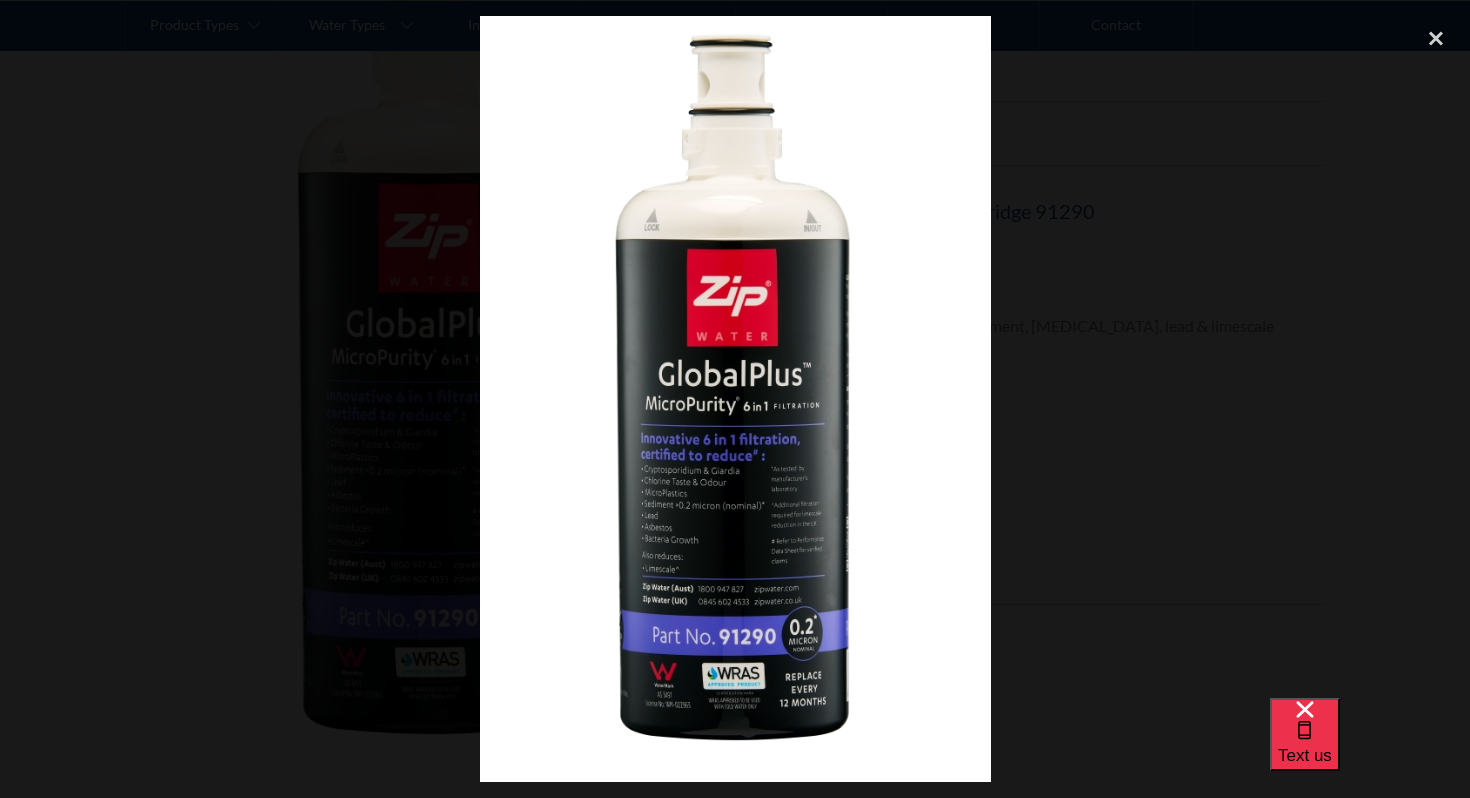 click at bounding box center (735, 399) 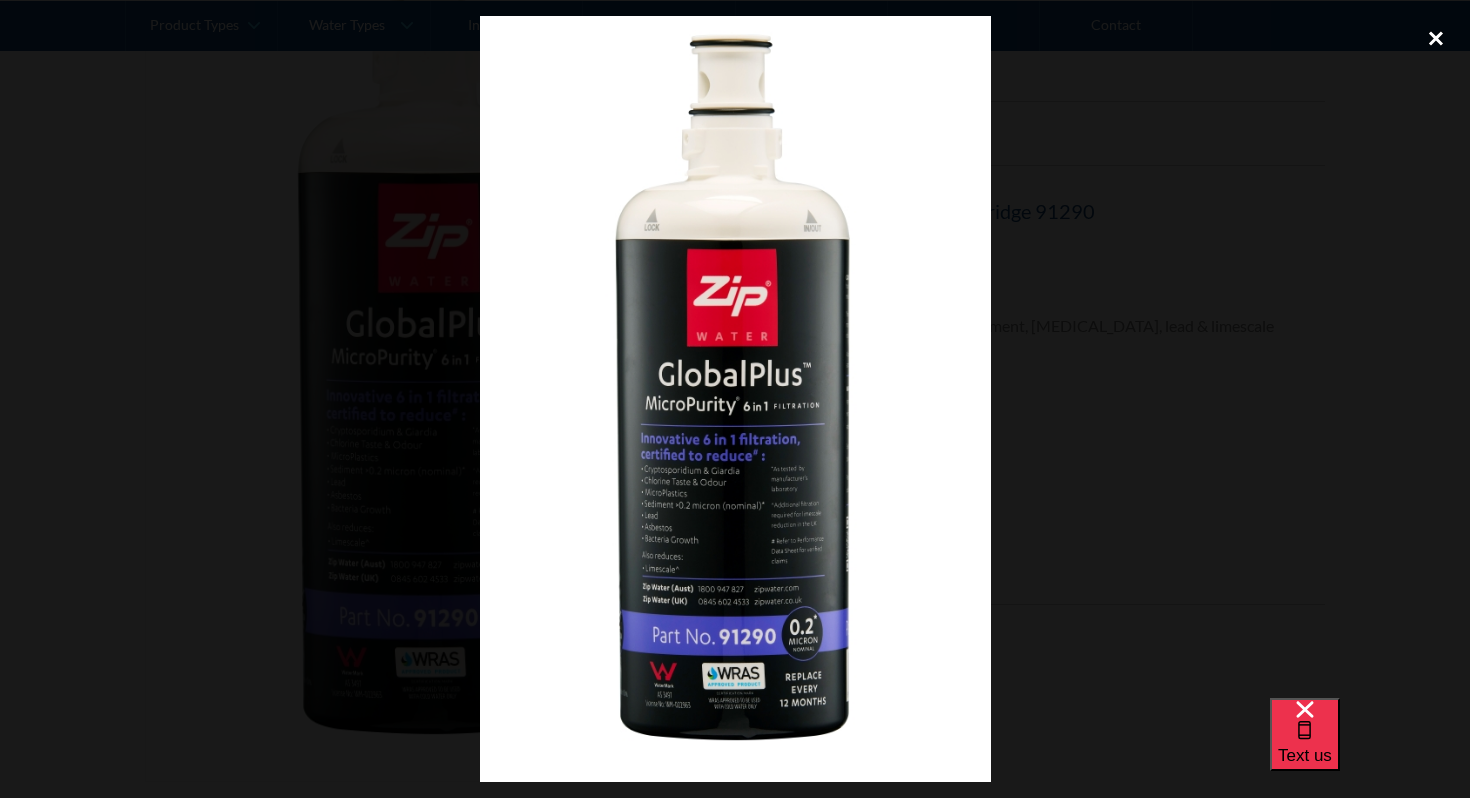 click at bounding box center [1436, 38] 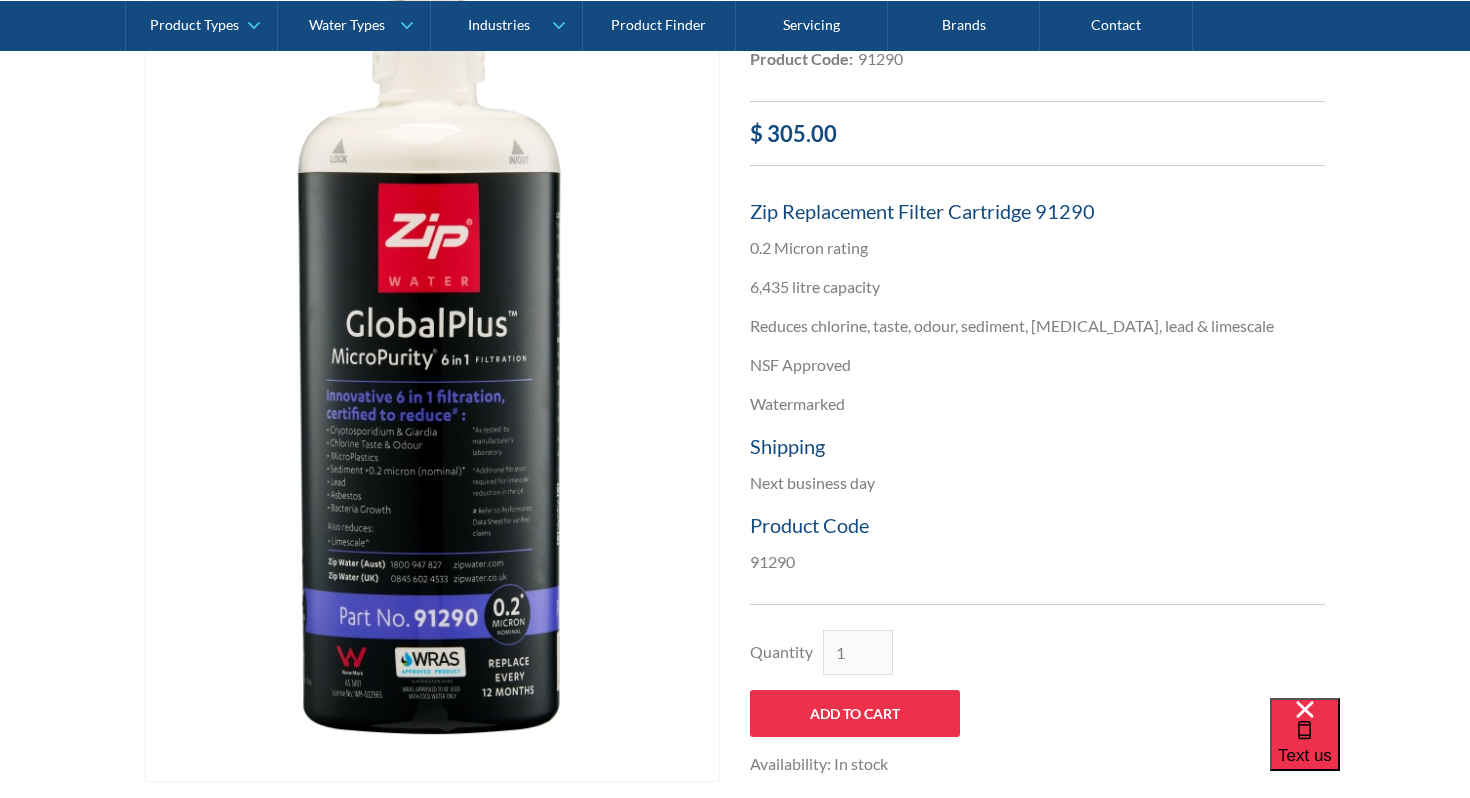 scroll, scrollTop: 516, scrollLeft: 0, axis: vertical 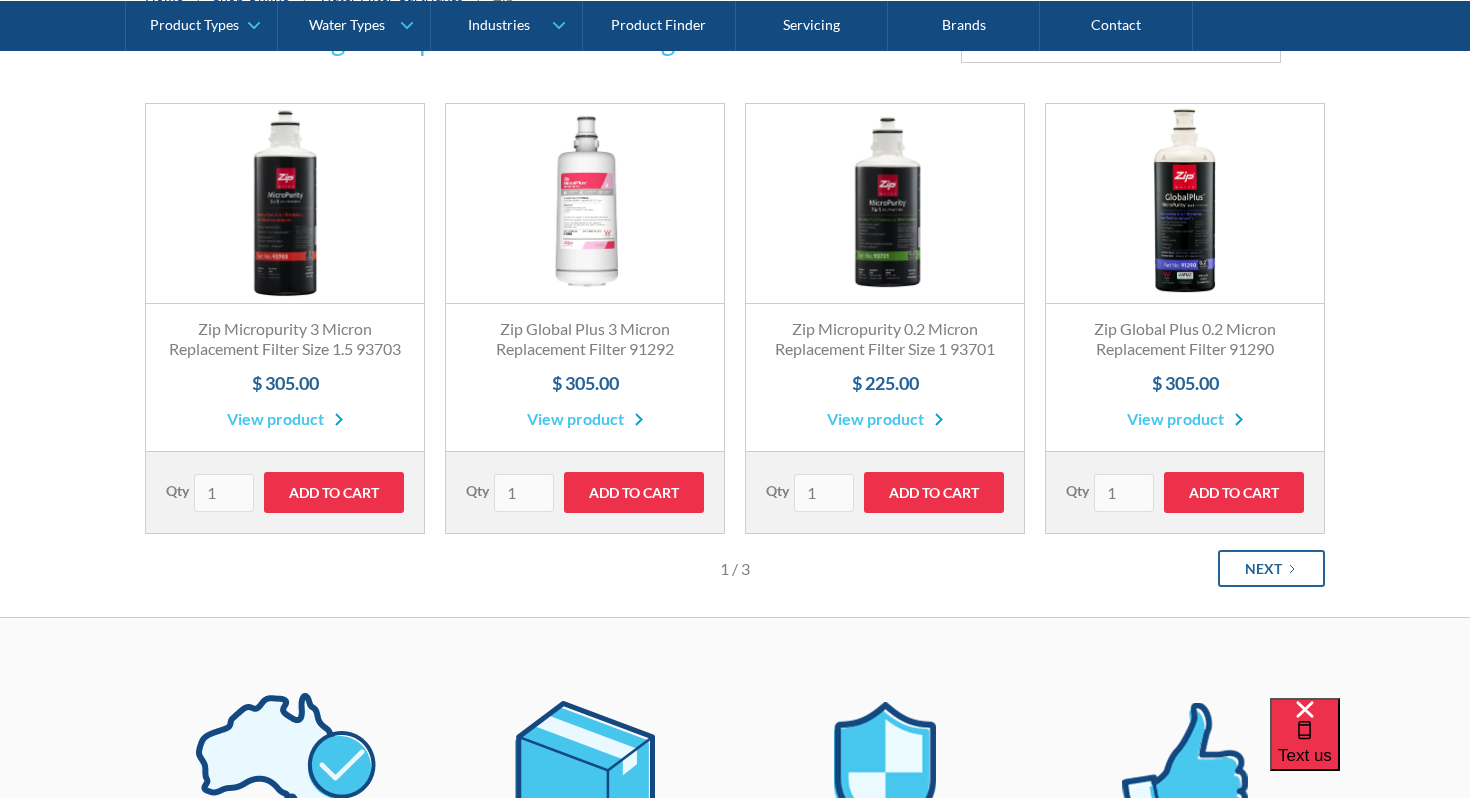 click on "Next" at bounding box center [1271, 568] 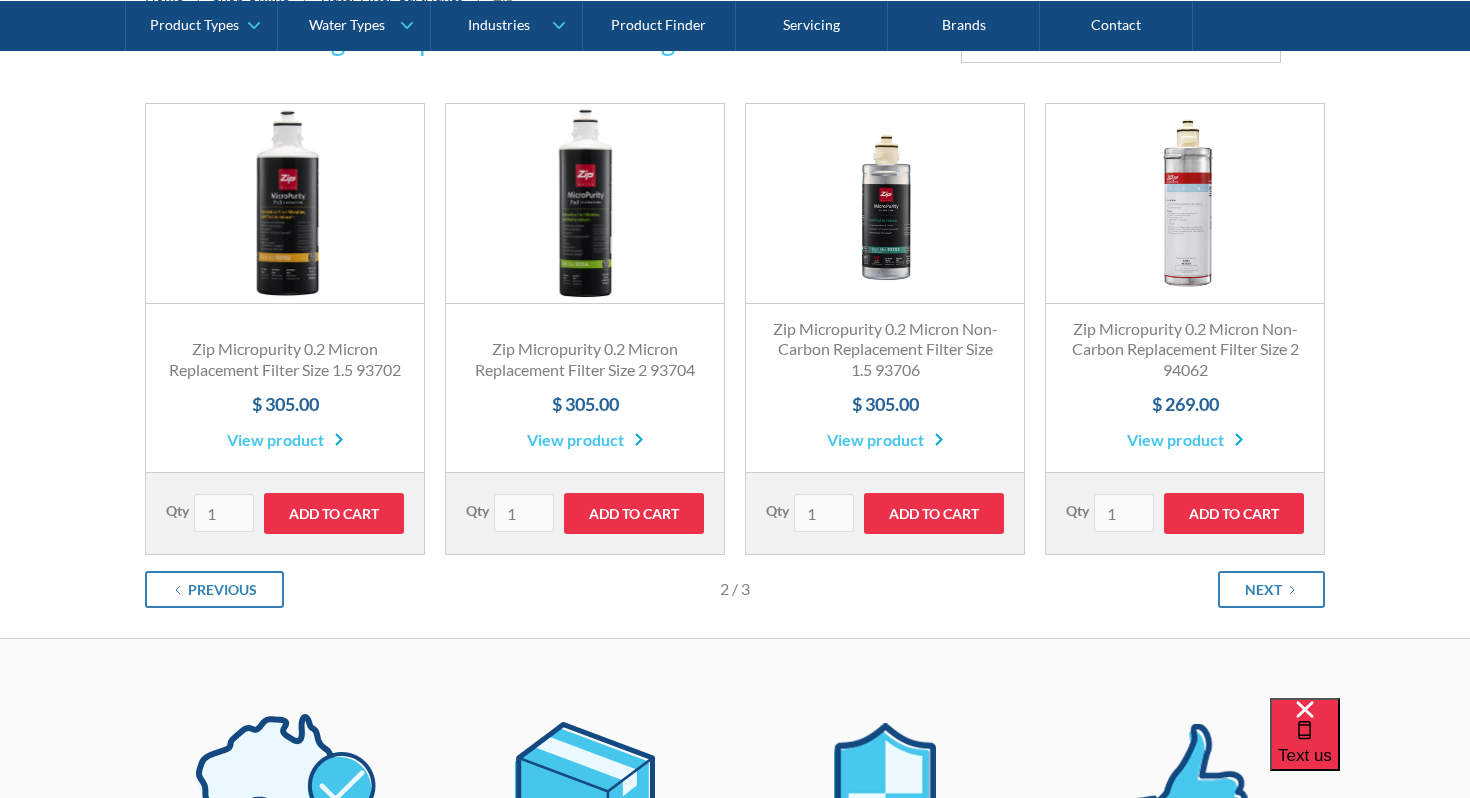 click on "Fits All Brands Best Seller" at bounding box center (585, 204) 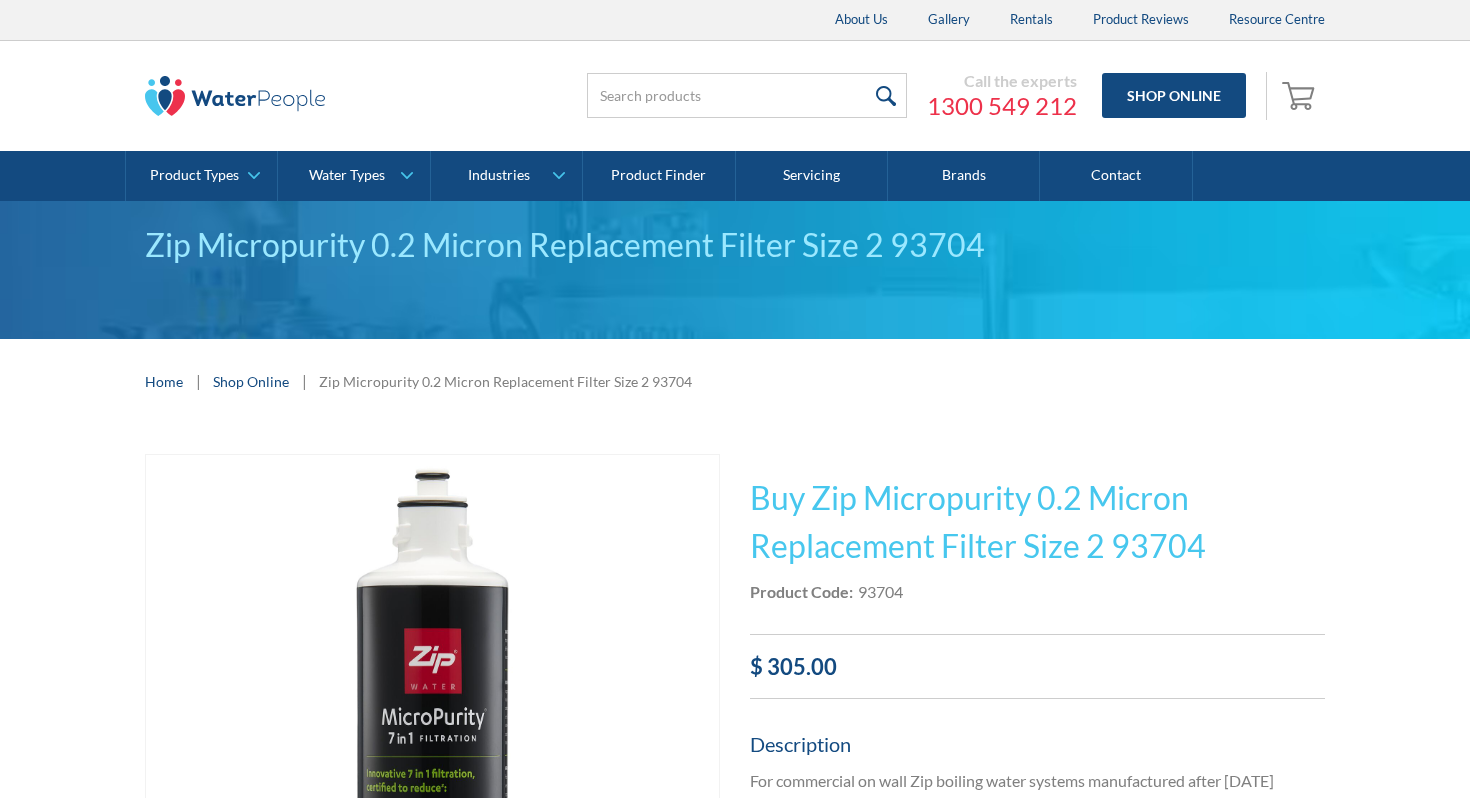 scroll, scrollTop: 0, scrollLeft: 0, axis: both 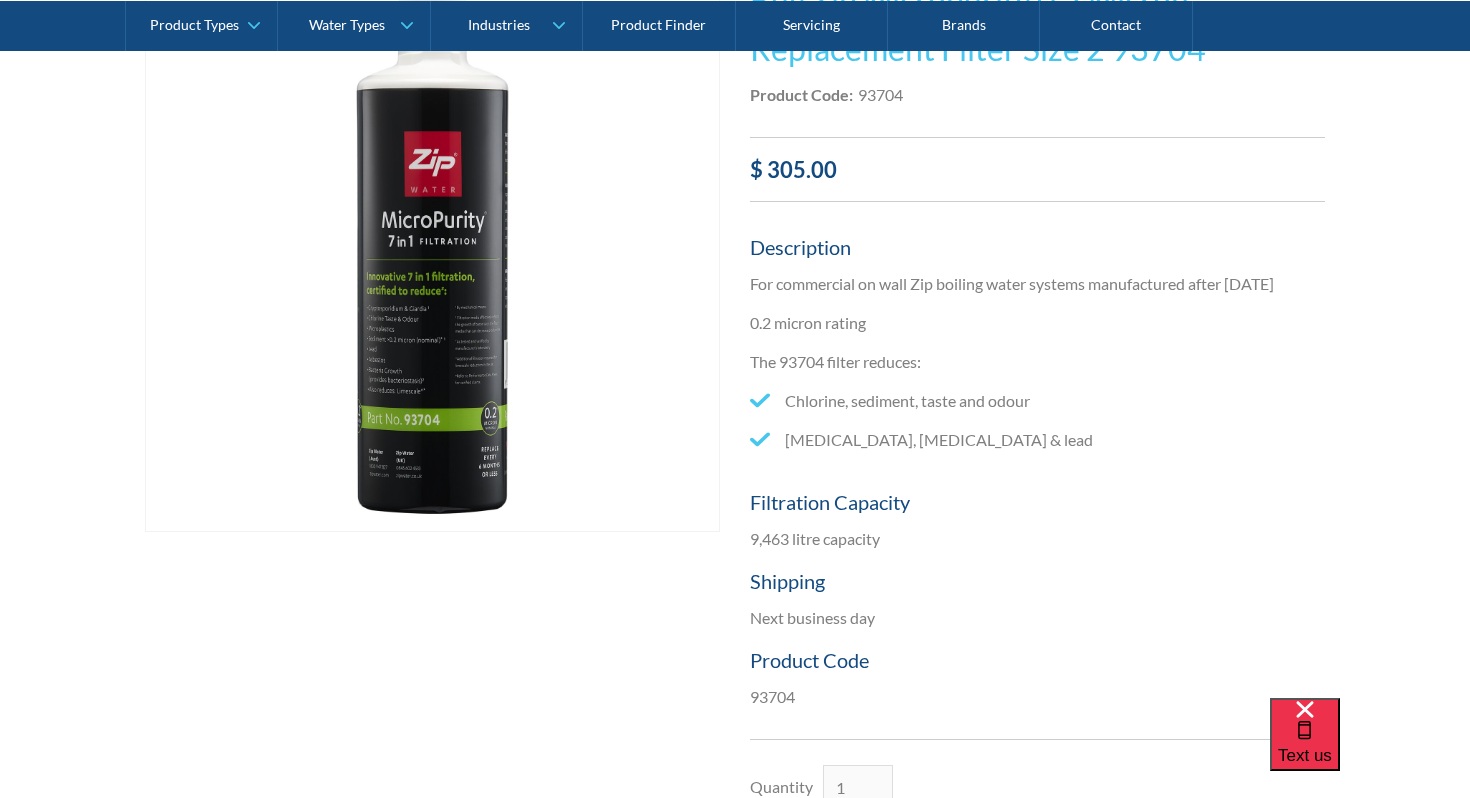 click at bounding box center (432, 244) 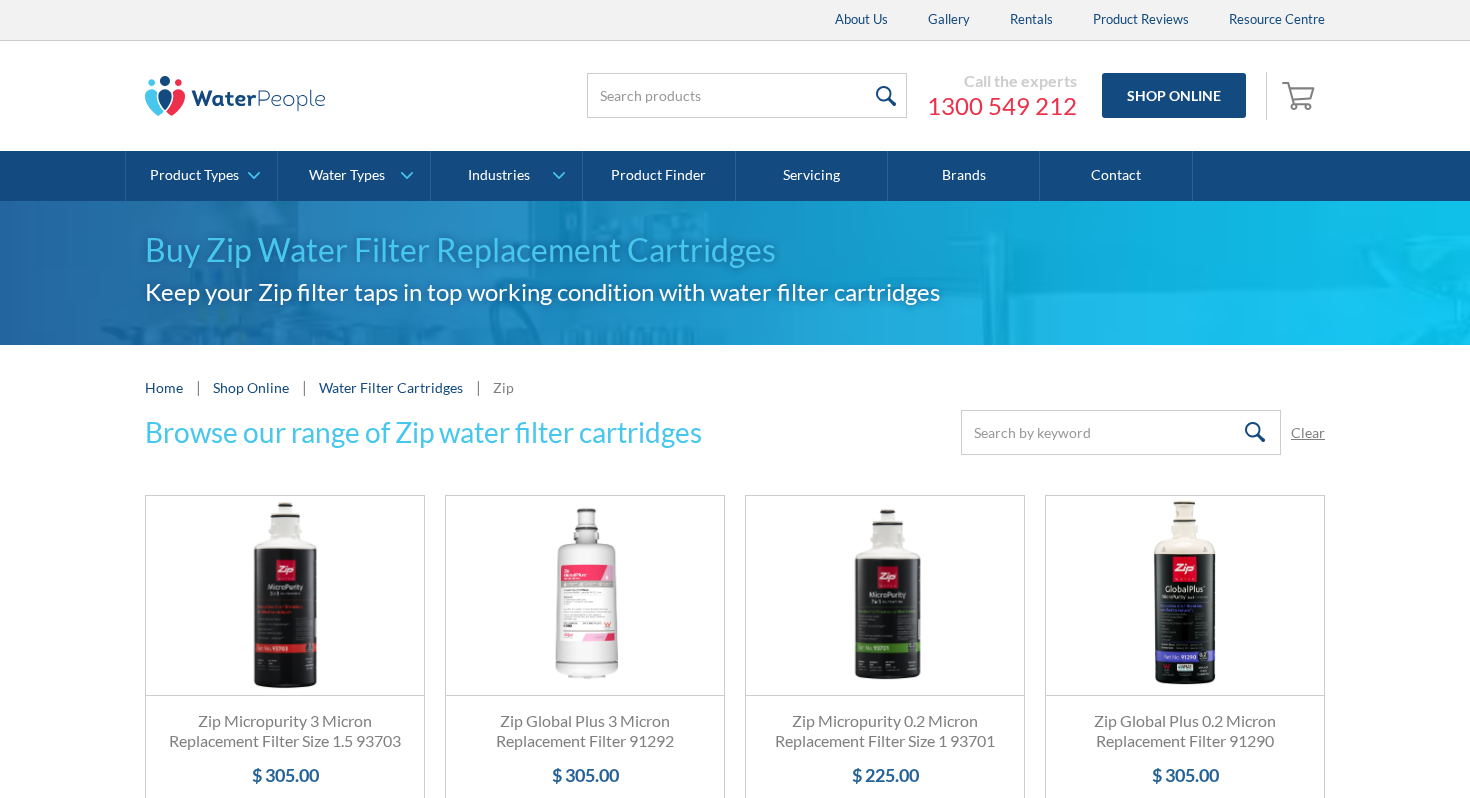 scroll, scrollTop: 392, scrollLeft: 0, axis: vertical 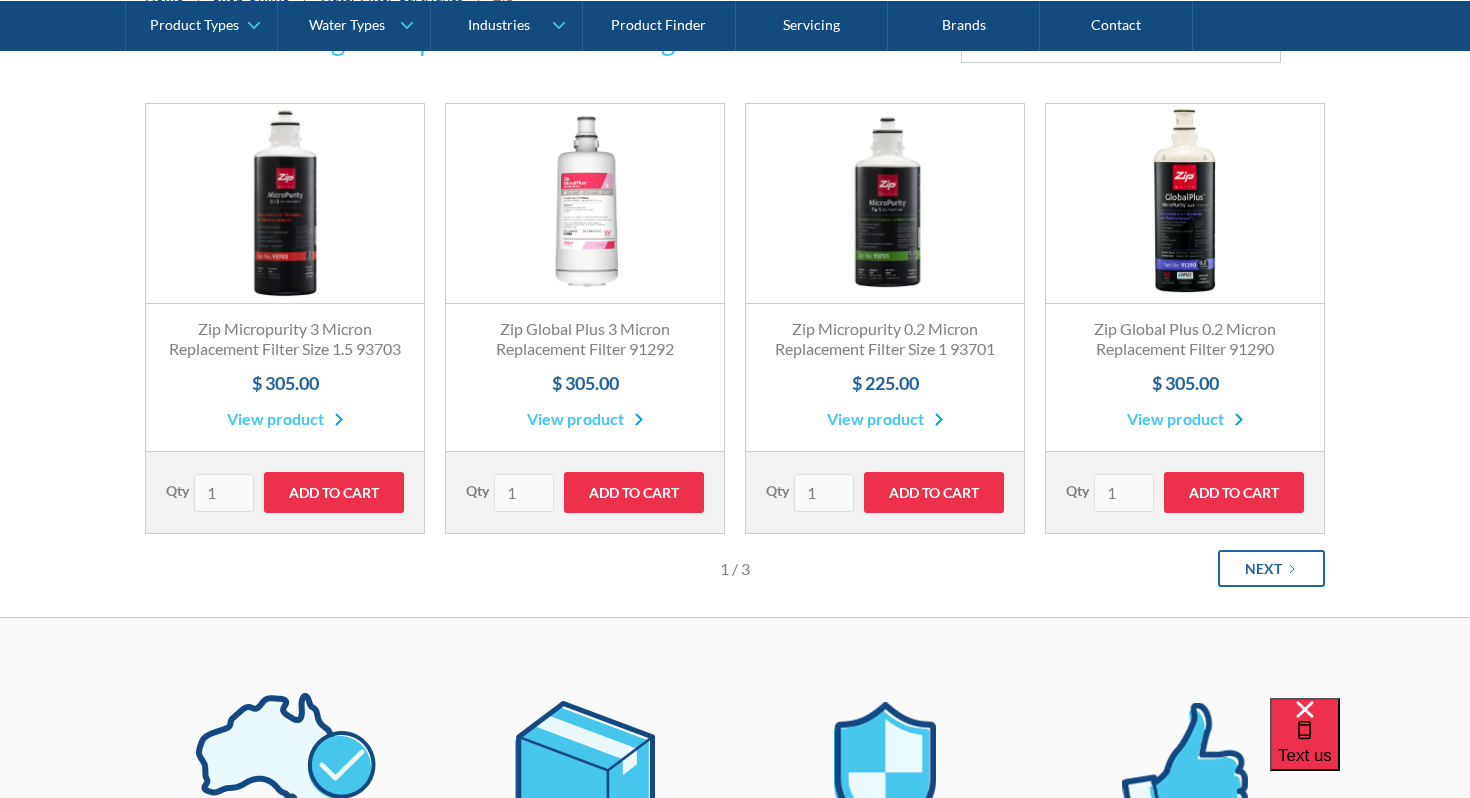 click 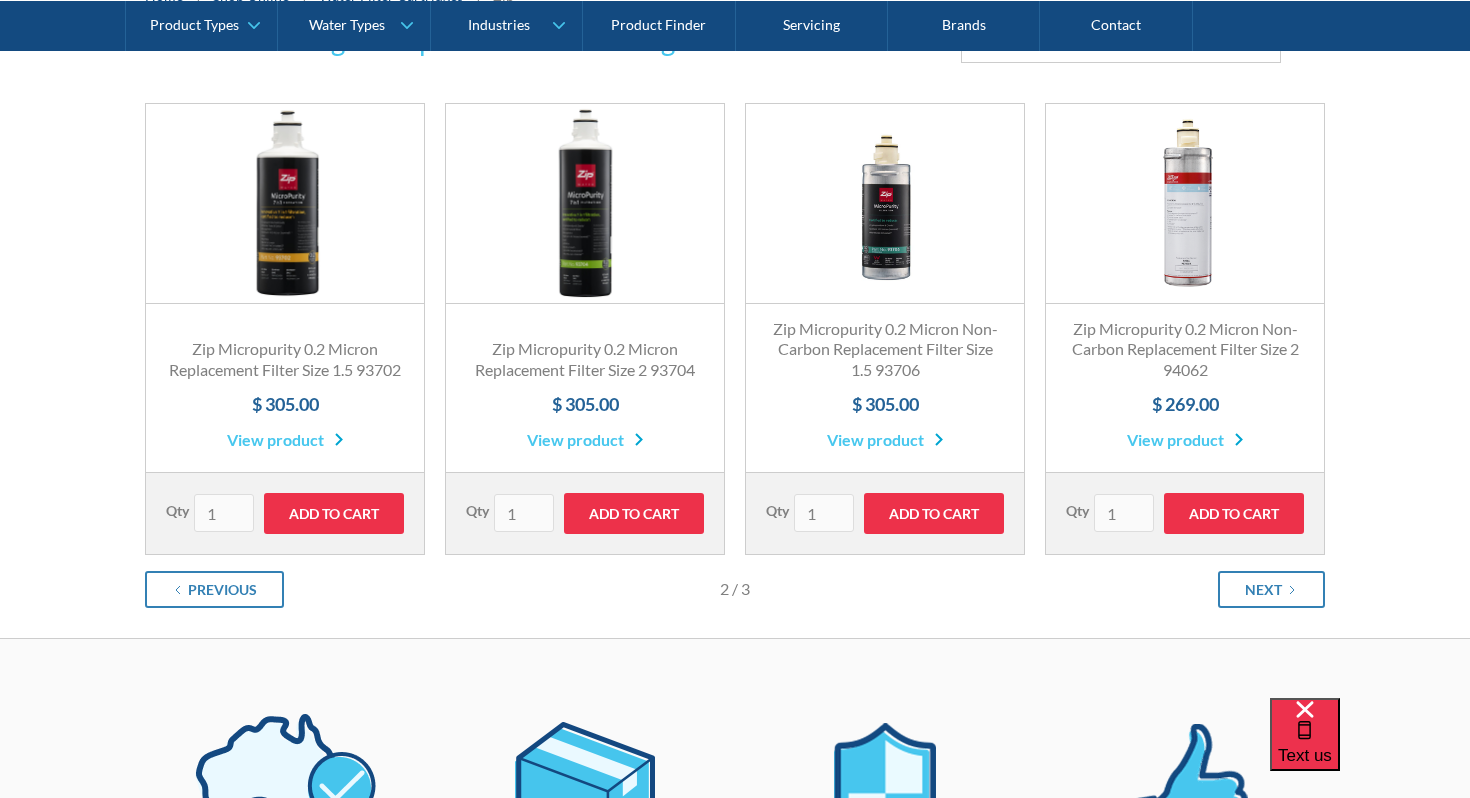 click on "Fits All Brands Best Seller" at bounding box center (885, 204) 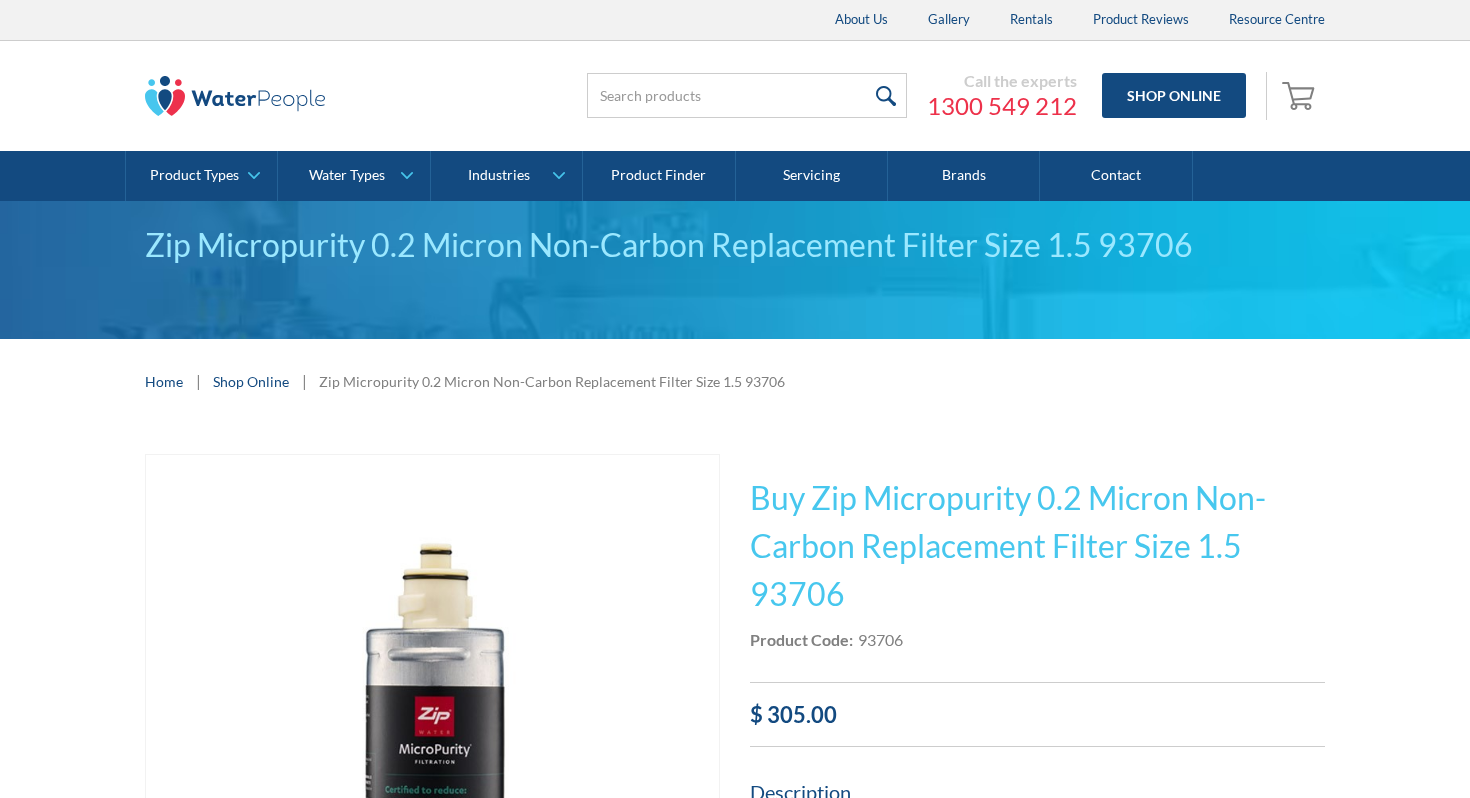 scroll, scrollTop: 0, scrollLeft: 0, axis: both 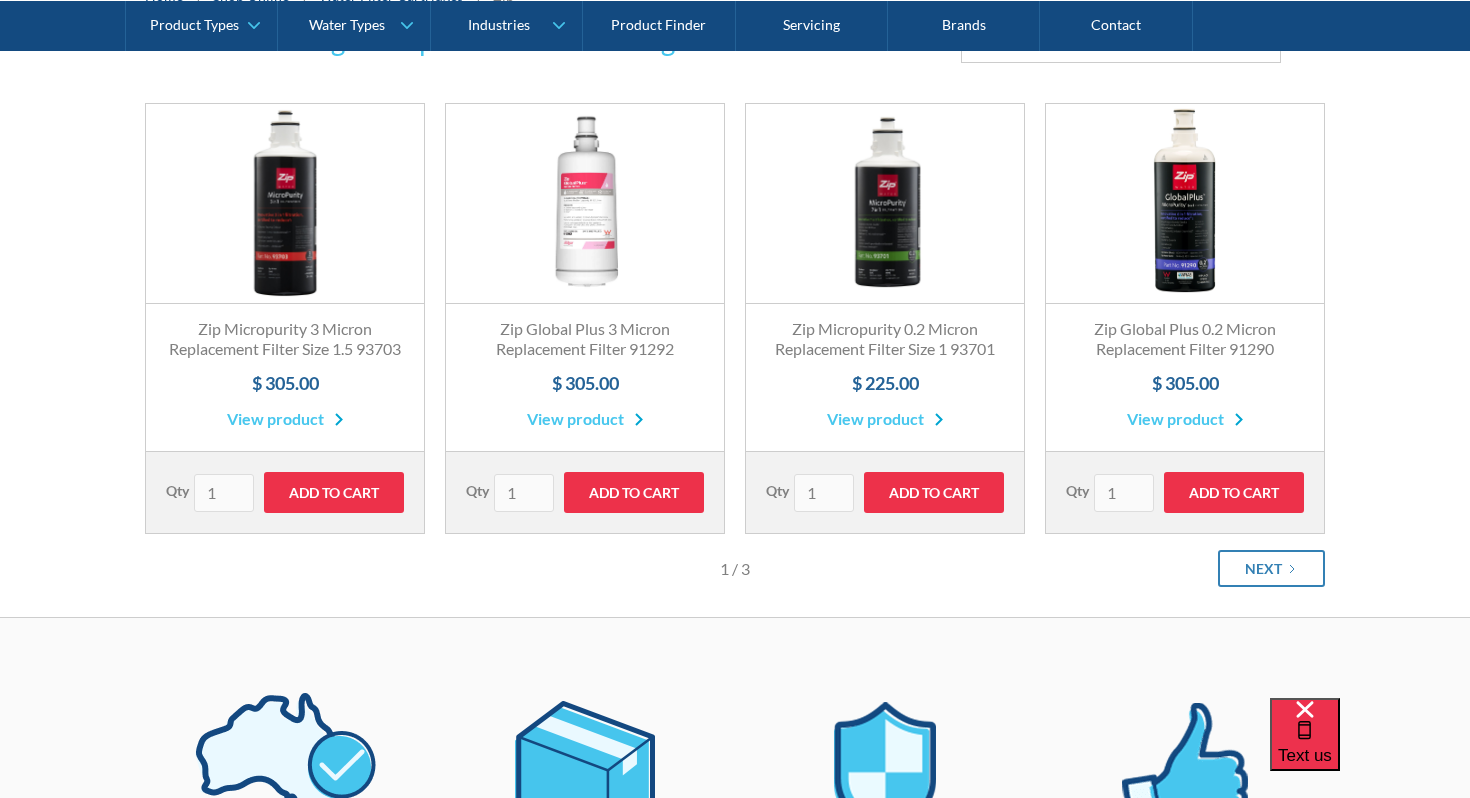 click on "Fits All Brands Best Seller" 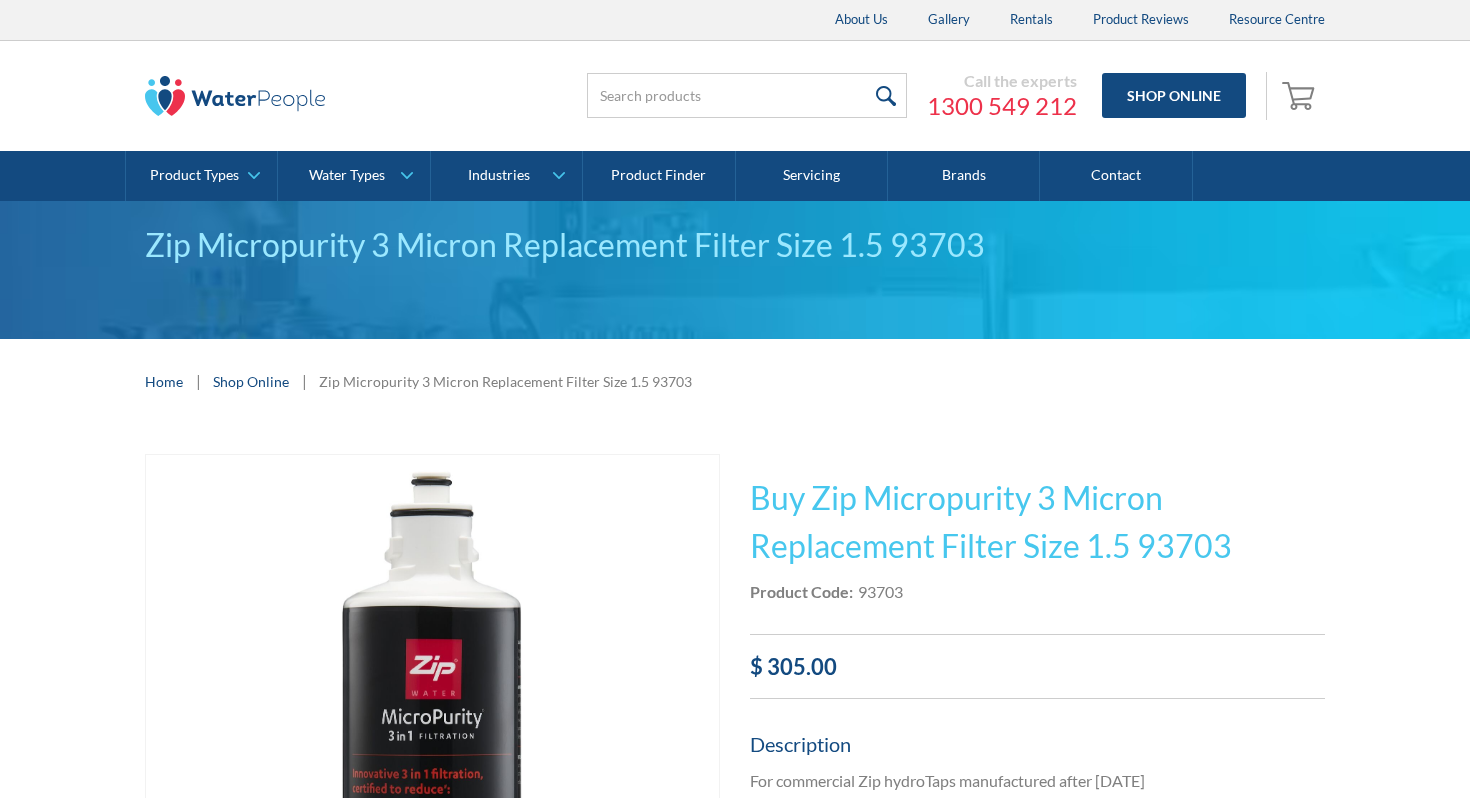 scroll, scrollTop: 0, scrollLeft: 0, axis: both 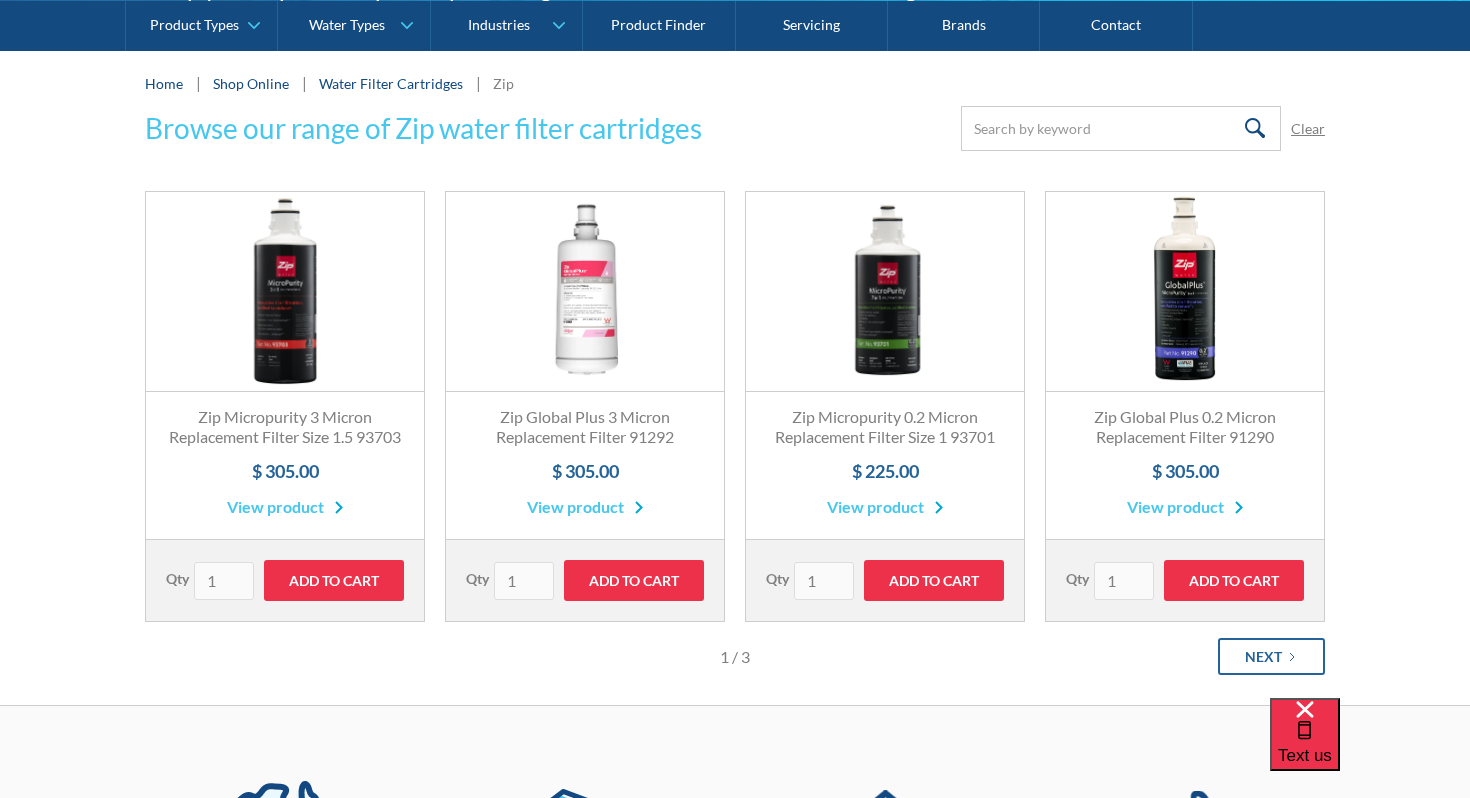 click on "Next" at bounding box center (1263, 656) 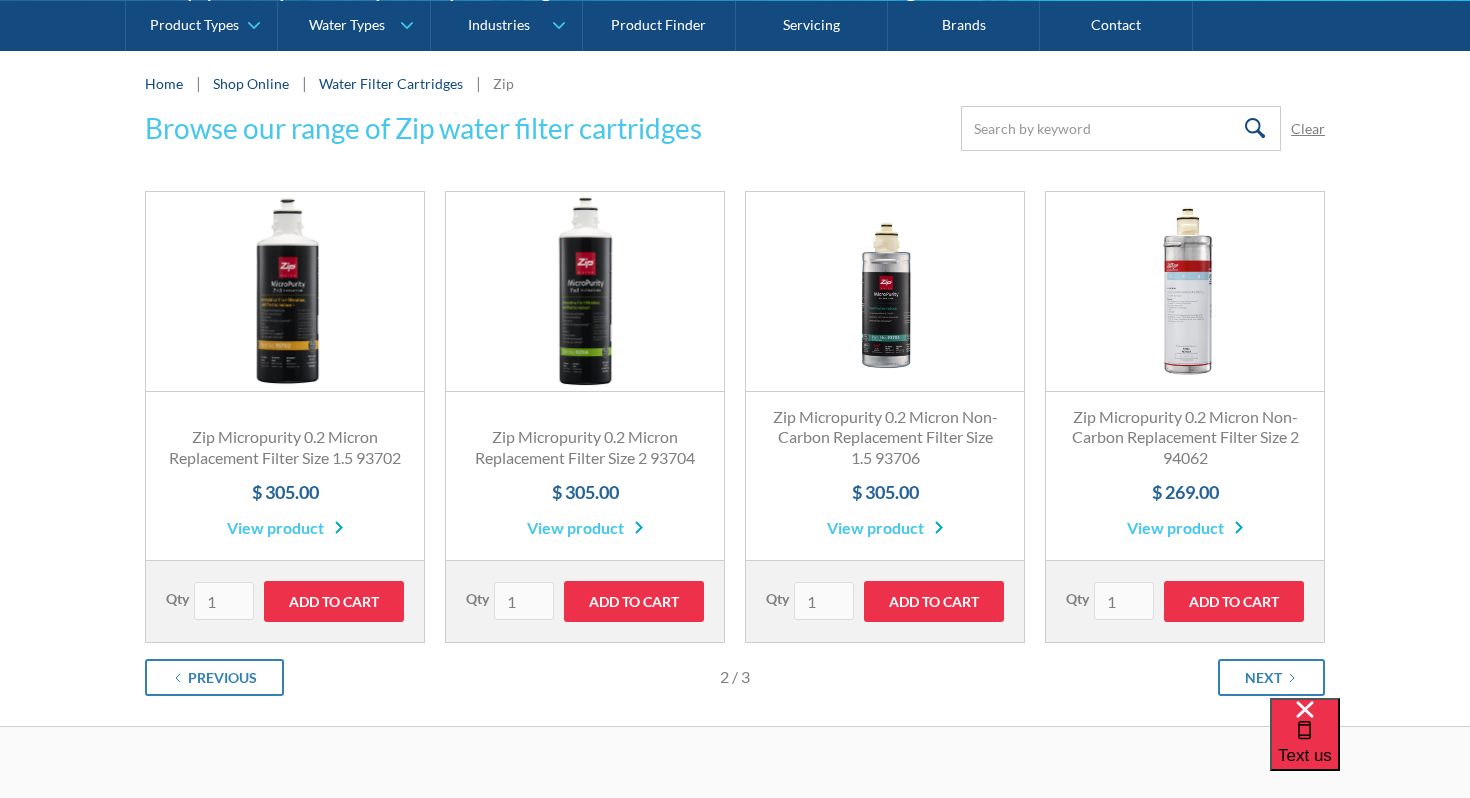 click on "Fits All Brands Best Seller" at bounding box center [285, 292] 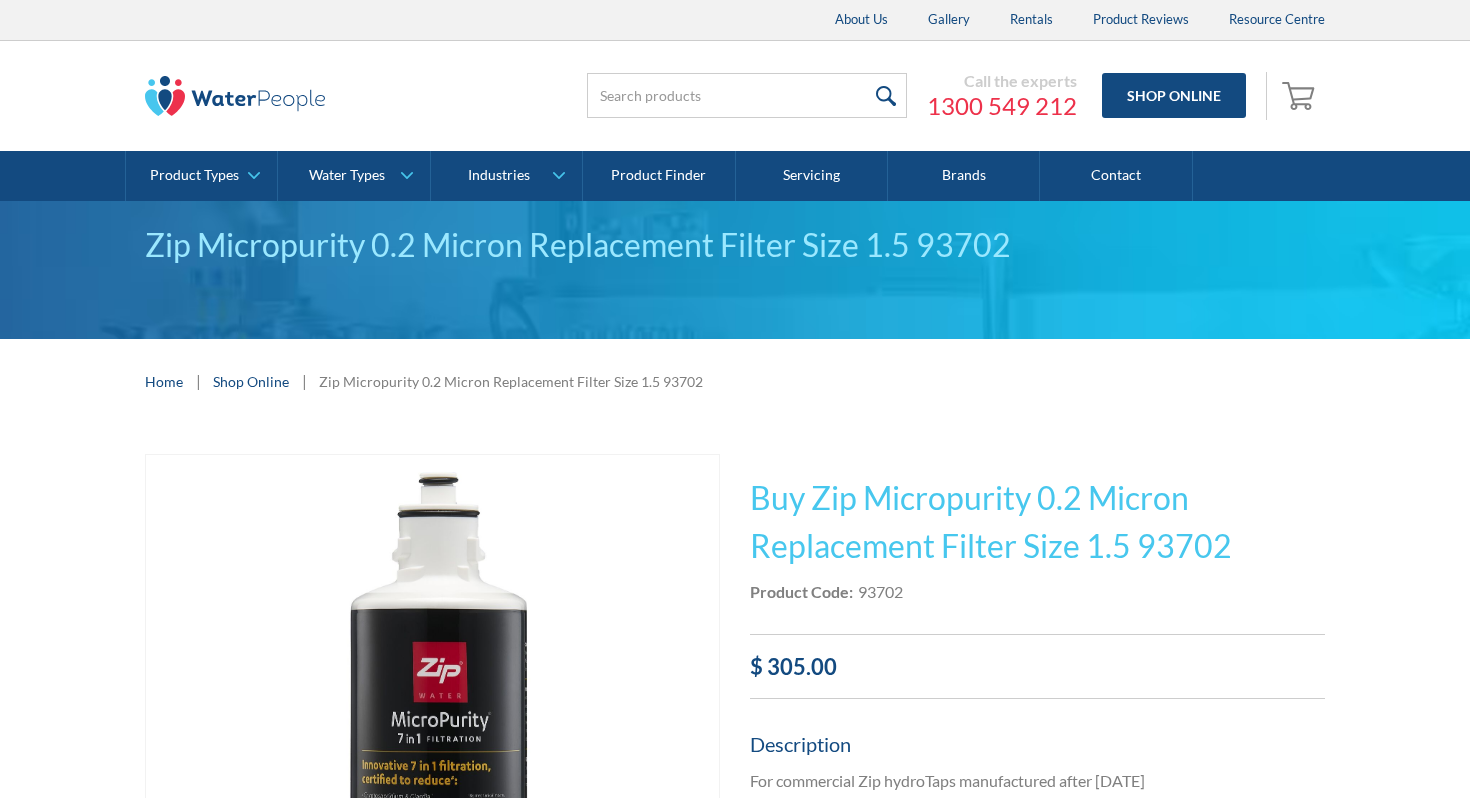 scroll, scrollTop: 0, scrollLeft: 0, axis: both 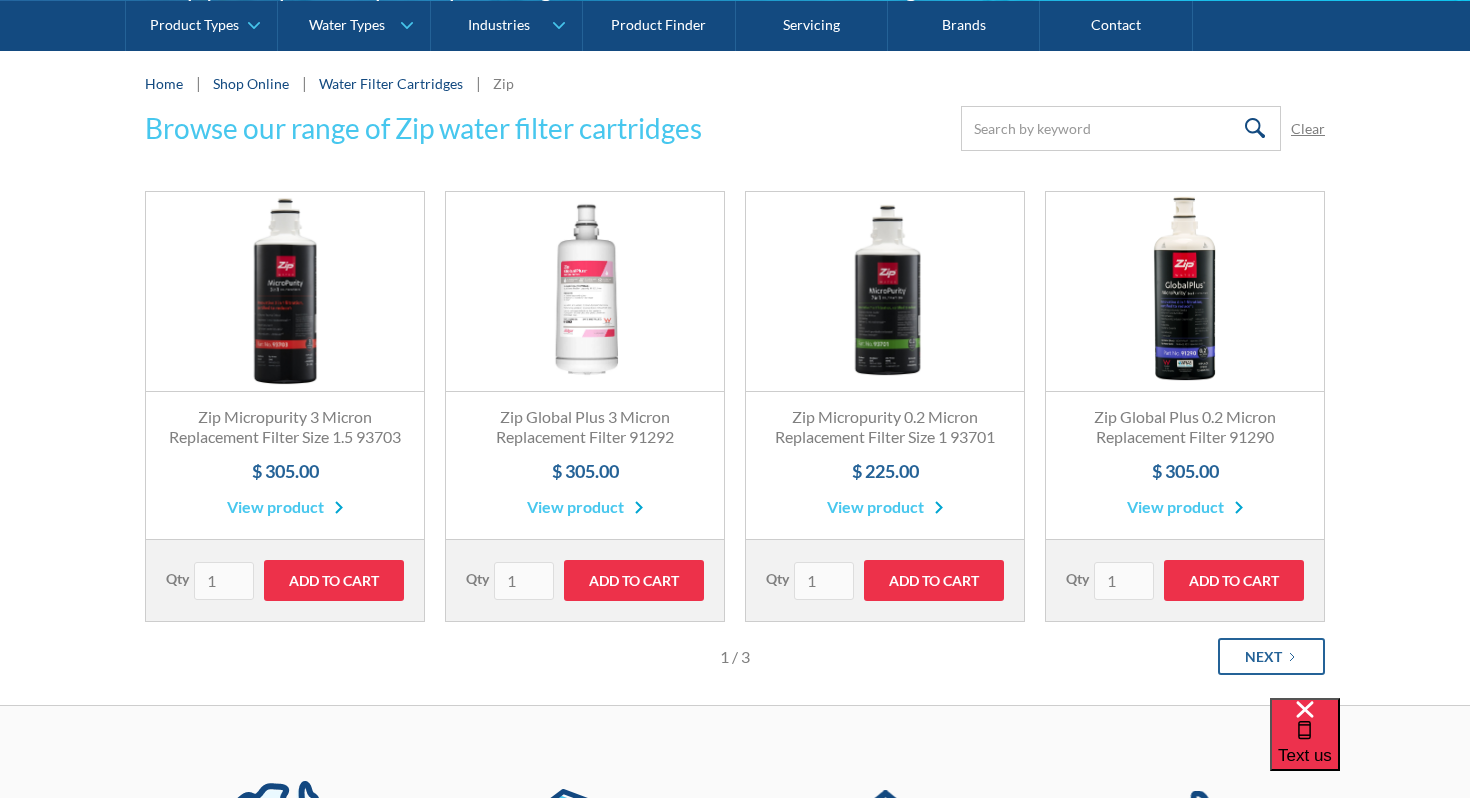 click 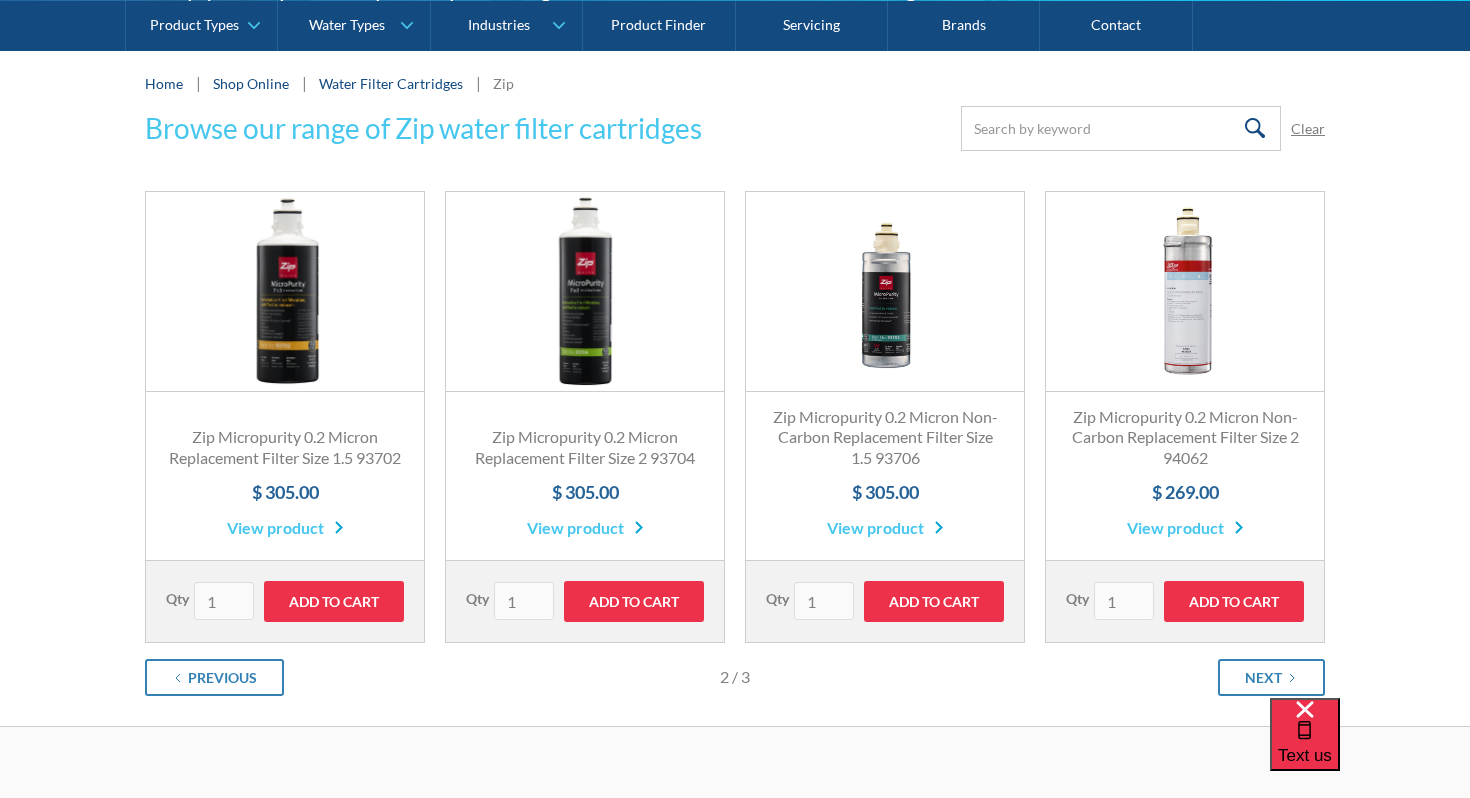 click on "Text us" at bounding box center [1370, 748] 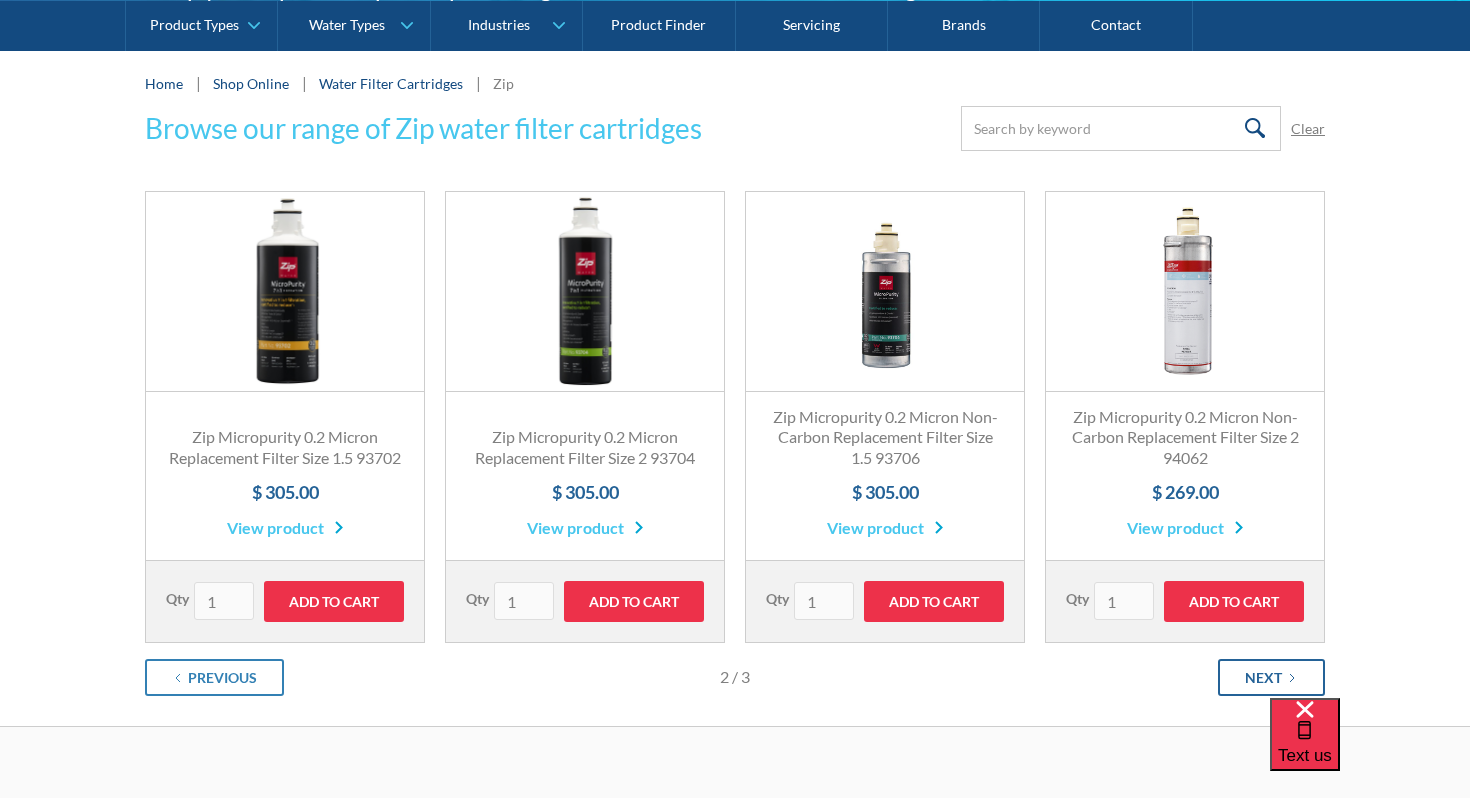 click on "Next" at bounding box center (1271, 677) 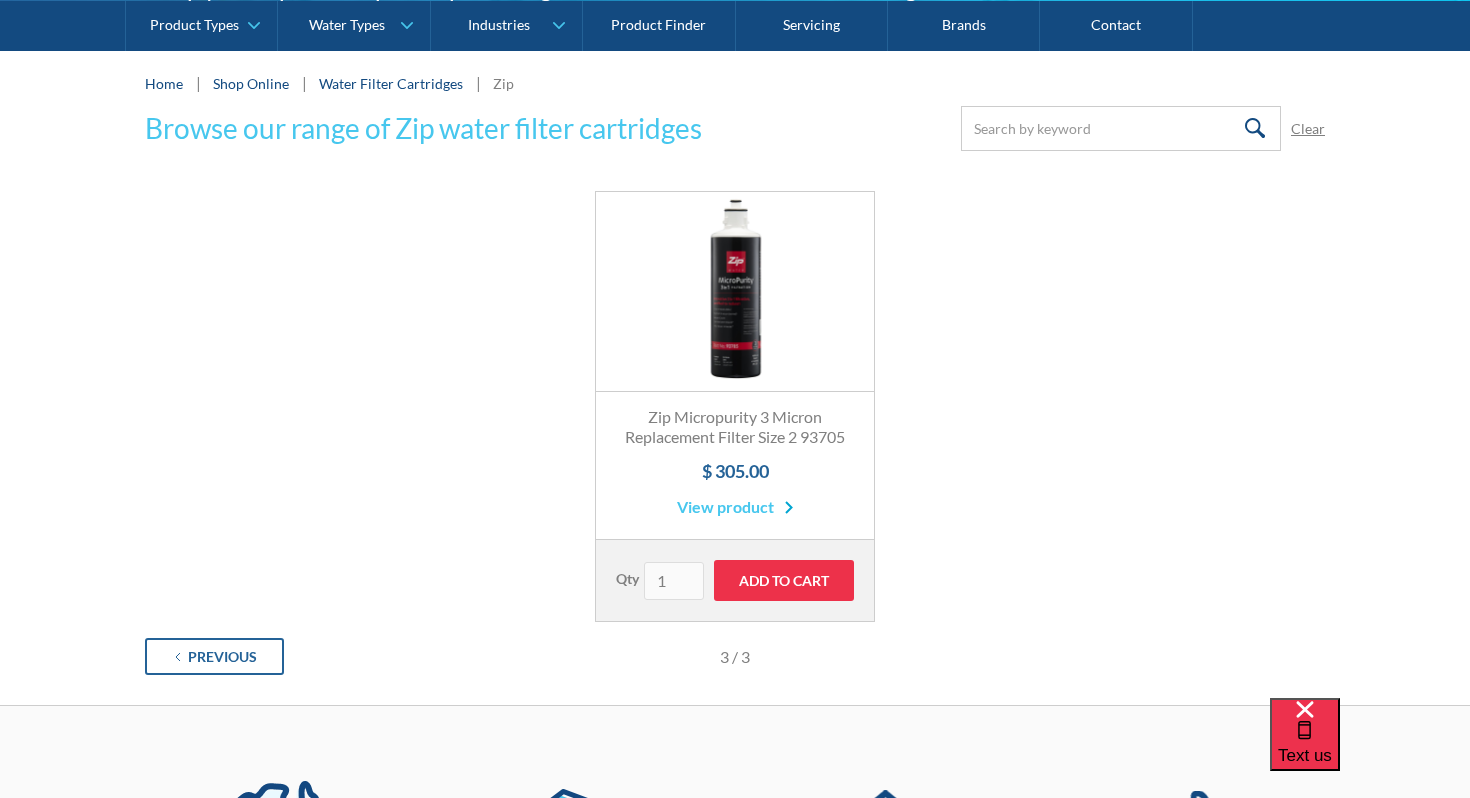 click on "Previous" at bounding box center (214, 656) 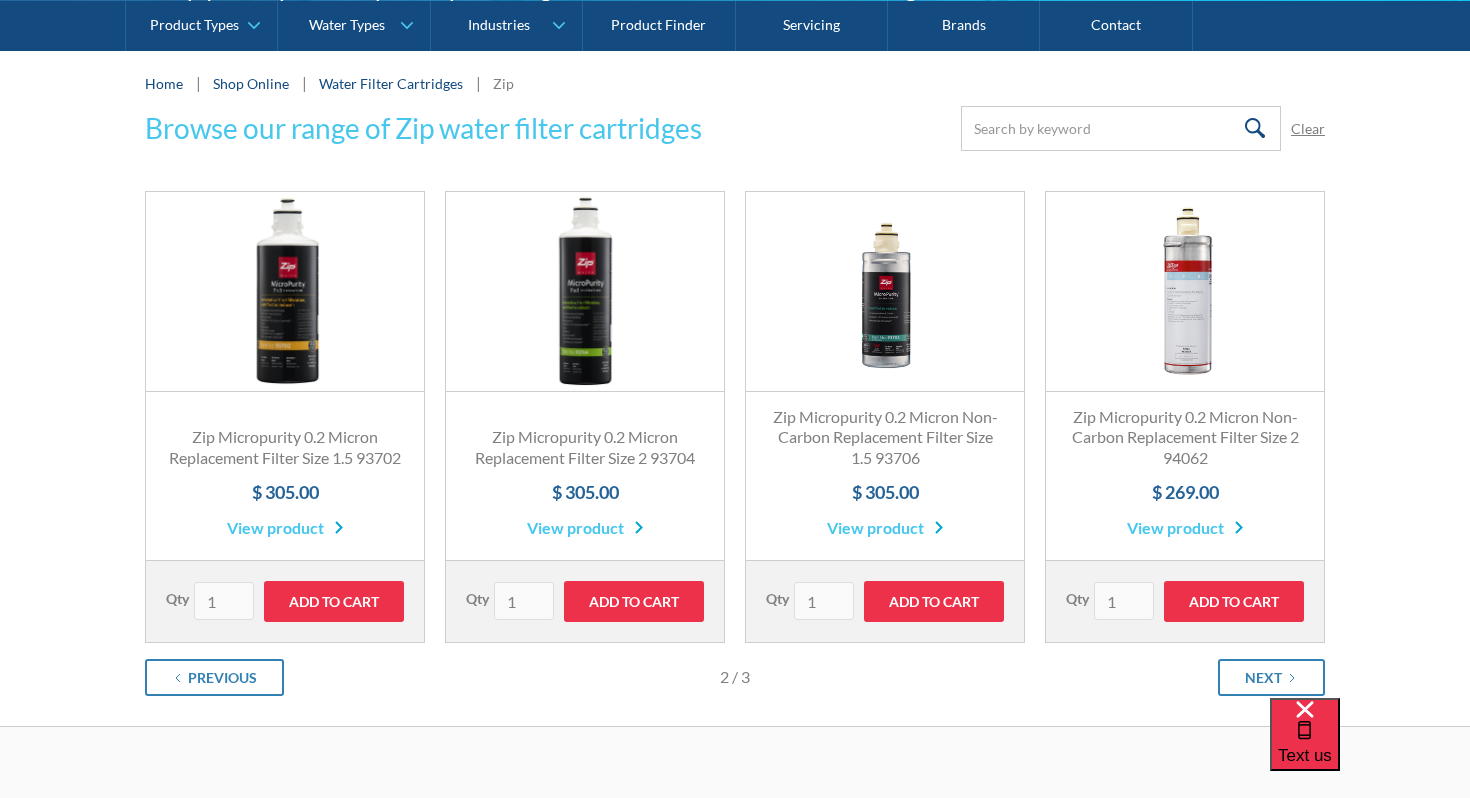 click on "Fits All Brands Best Seller" at bounding box center [285, 292] 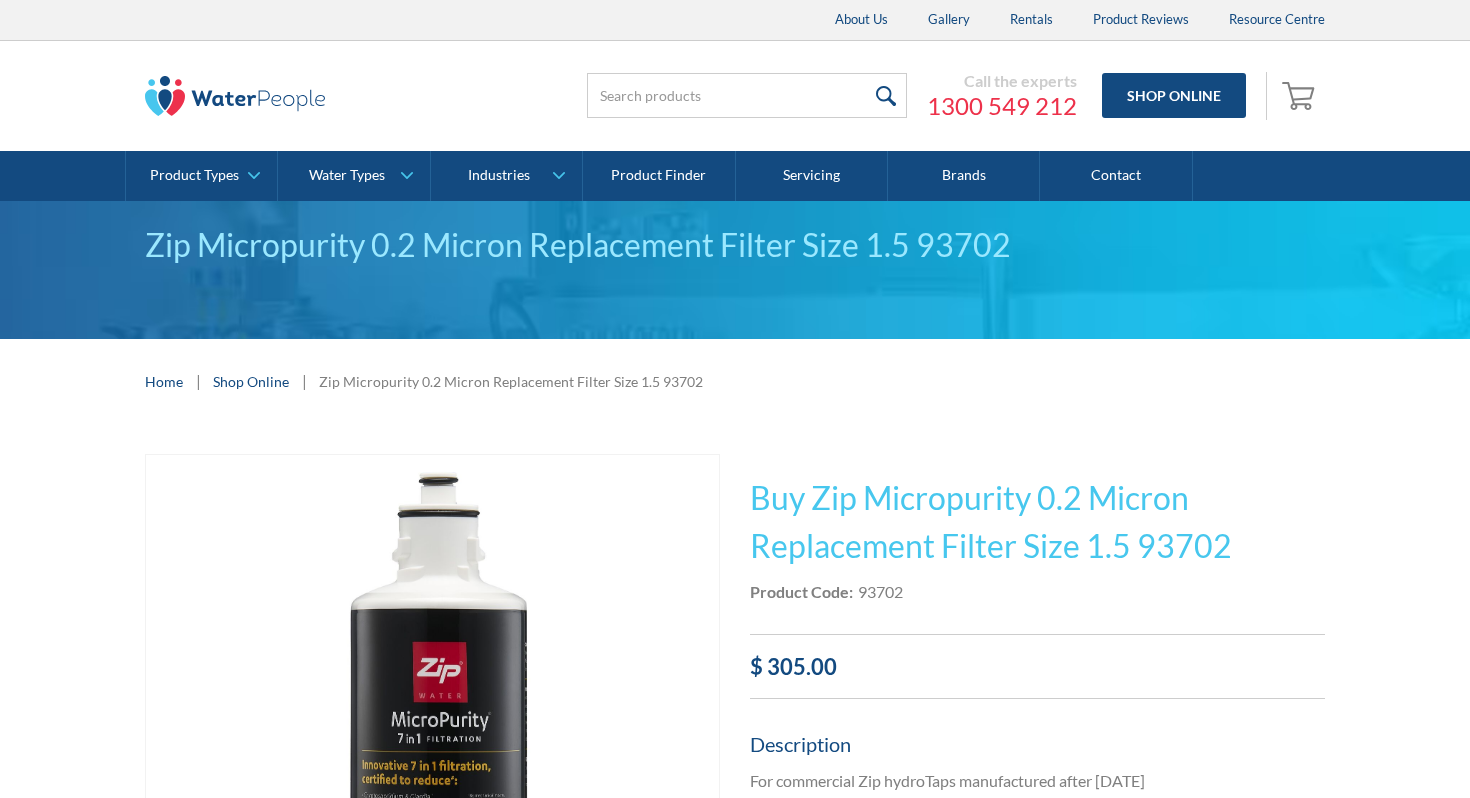 scroll, scrollTop: 0, scrollLeft: 0, axis: both 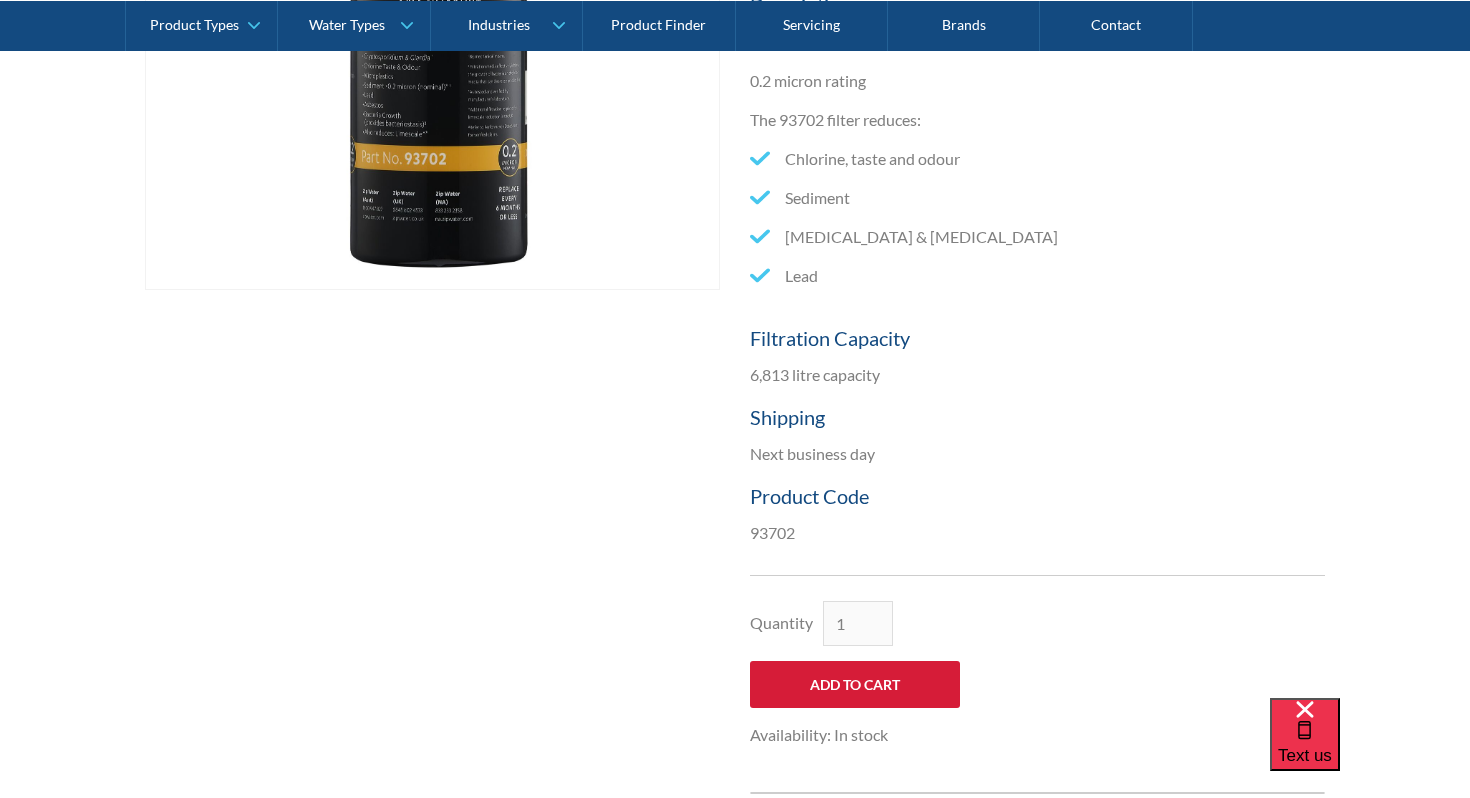 click on "Add to Cart" at bounding box center [855, 684] 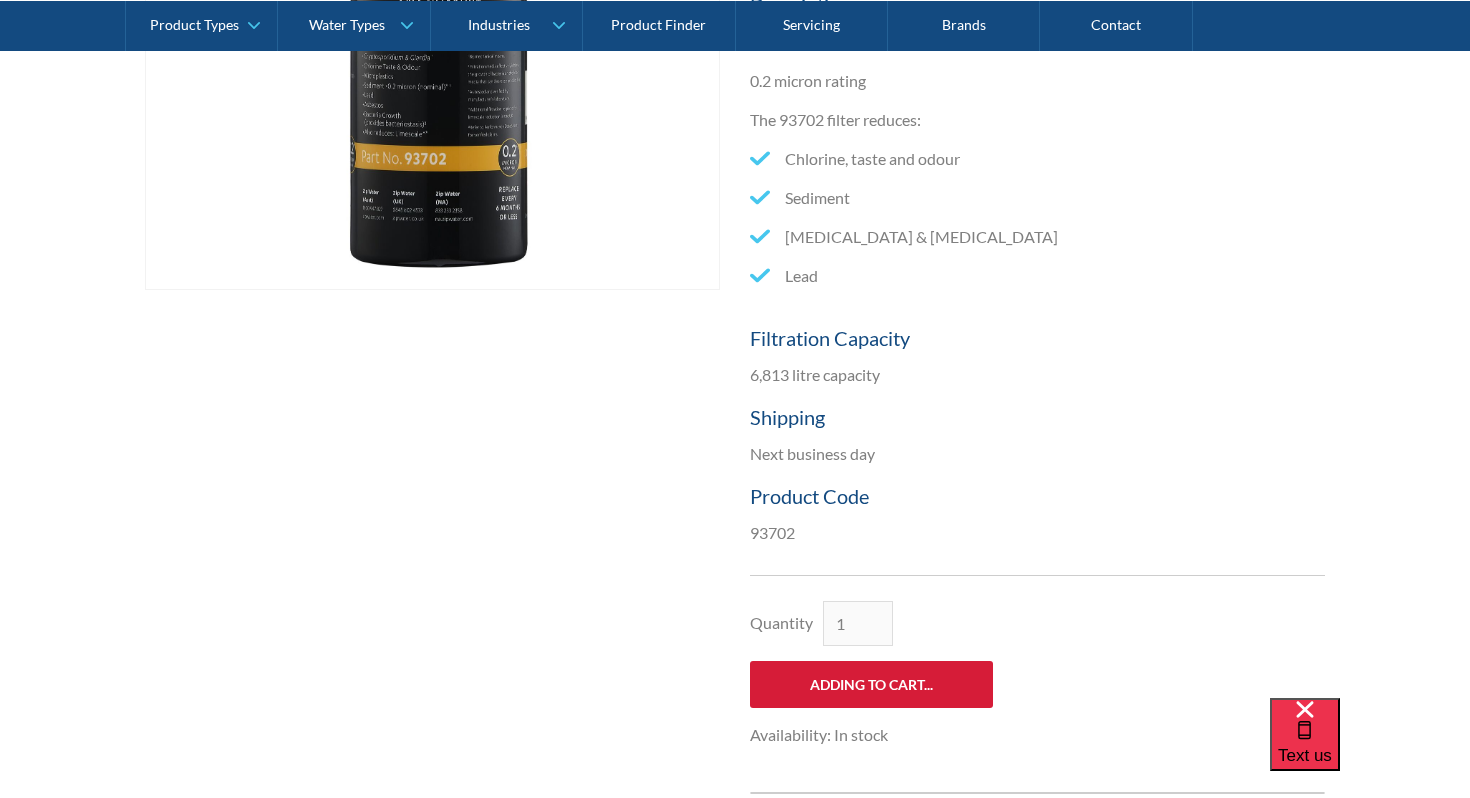 type on "Add to Cart" 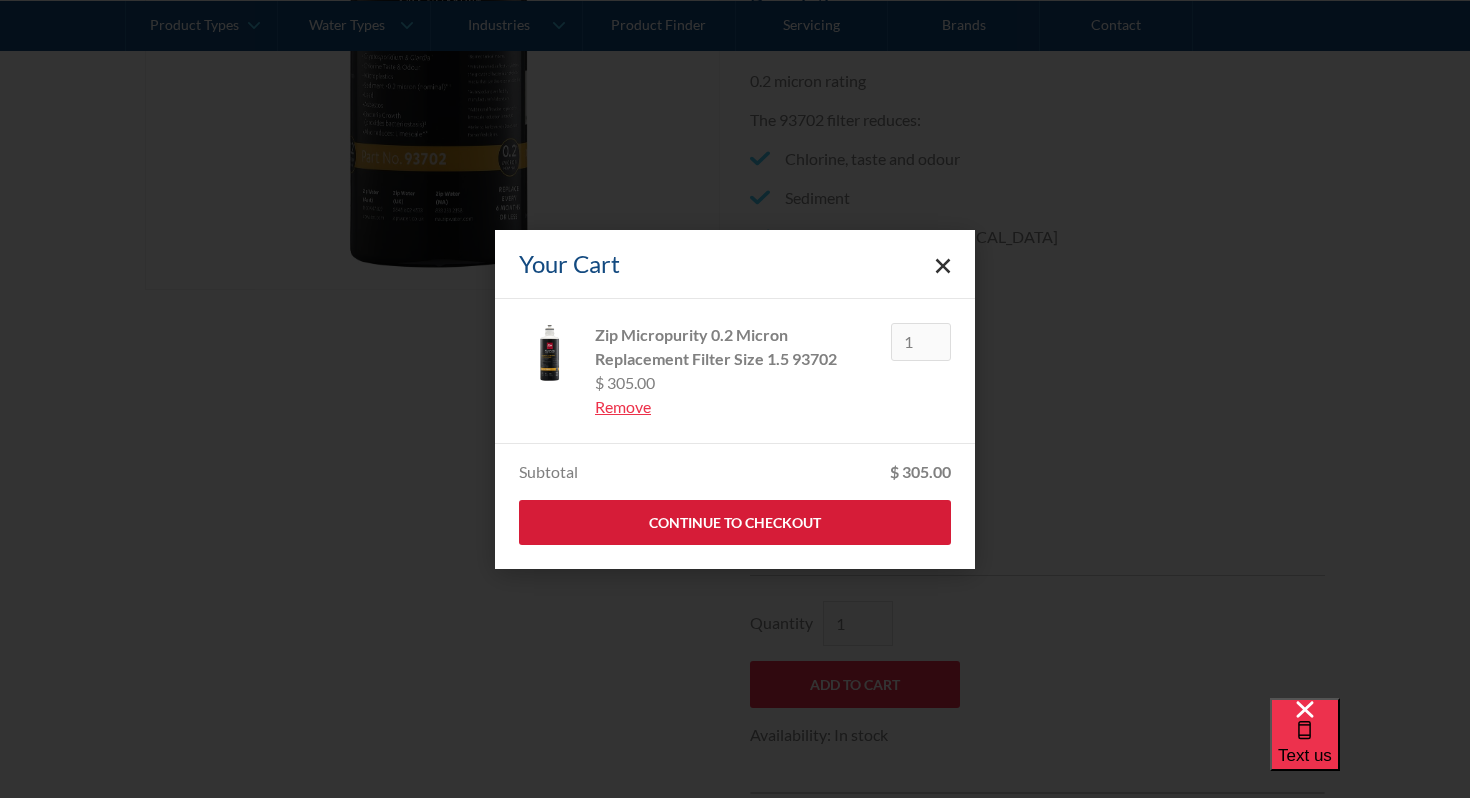 click on "Continue to Checkout" at bounding box center [735, 522] 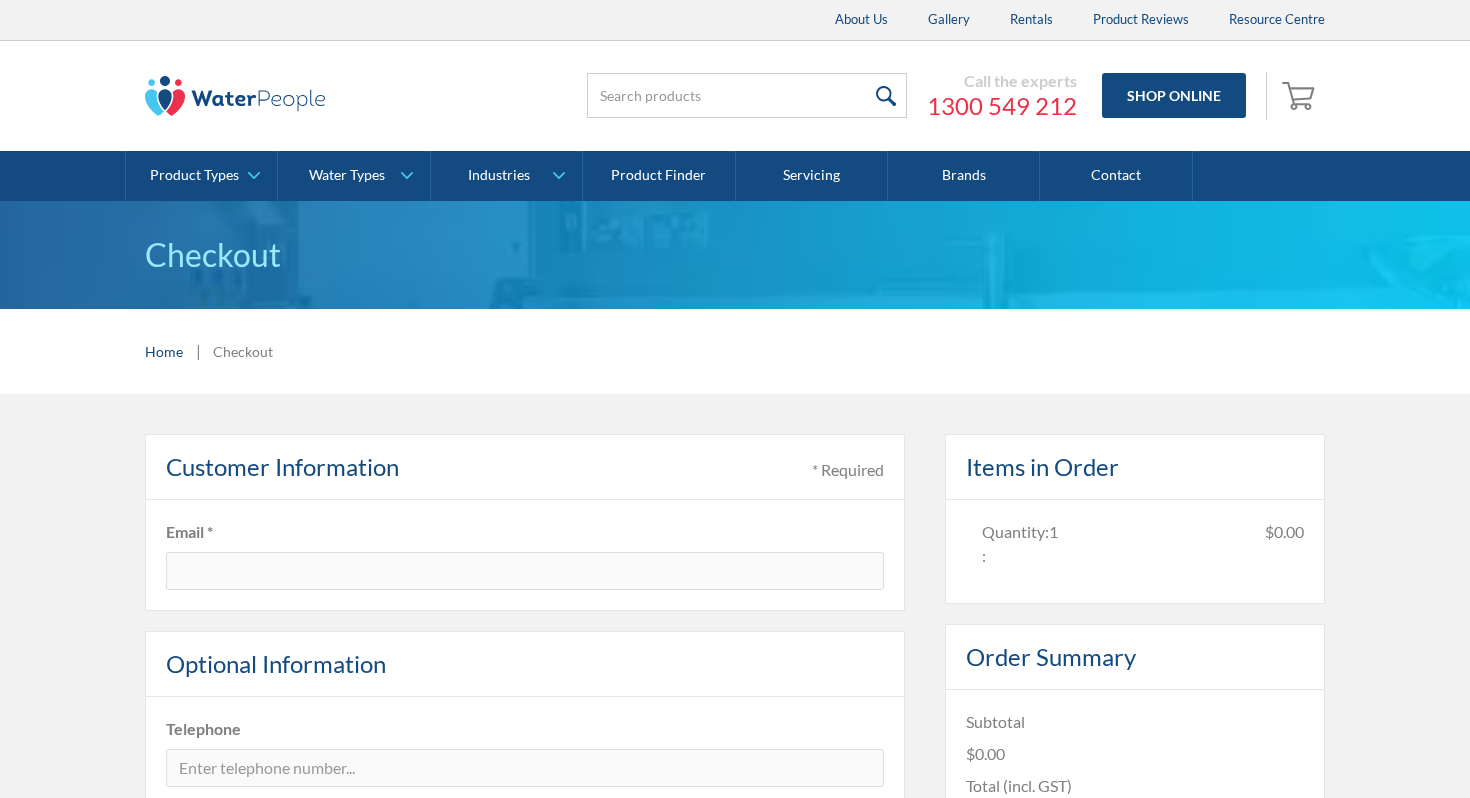scroll, scrollTop: 0, scrollLeft: 0, axis: both 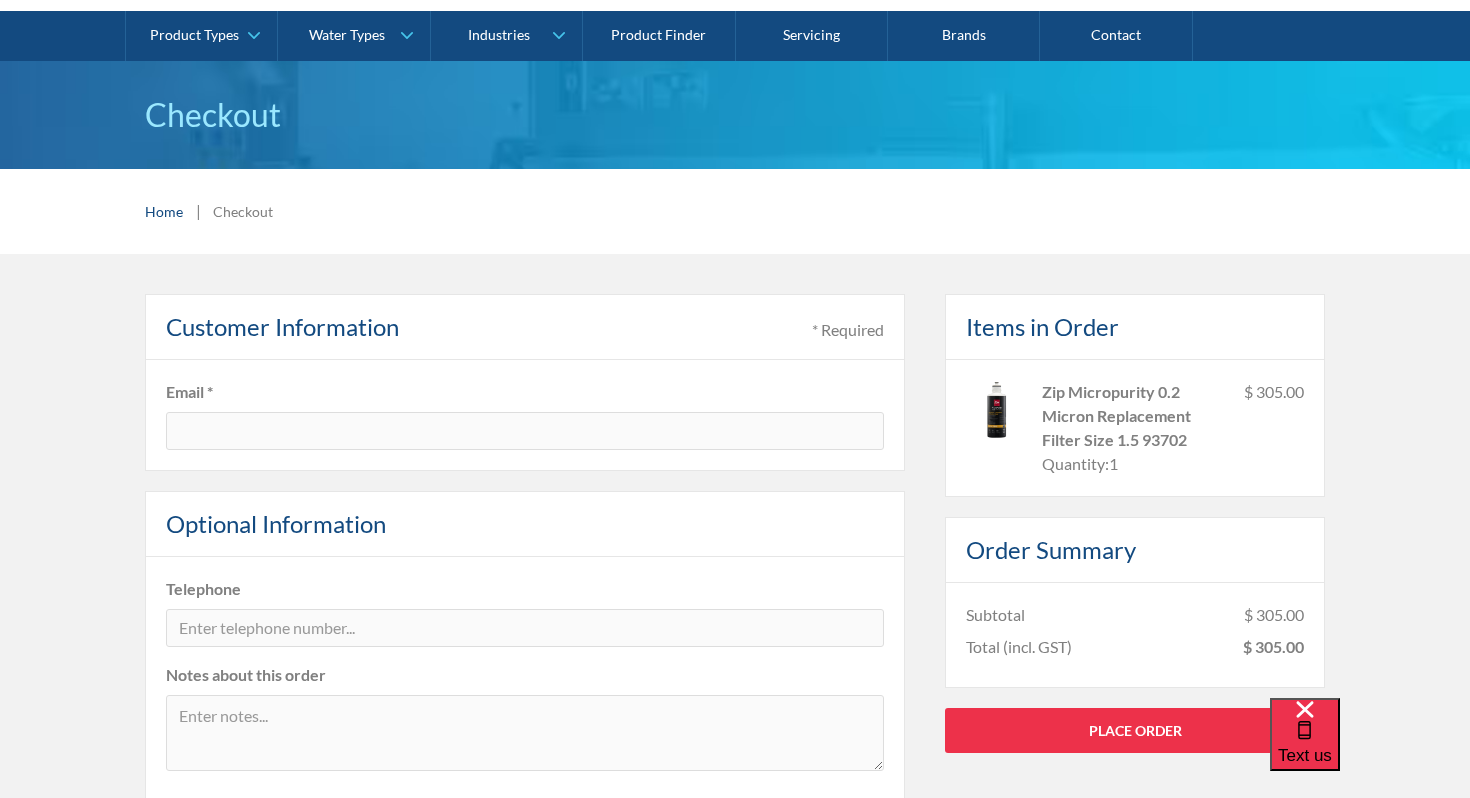 click on "Order Summary" at bounding box center (1135, 550) 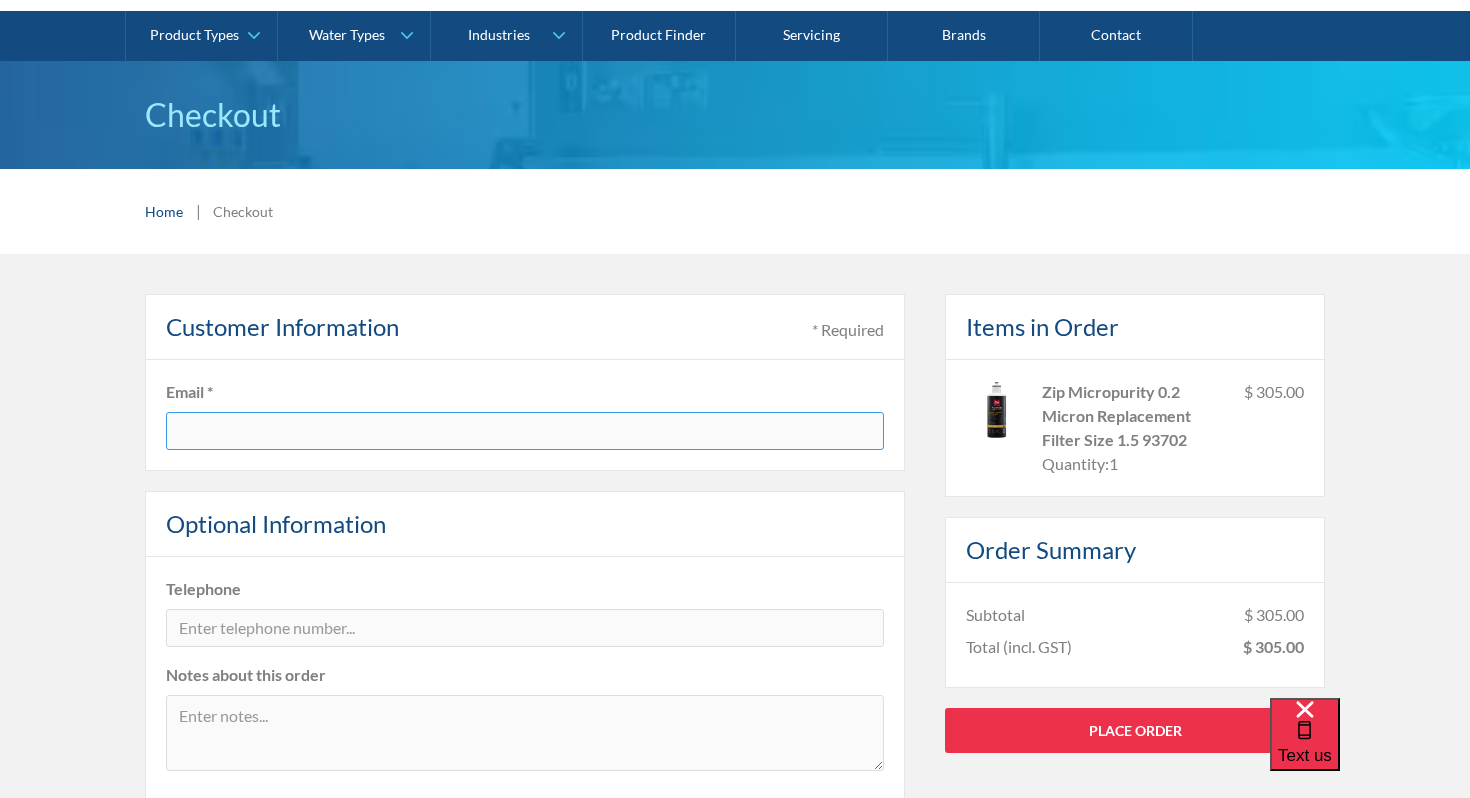 click at bounding box center (525, 431) 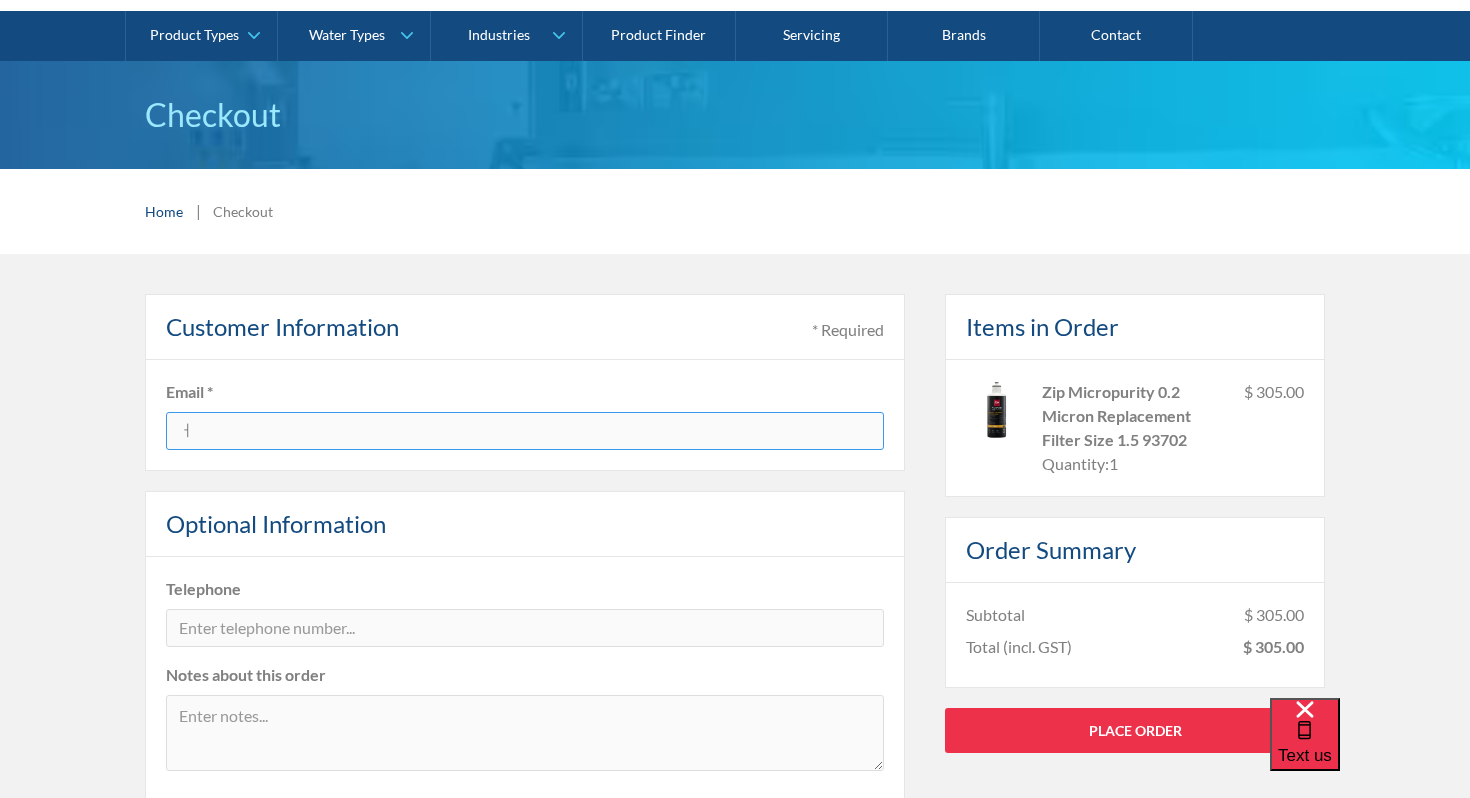 type 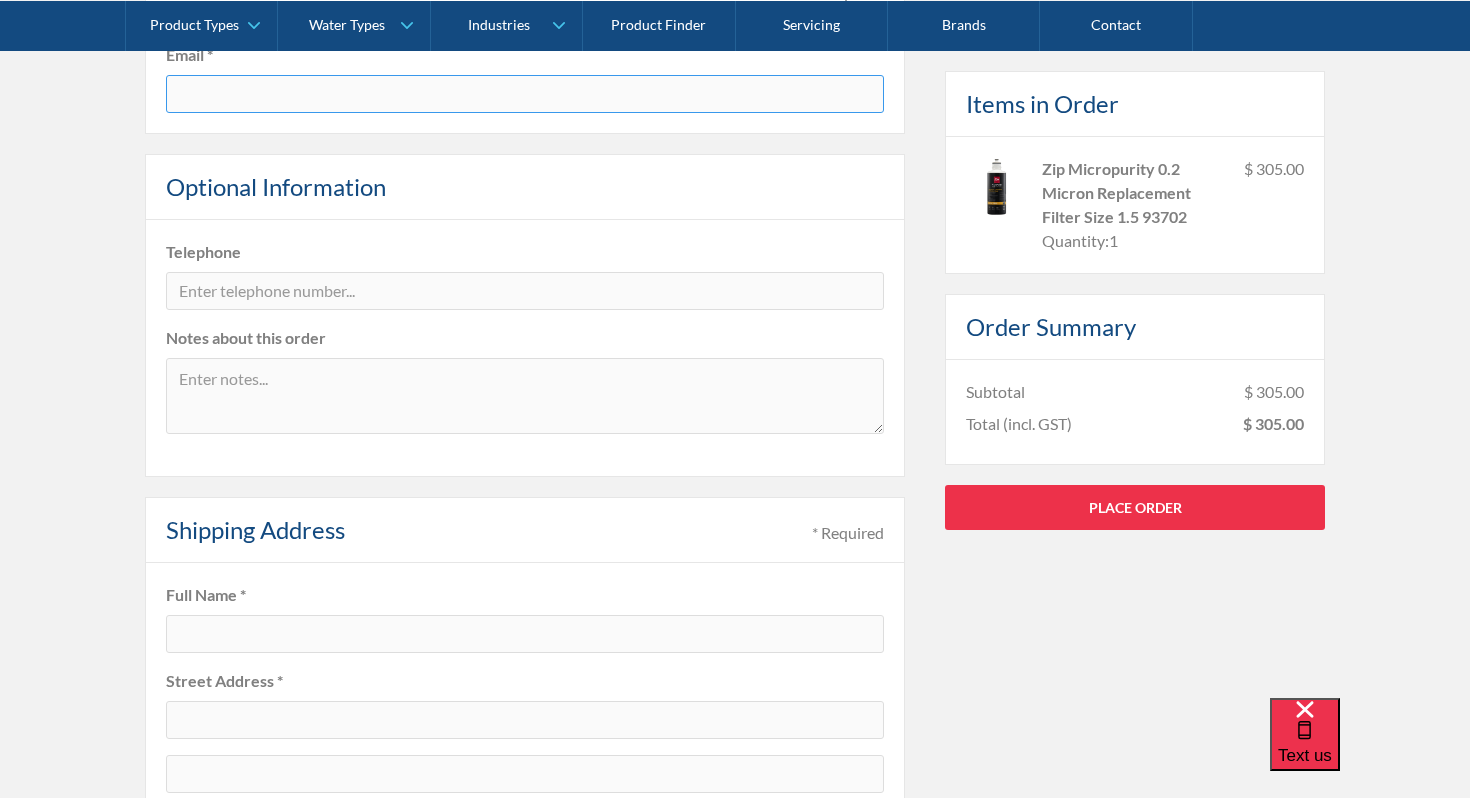 scroll, scrollTop: 484, scrollLeft: 0, axis: vertical 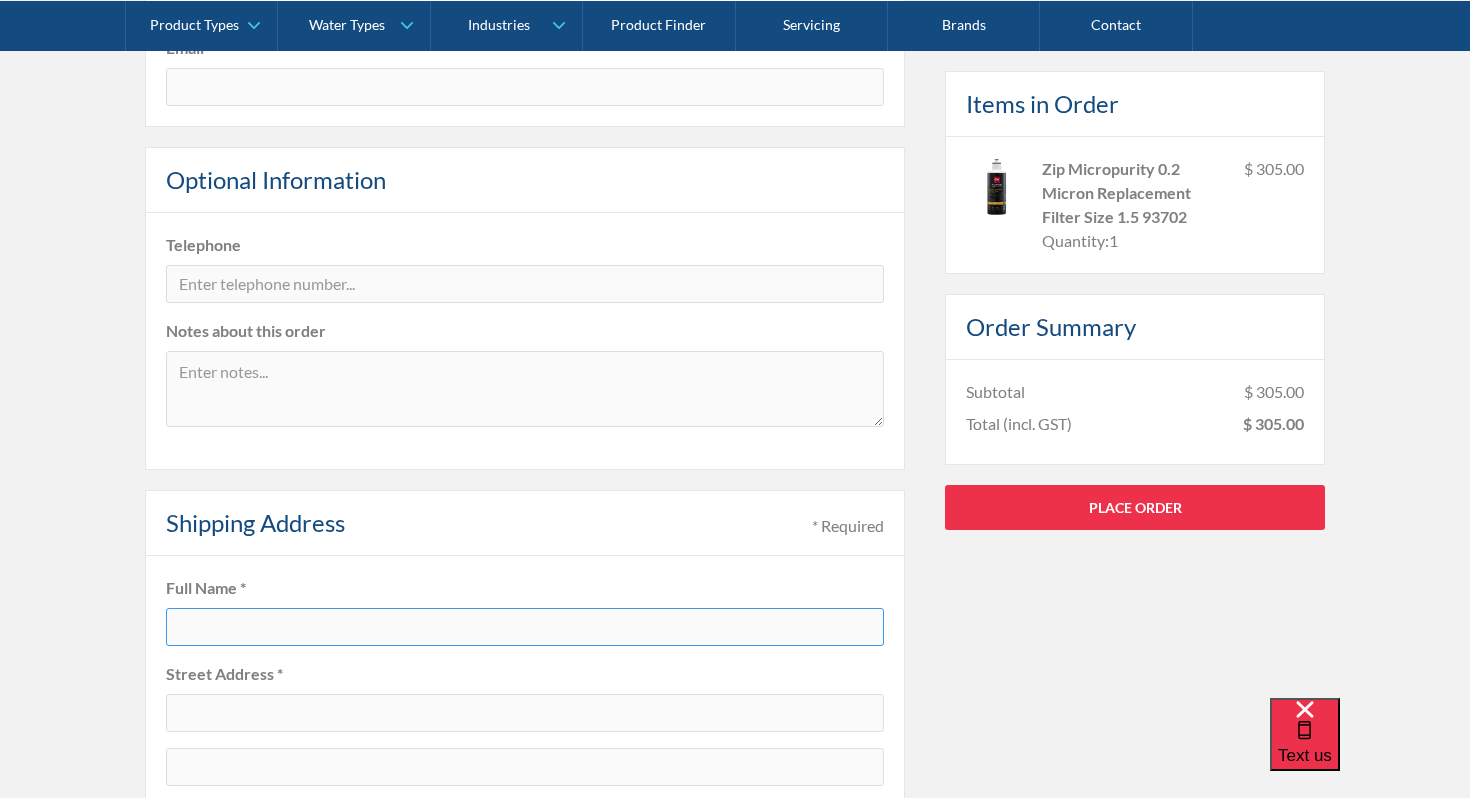 click at bounding box center (525, 627) 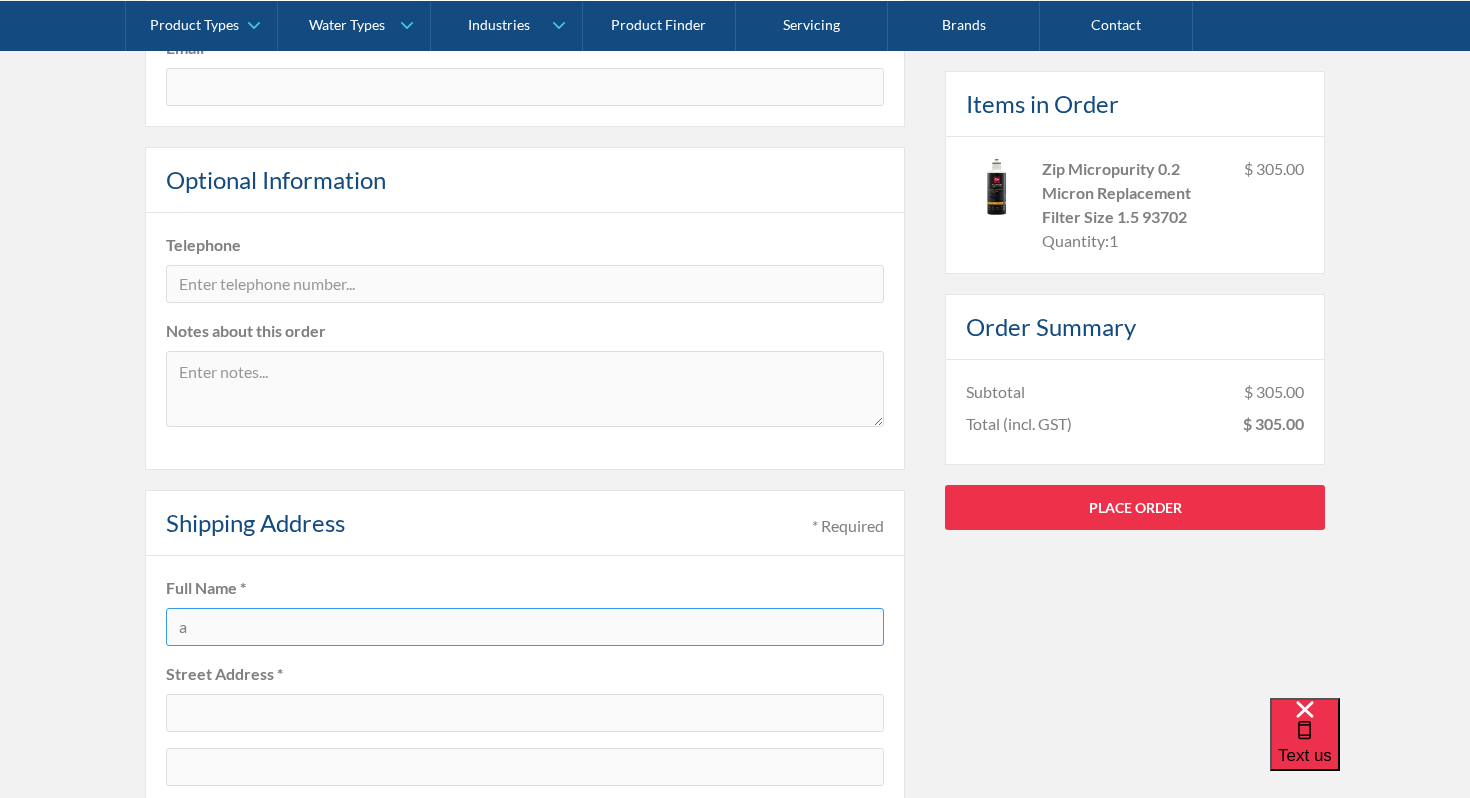 type 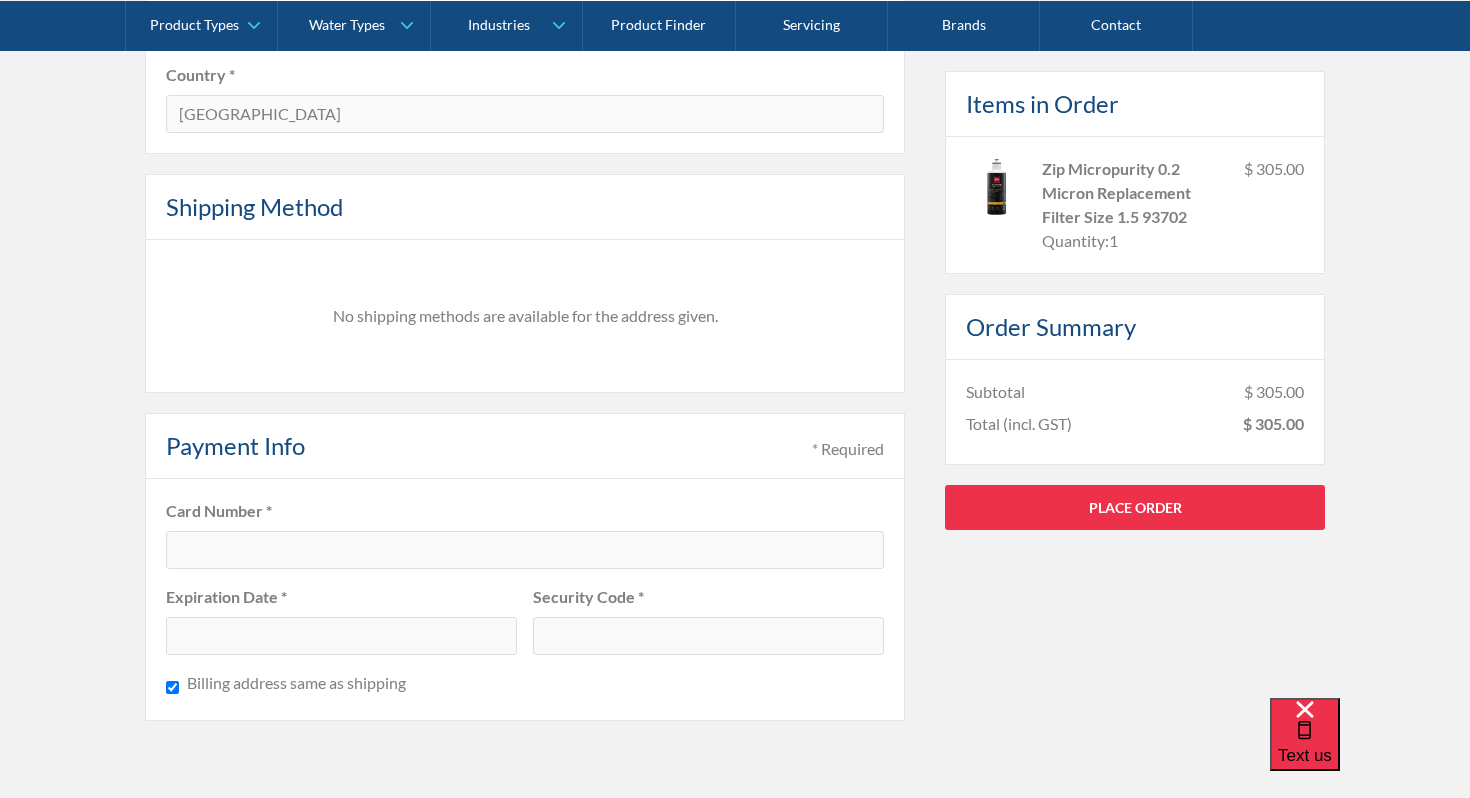 scroll, scrollTop: 951, scrollLeft: 0, axis: vertical 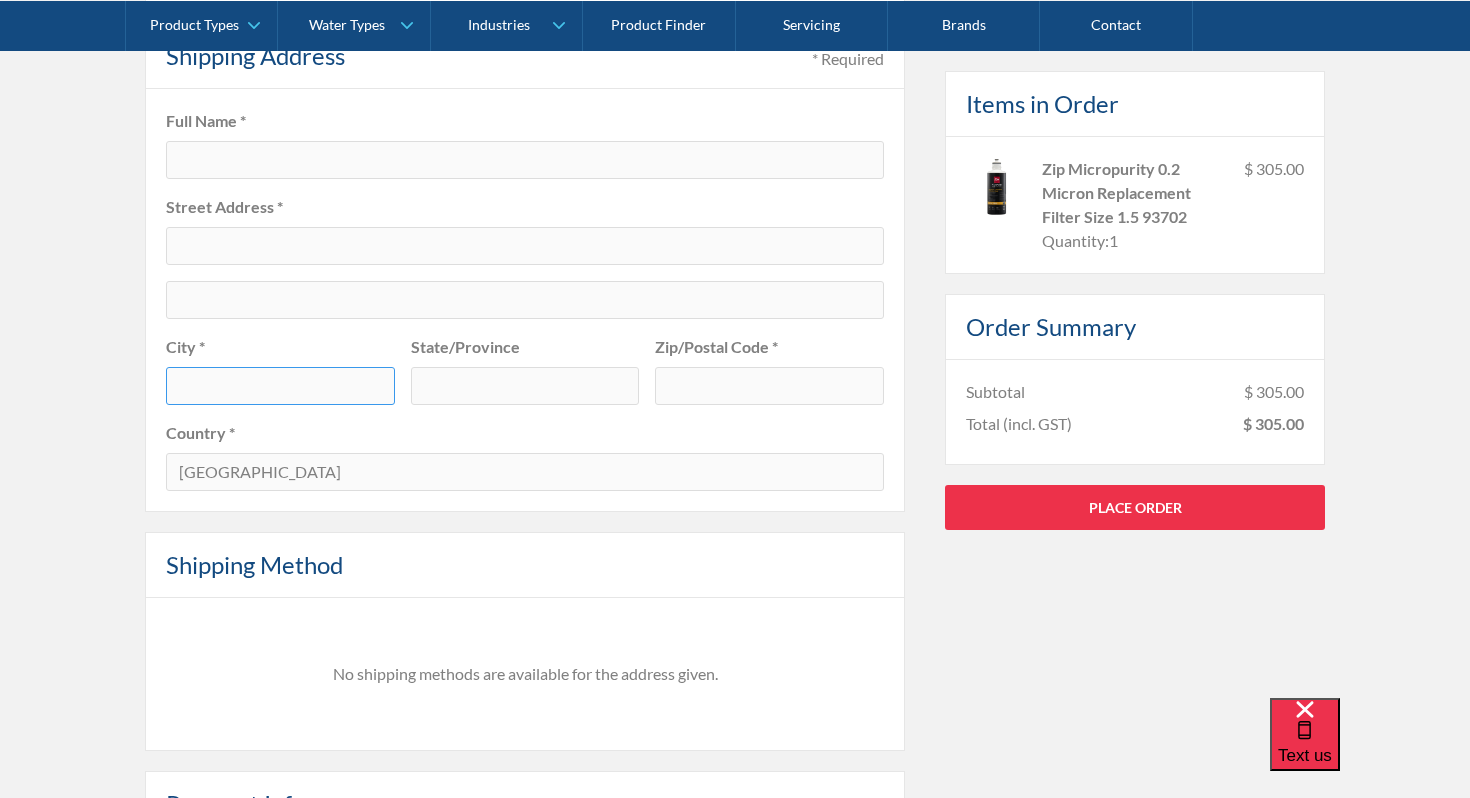 click at bounding box center [280, 386] 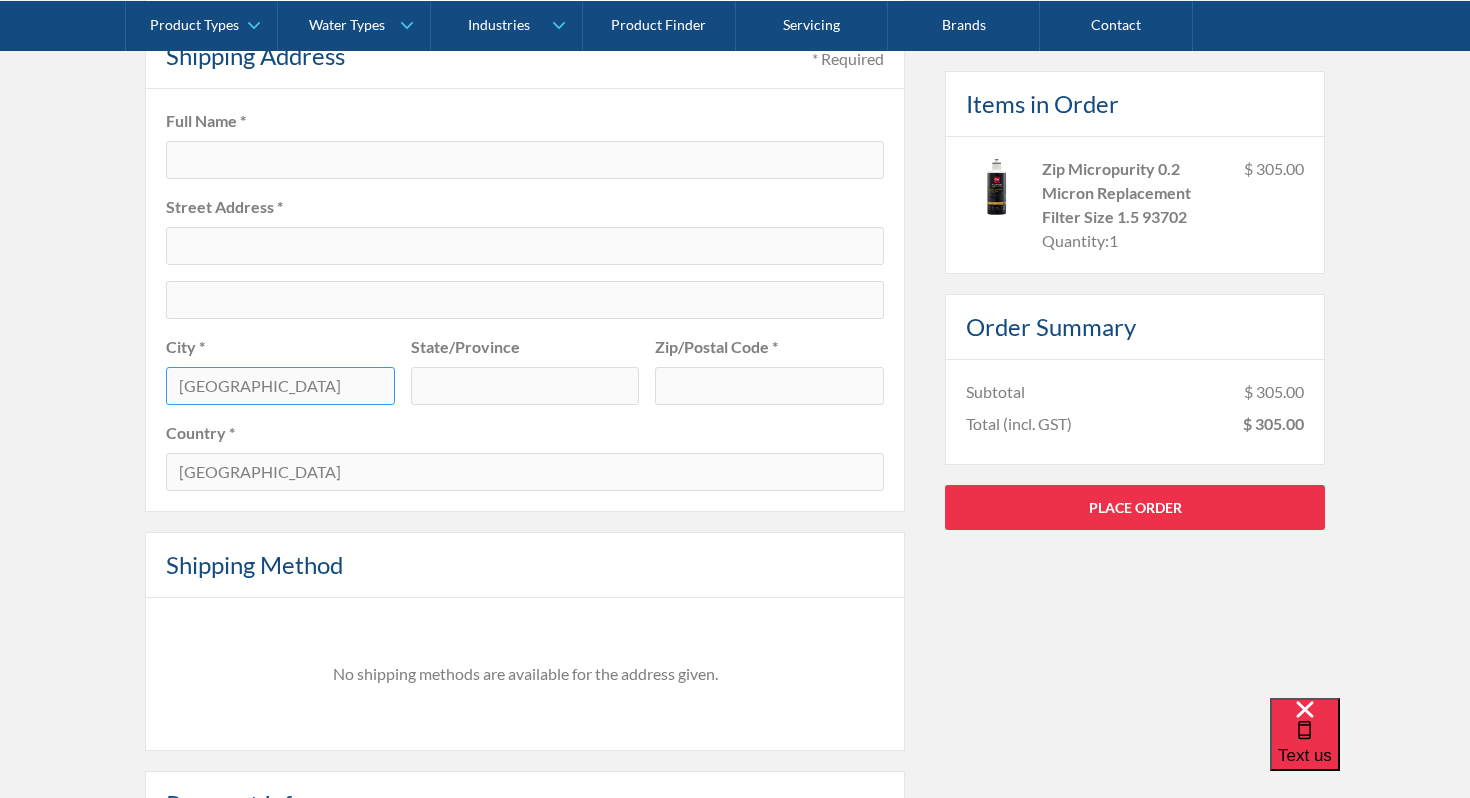 type on "[GEOGRAPHIC_DATA]" 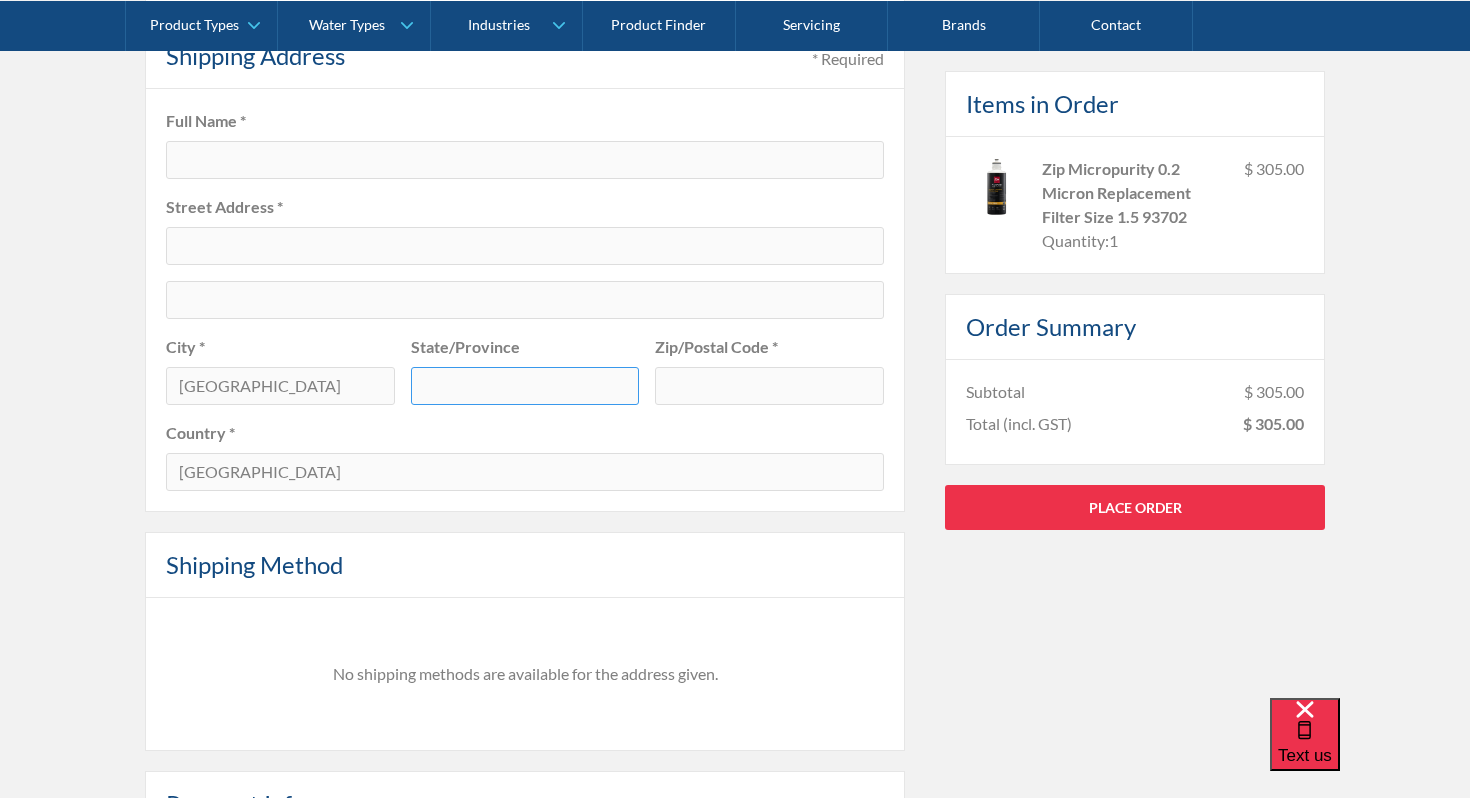 click at bounding box center [525, 386] 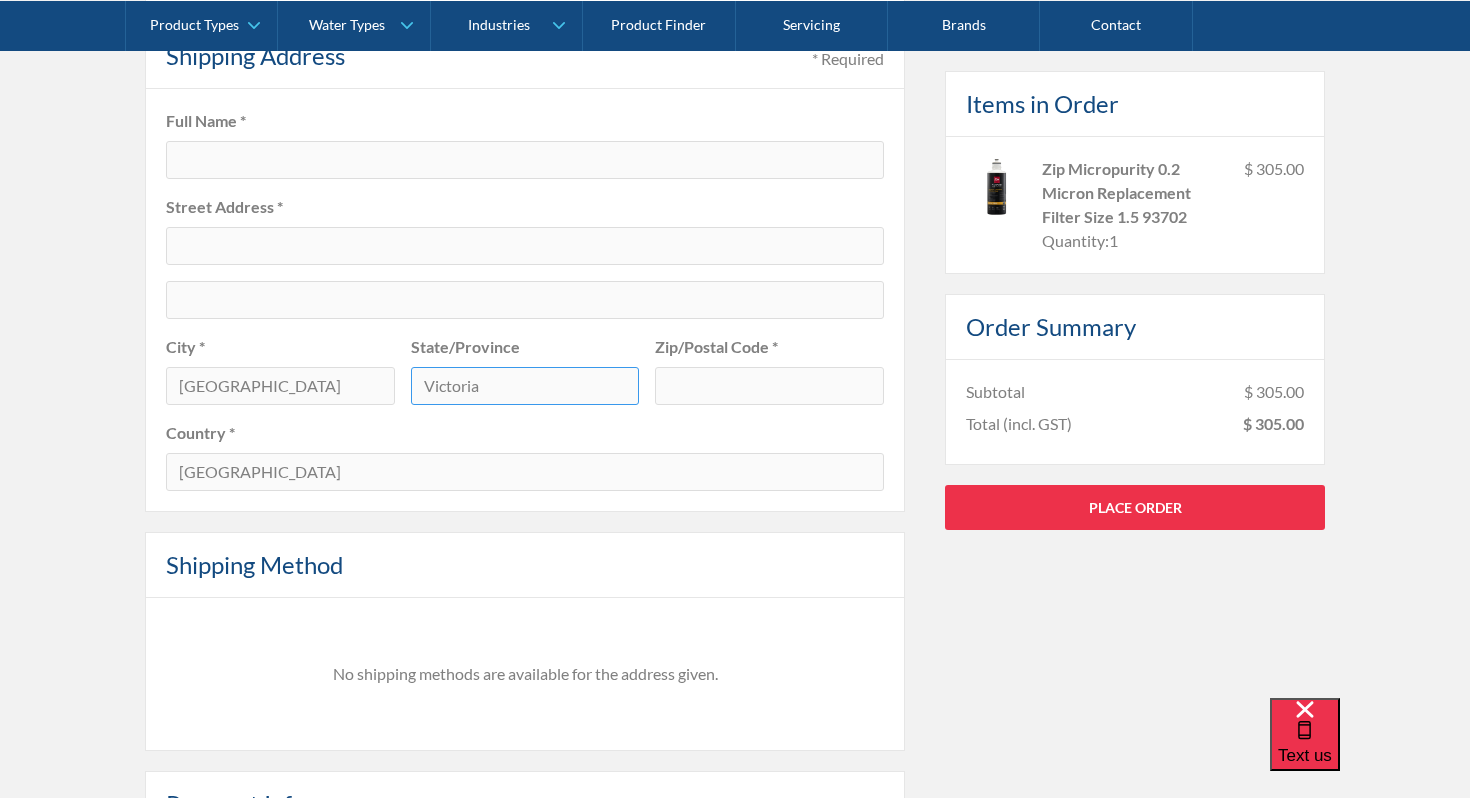 type on "Victoria" 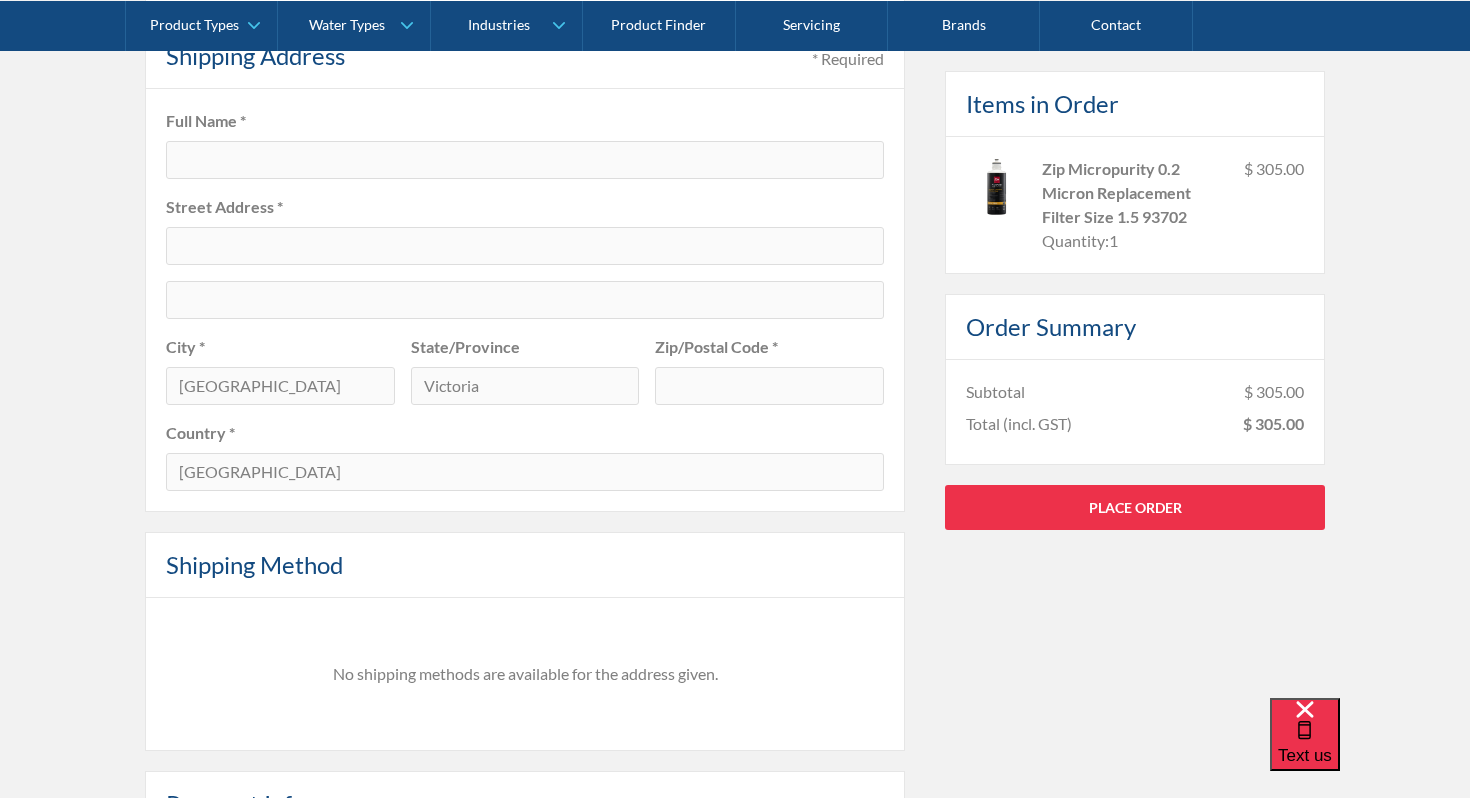 click on "Zip/Postal Code *" at bounding box center [769, 378] 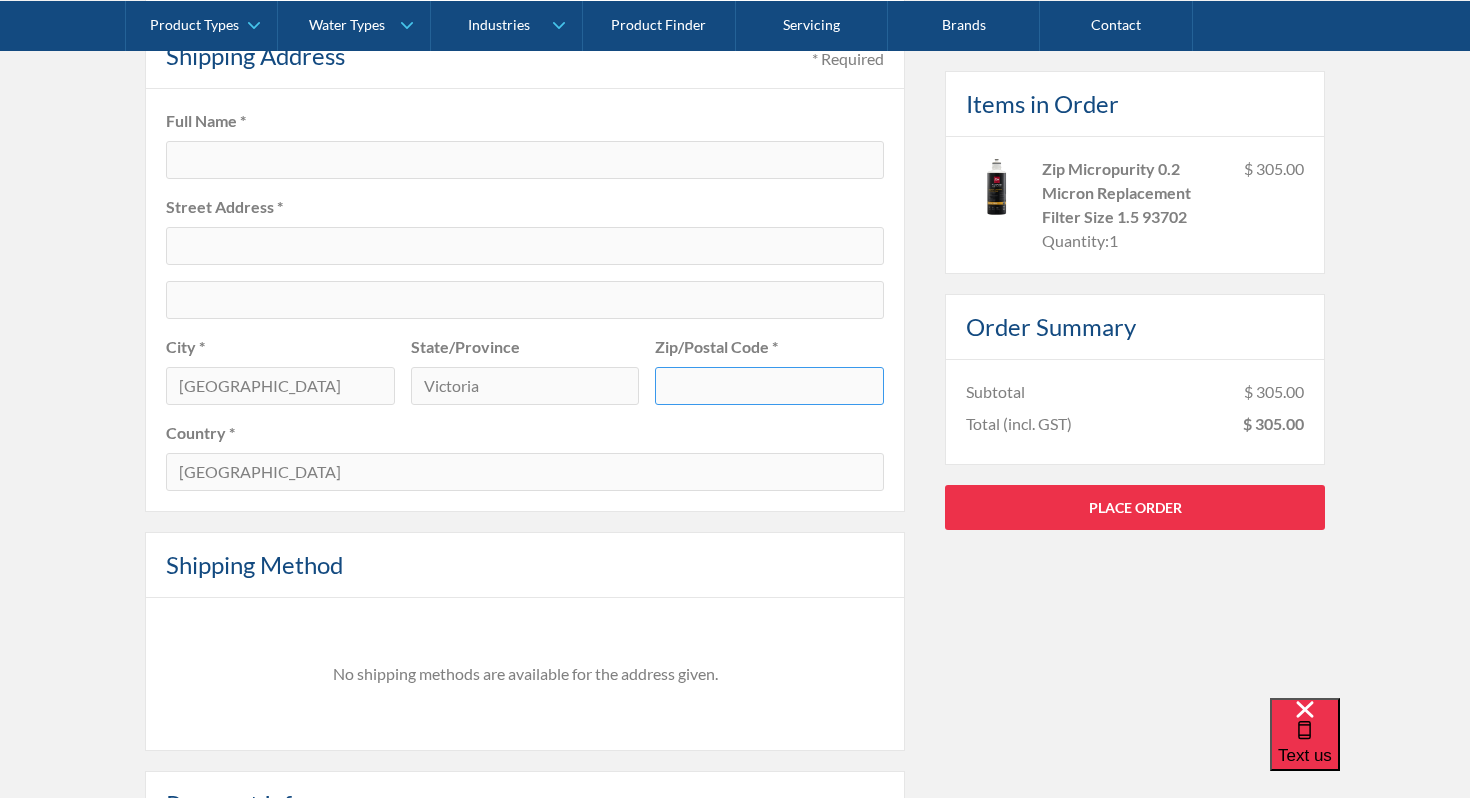 click at bounding box center (769, 386) 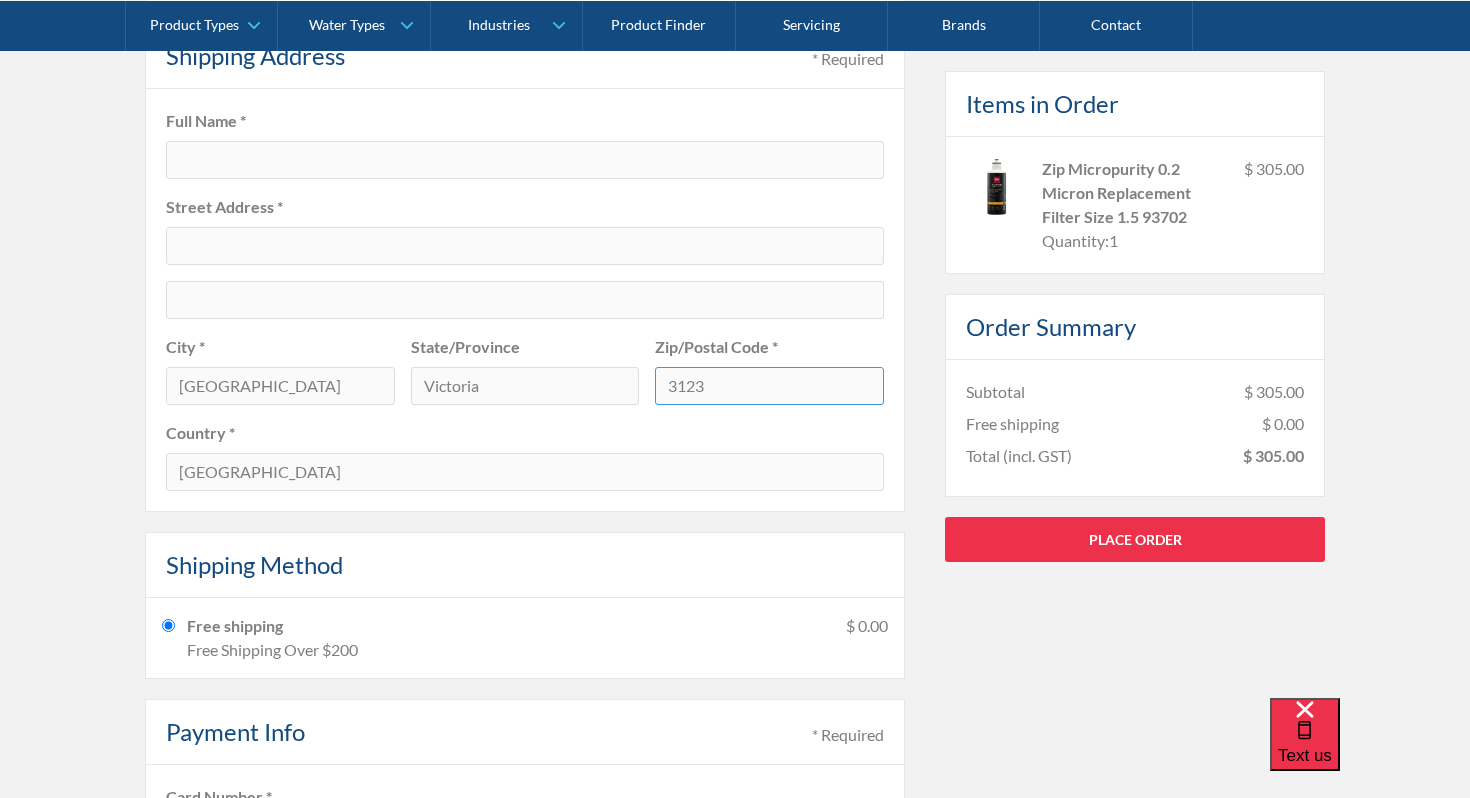 type on "3123" 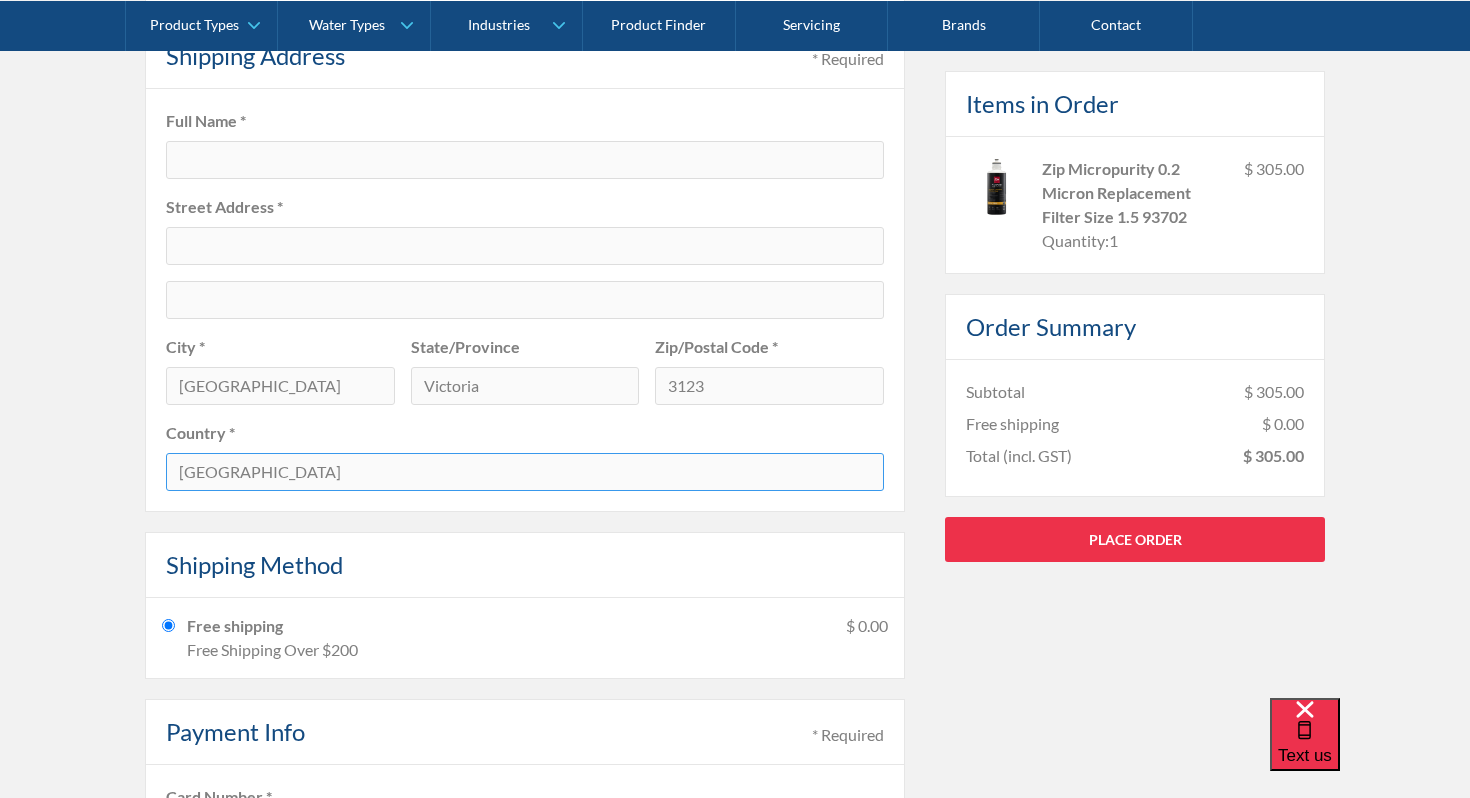 click on "[GEOGRAPHIC_DATA]" at bounding box center (525, 472) 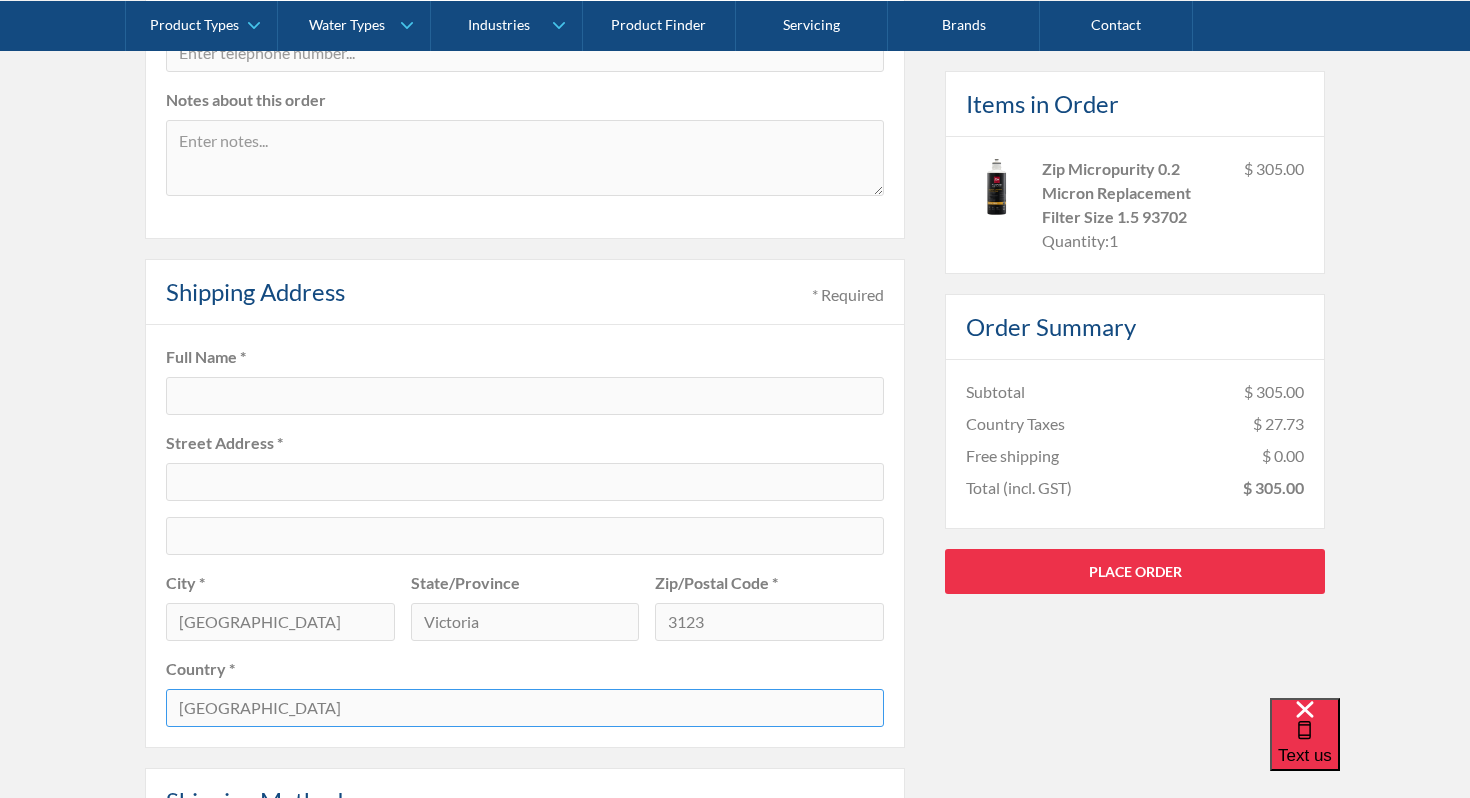 scroll, scrollTop: 707, scrollLeft: 0, axis: vertical 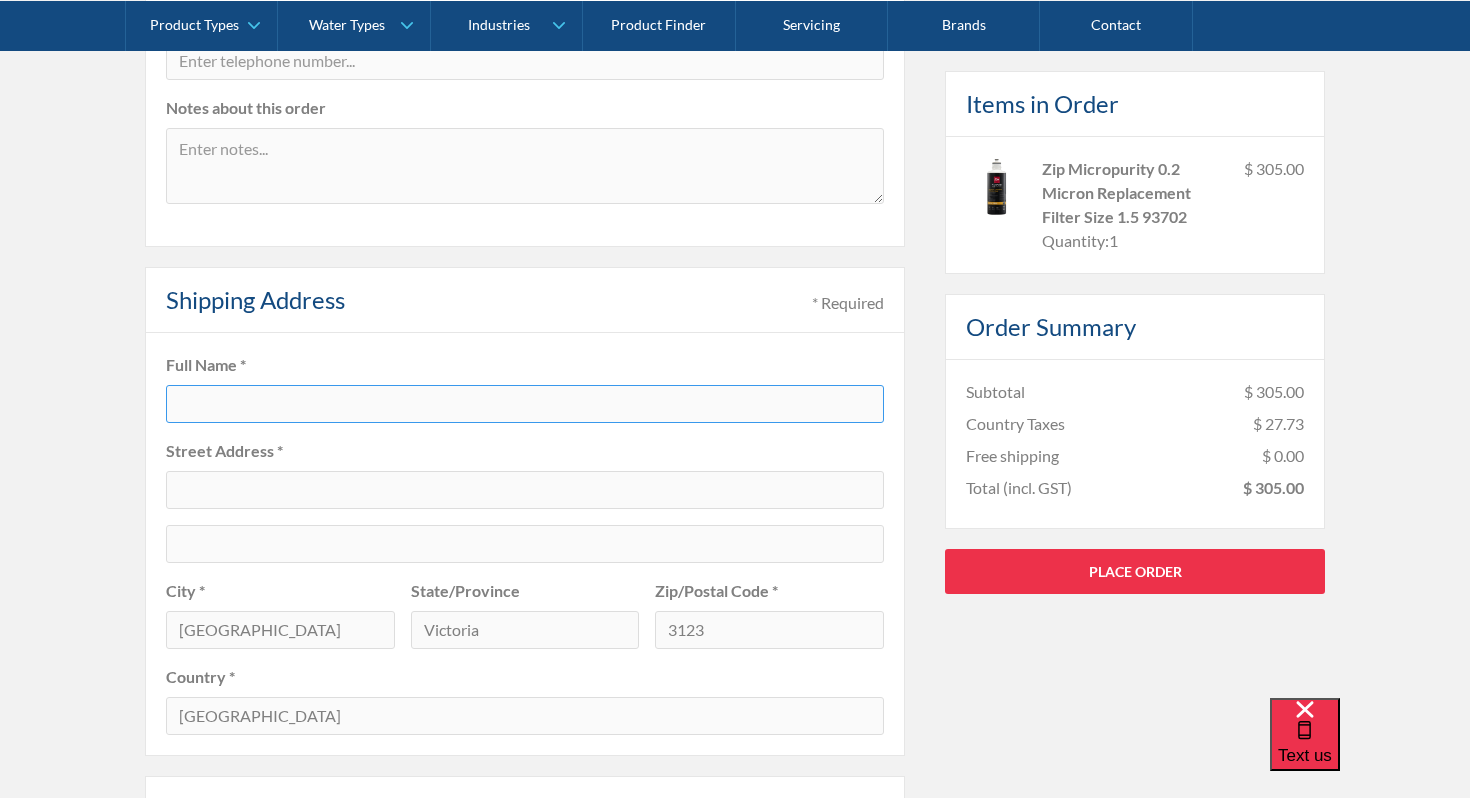 click at bounding box center (525, 404) 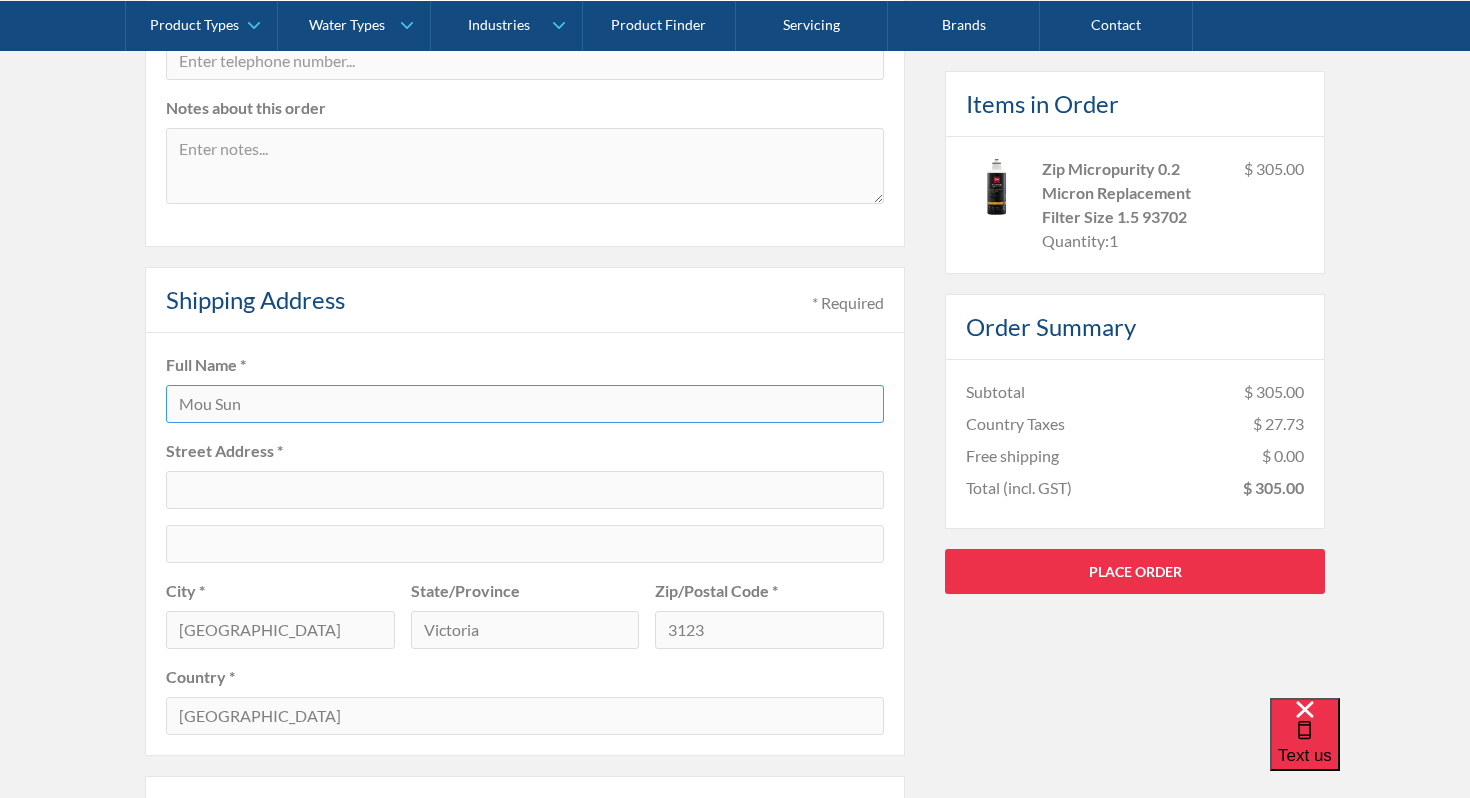 type on "Mou Sun" 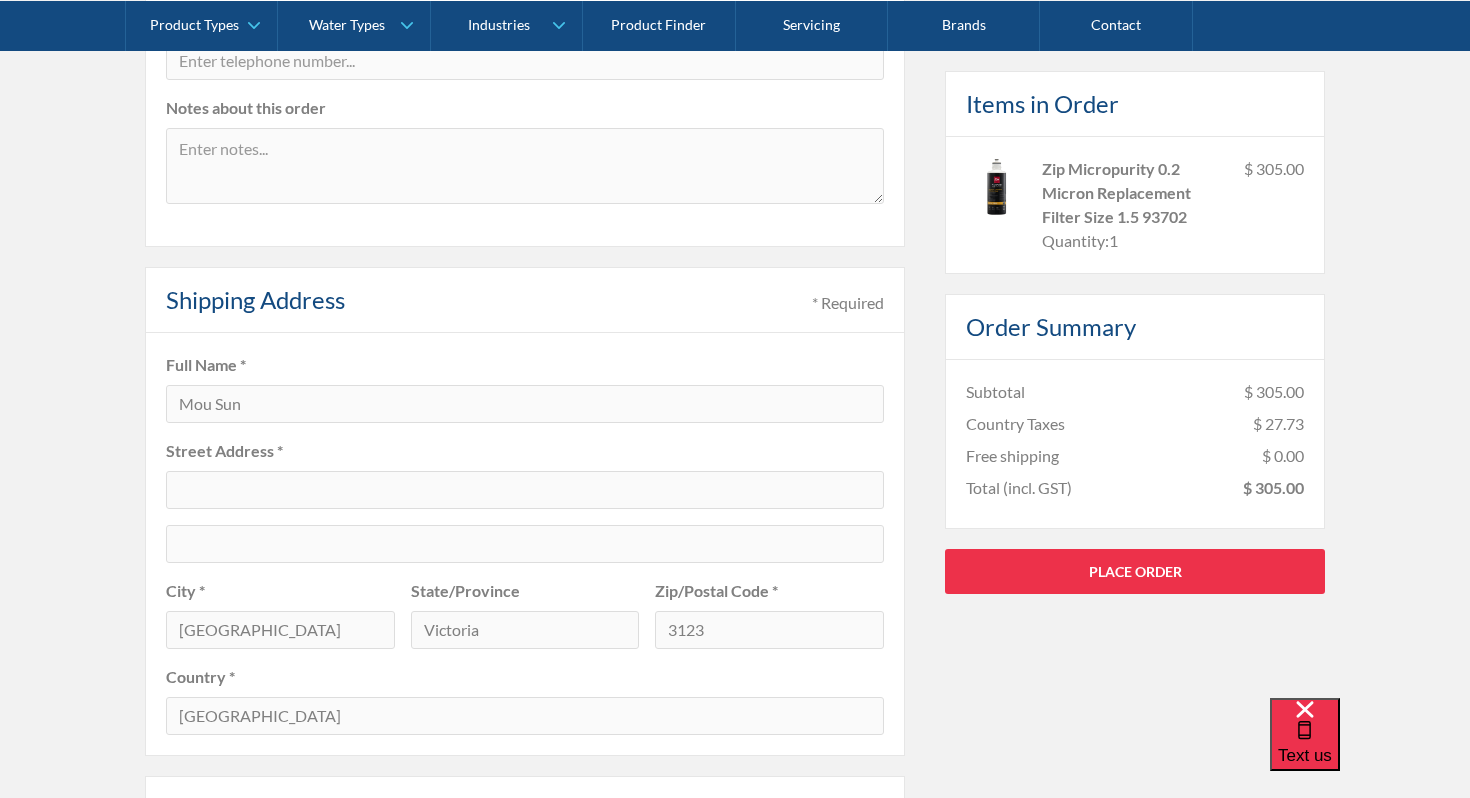 click on "Full Name * [GEOGRAPHIC_DATA] Address * City * [GEOGRAPHIC_DATA]/Province [GEOGRAPHIC_DATA] Zip/Postal Code * 3123 Country * [GEOGRAPHIC_DATA]" at bounding box center [525, 544] 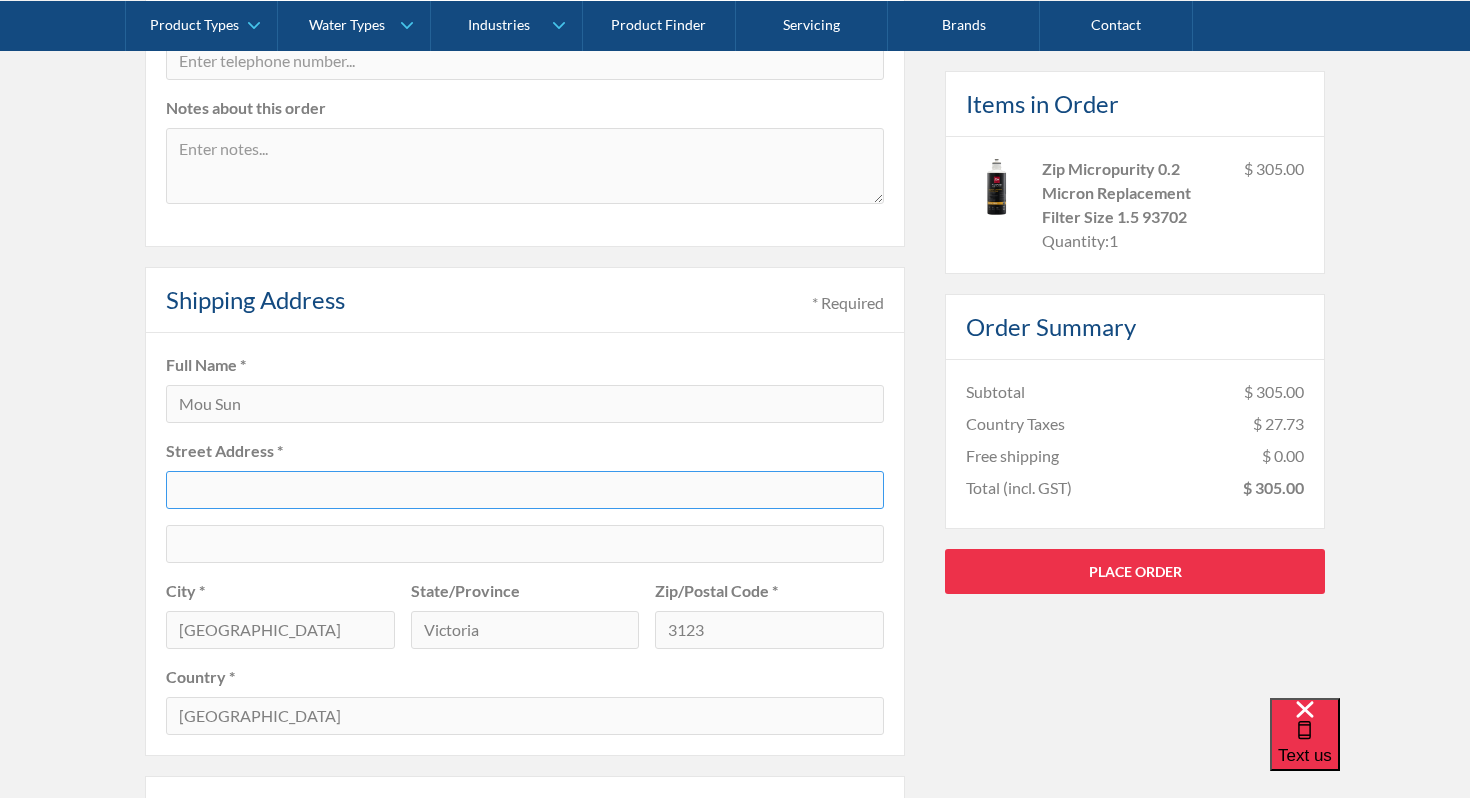 click at bounding box center [525, 490] 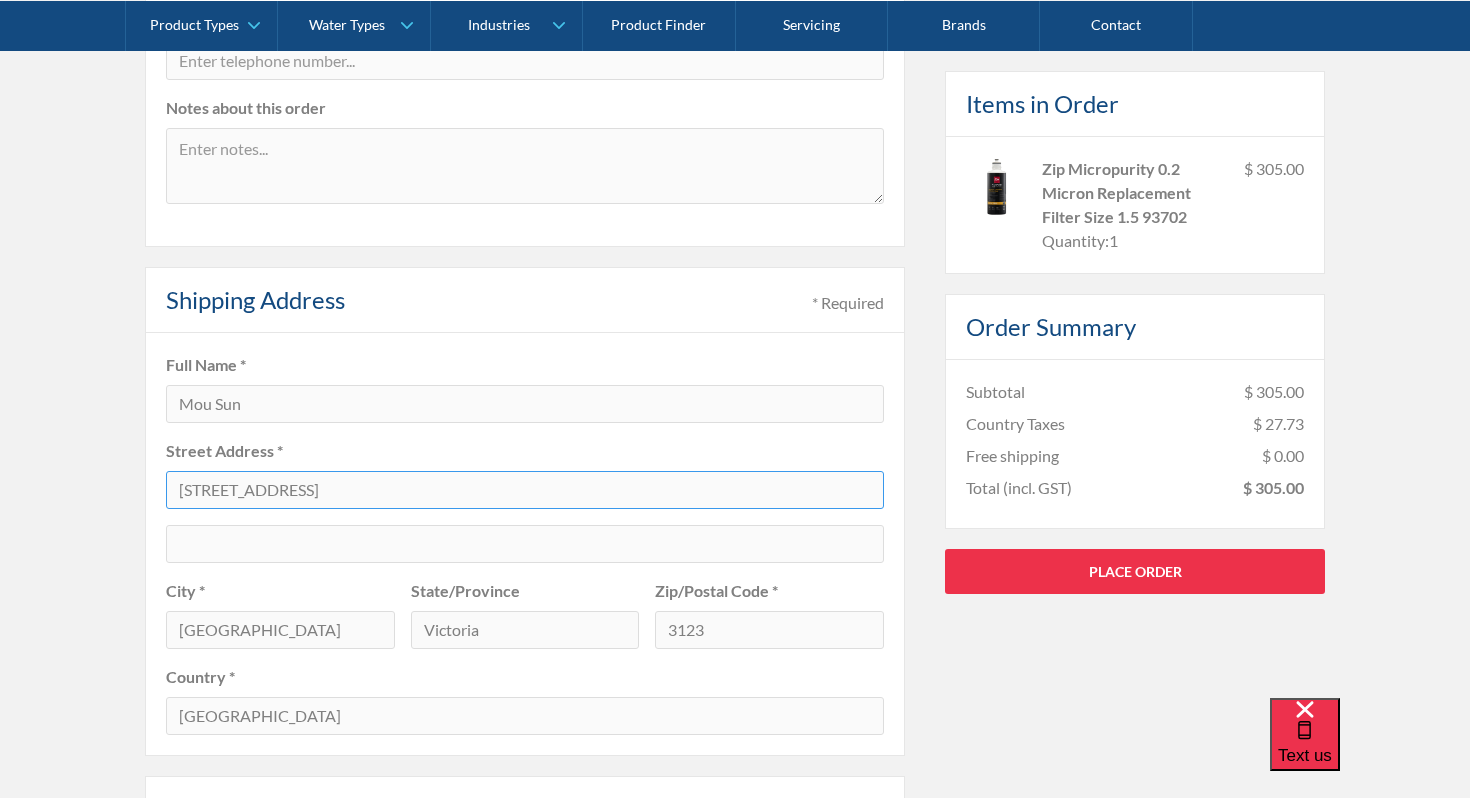 click on "[STREET_ADDRESS]" at bounding box center [525, 490] 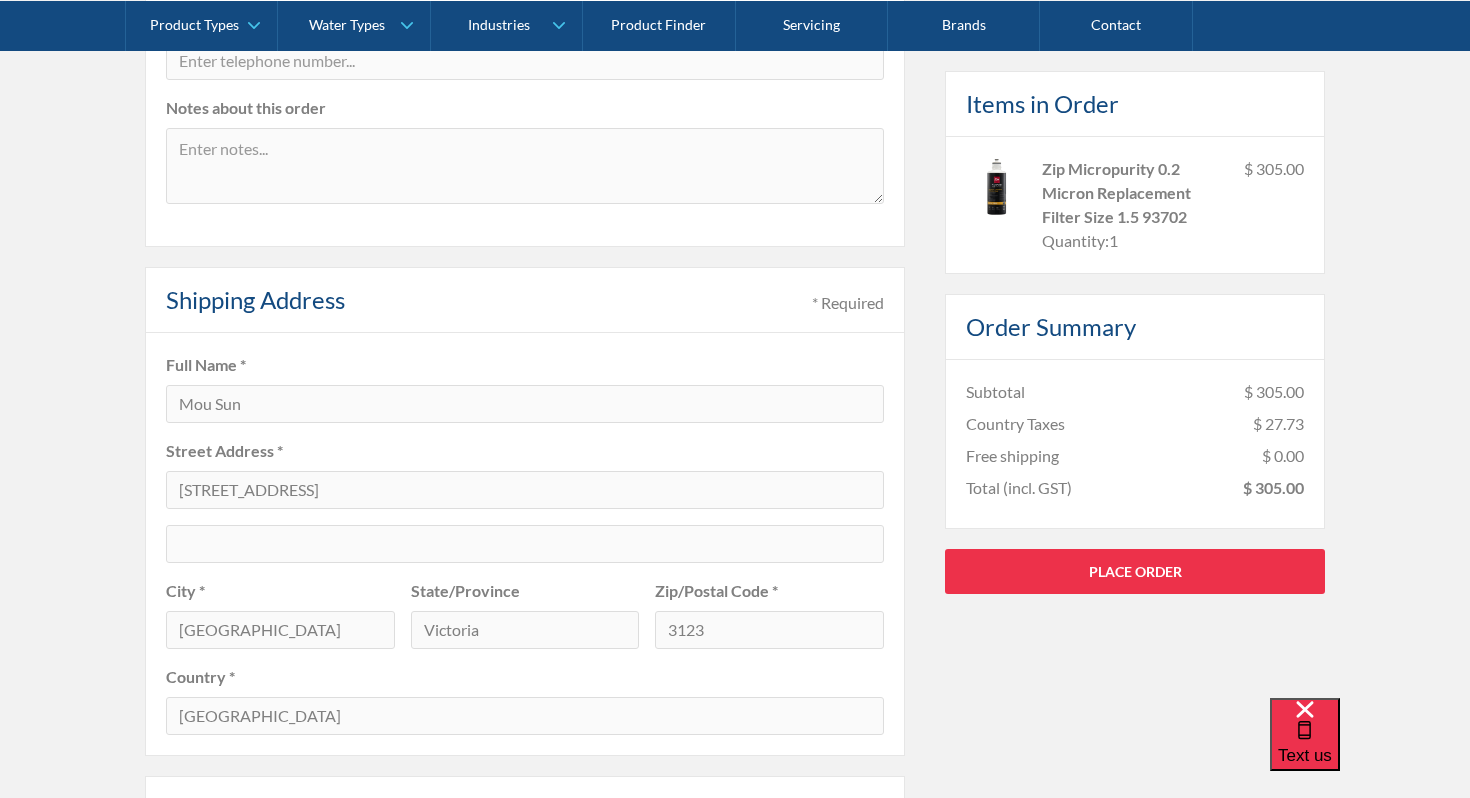 click on "Street Address *" at bounding box center [525, 451] 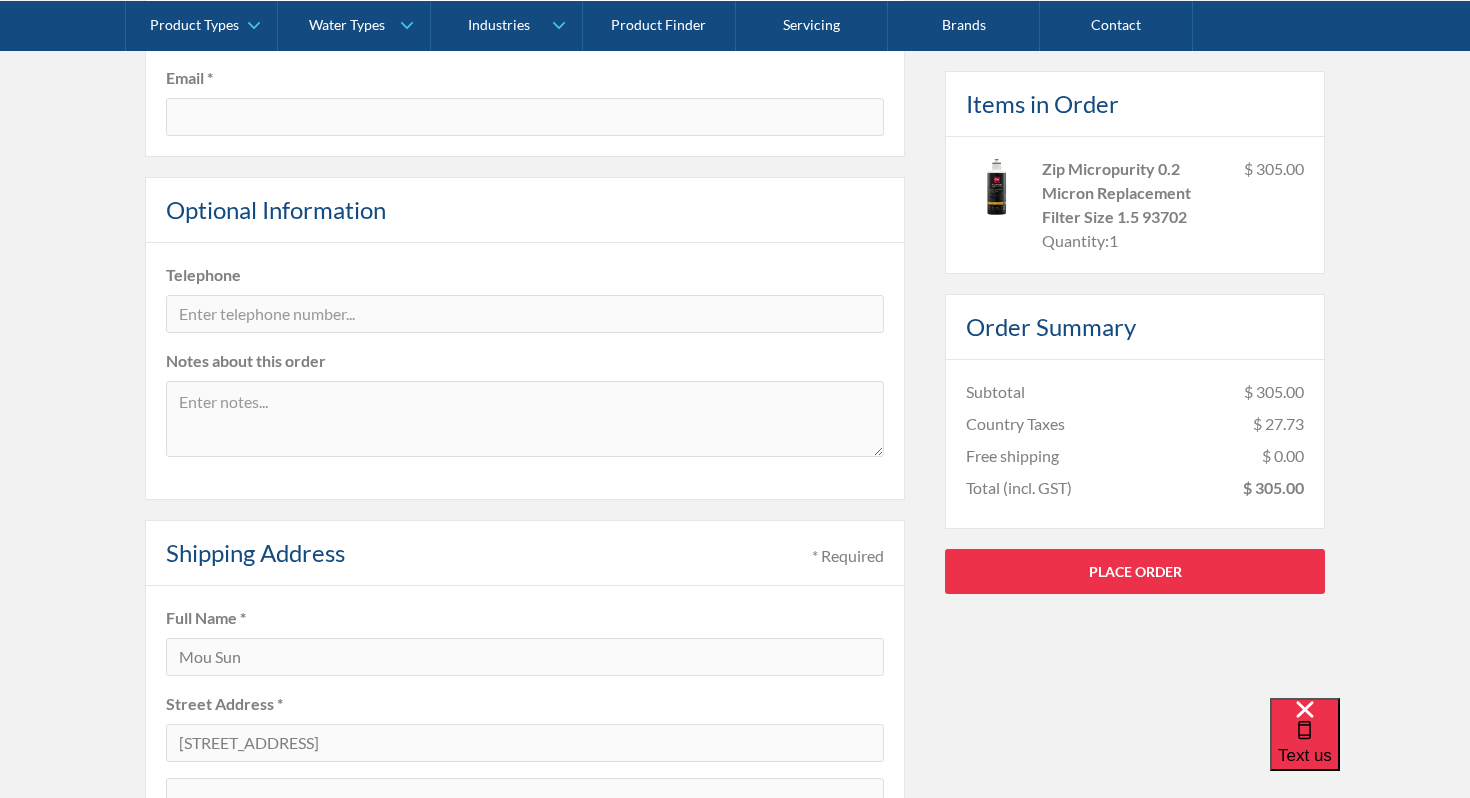 scroll, scrollTop: 450, scrollLeft: 0, axis: vertical 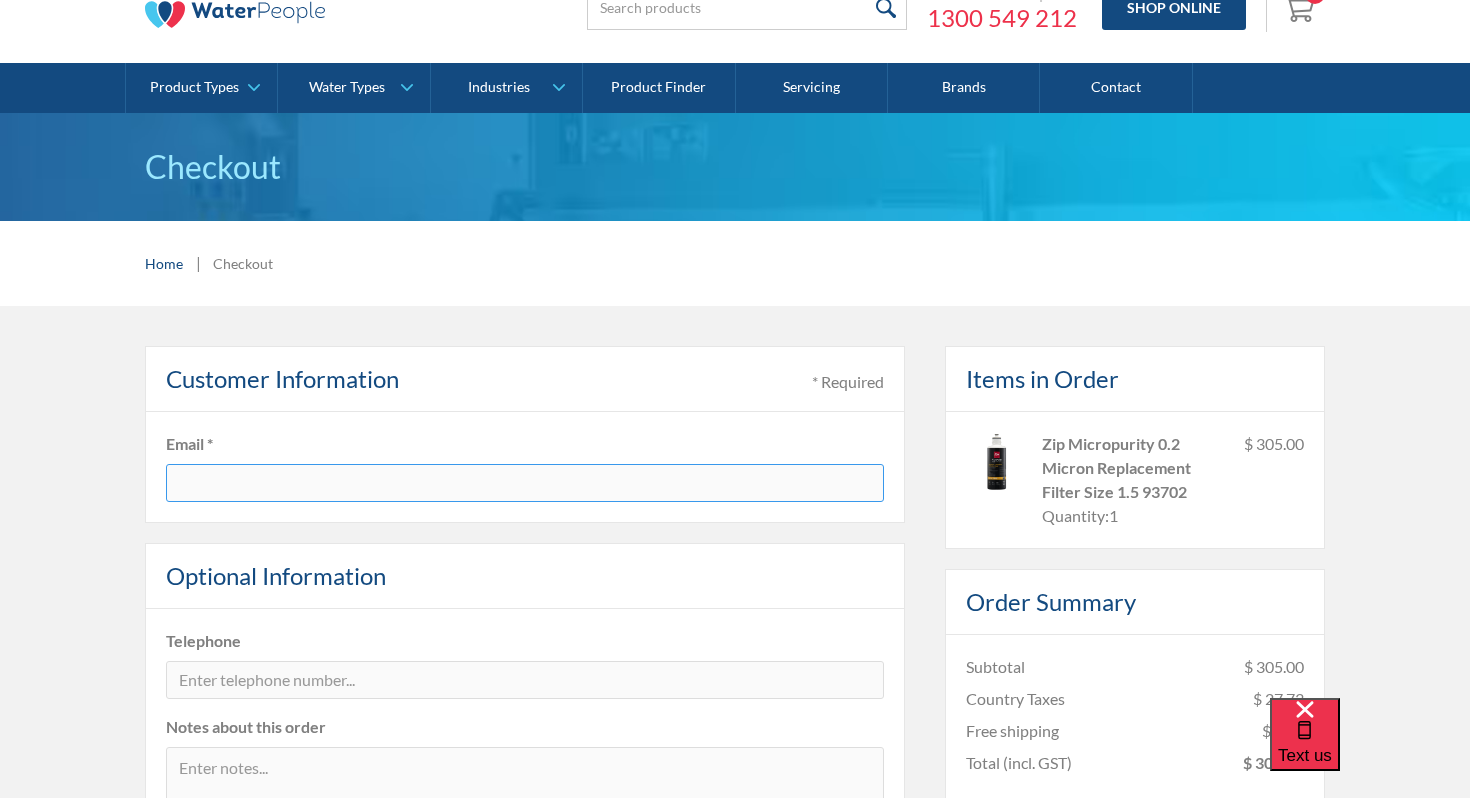 click at bounding box center (525, 483) 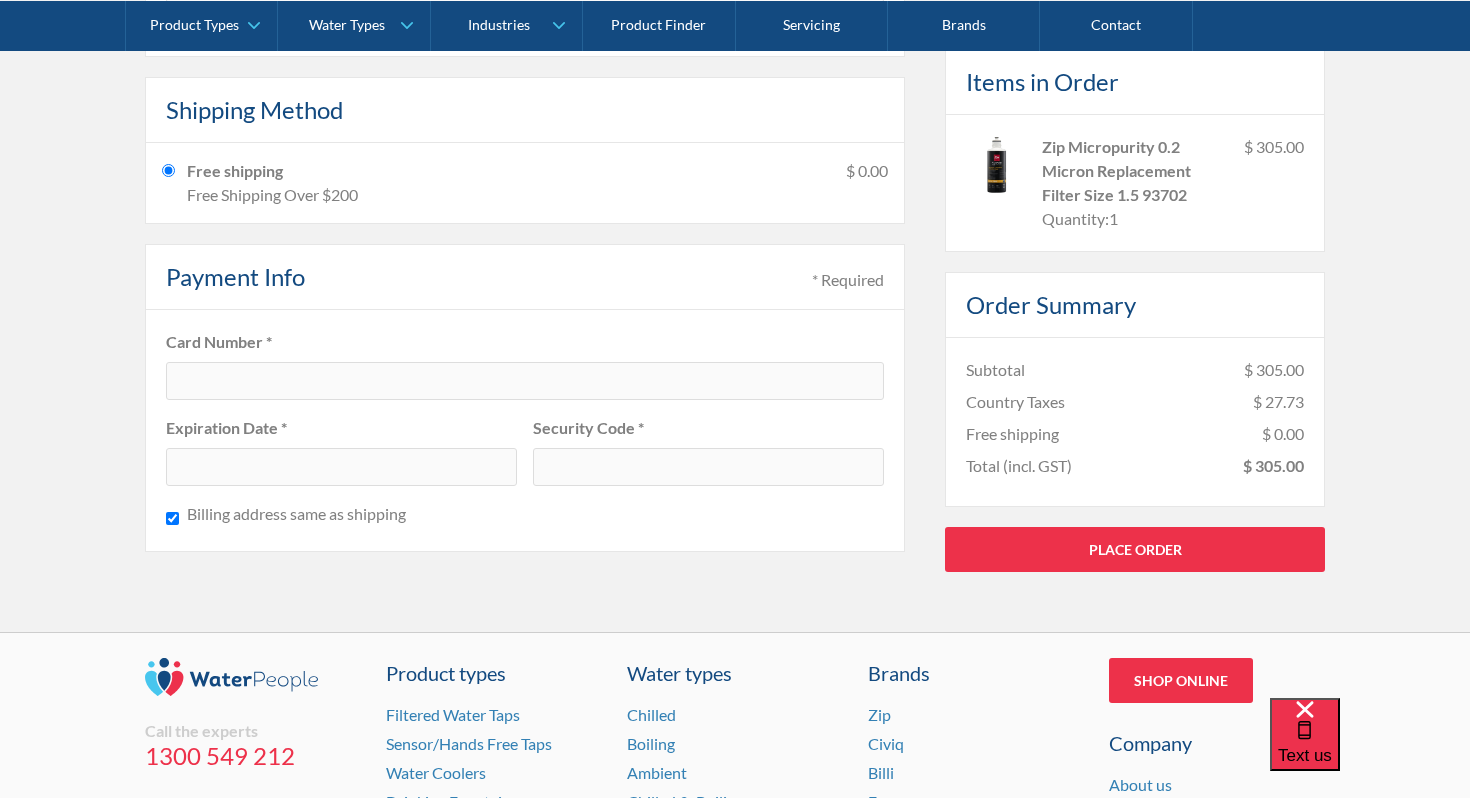 scroll, scrollTop: 1422, scrollLeft: 0, axis: vertical 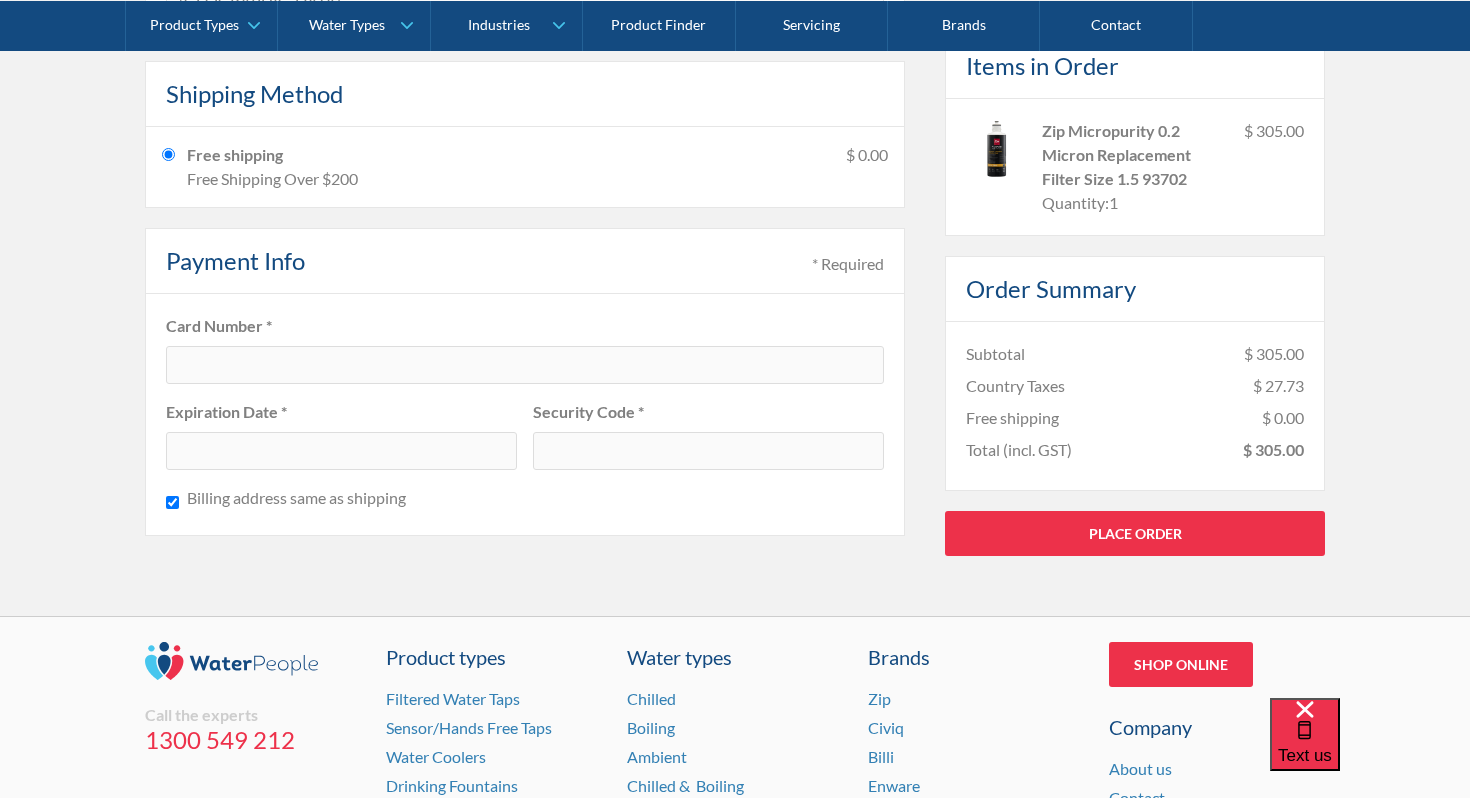 type on "[EMAIL_ADDRESS][DOMAIN_NAME]" 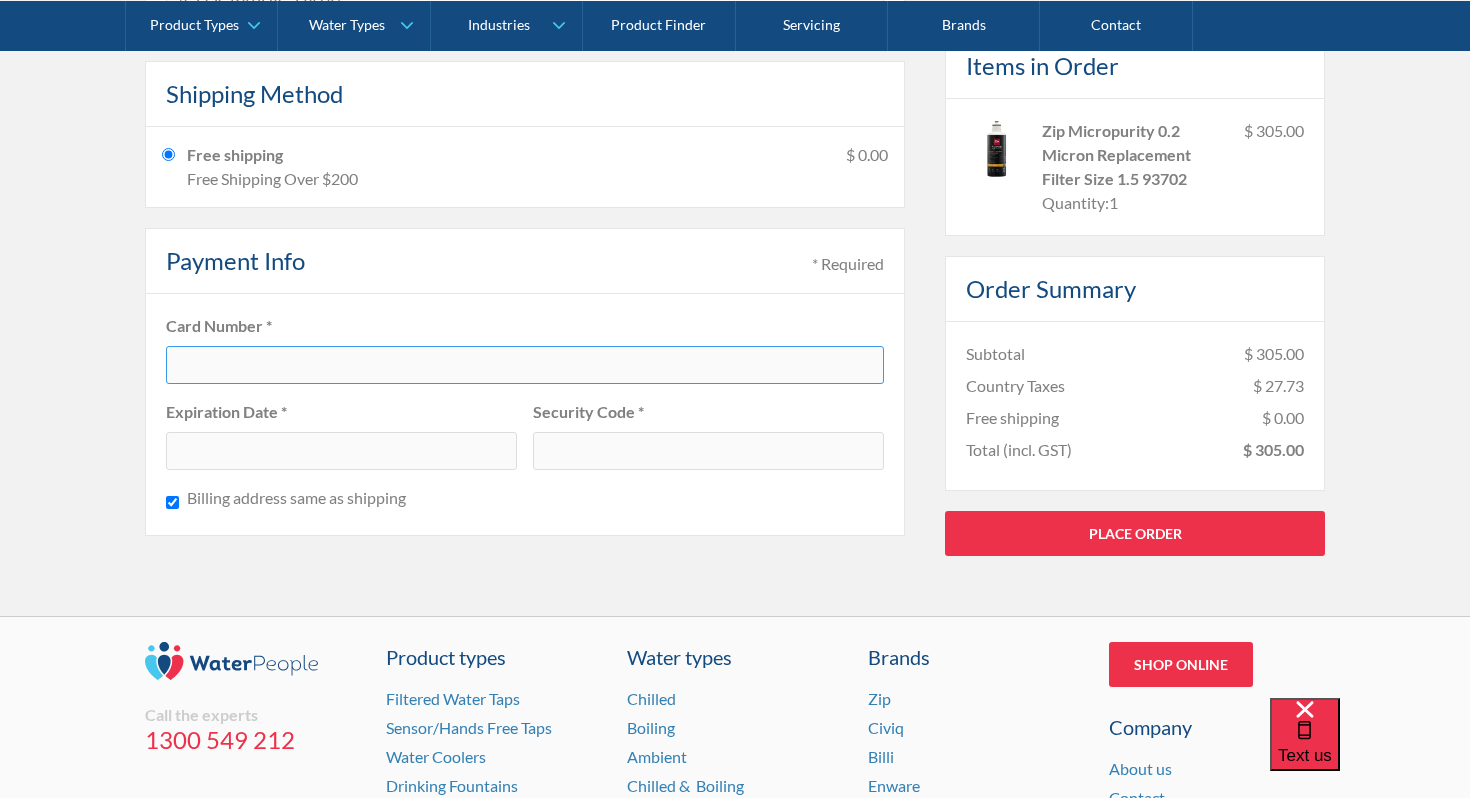 click at bounding box center [525, 365] 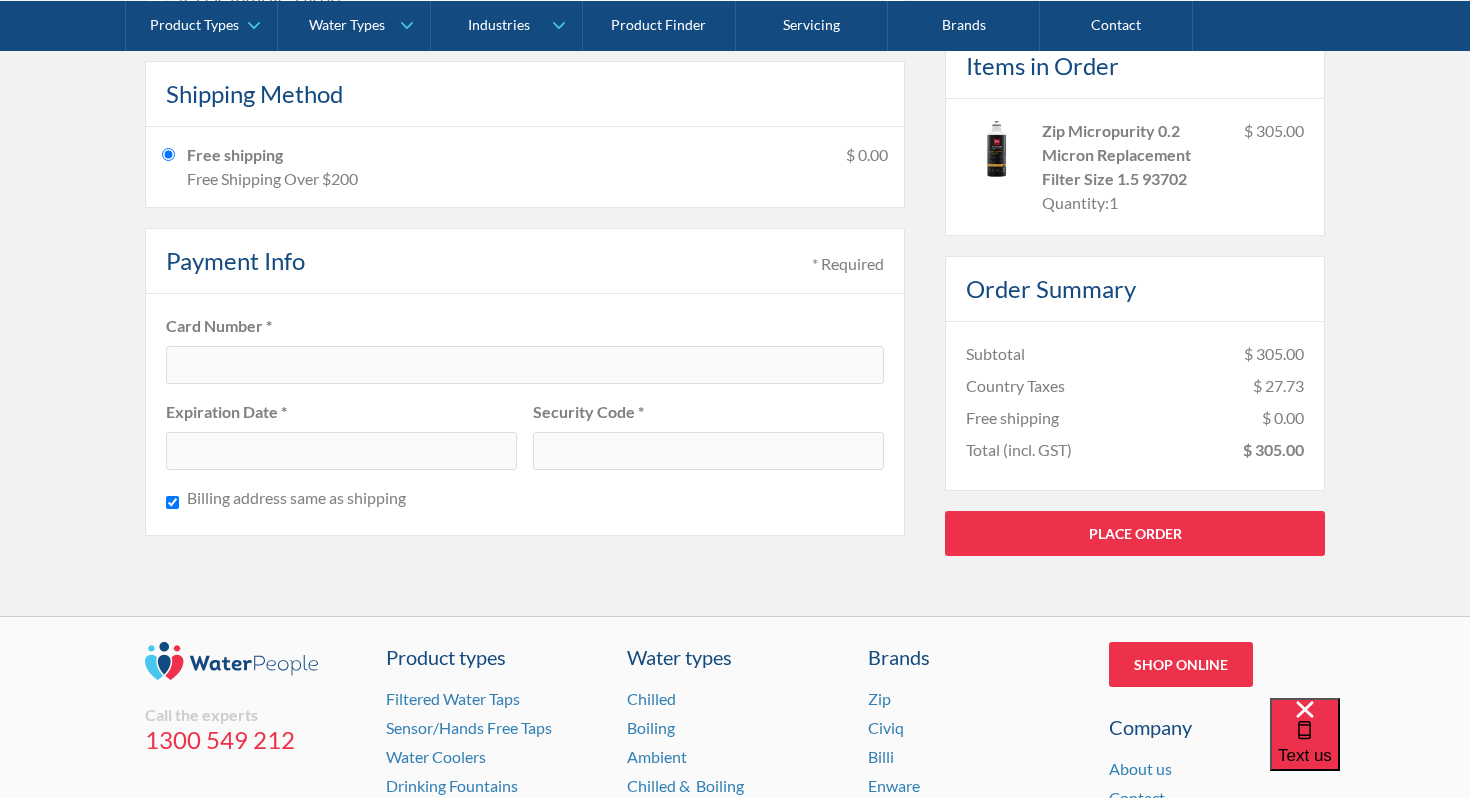 click on "Expiration Date *" at bounding box center (341, 443) 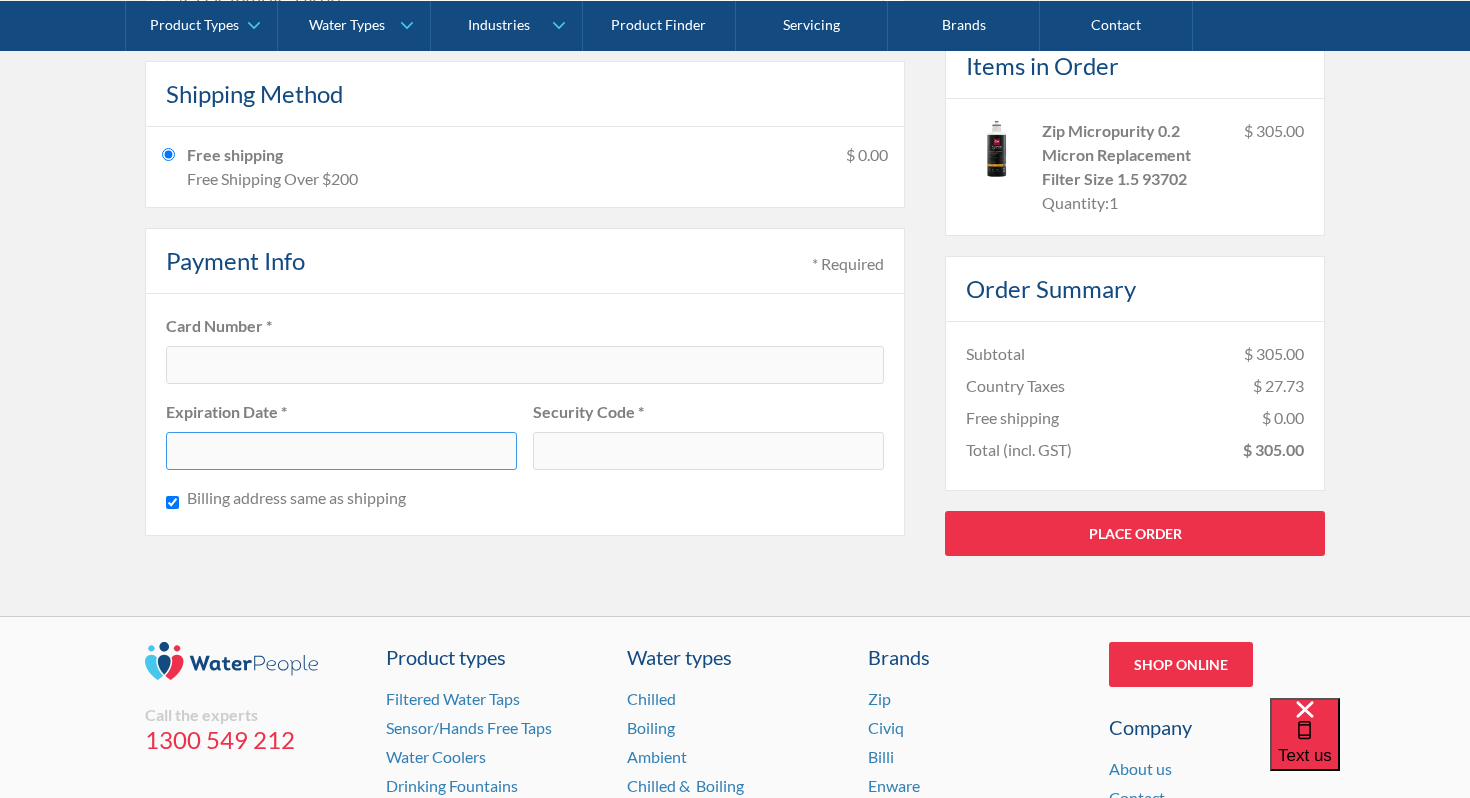 click at bounding box center (708, 451) 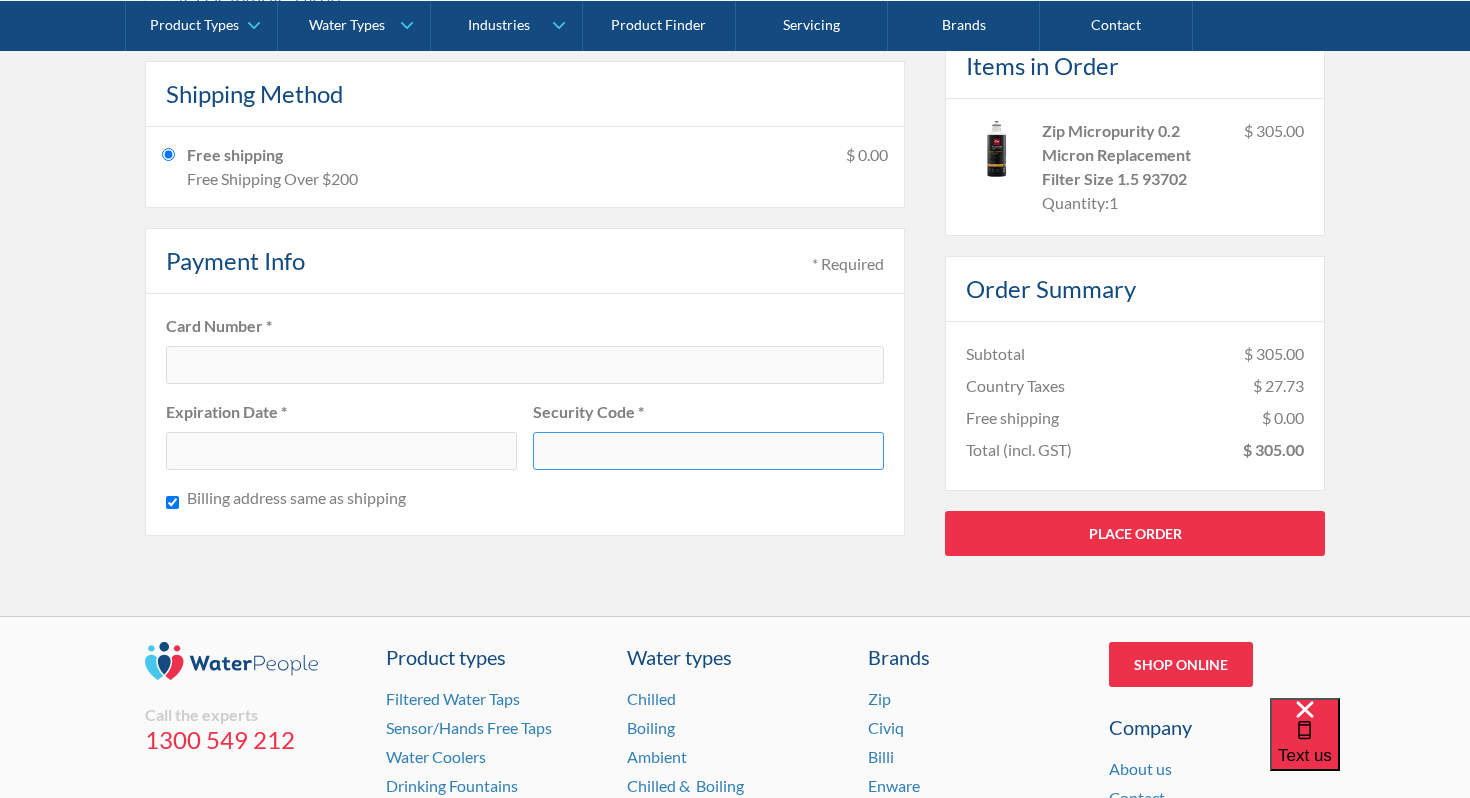 click on "Pay with browser. Customer Information * Required Email * [EMAIL_ADDRESS][DOMAIN_NAME] Optional Information Telephone Notes about this order Shipping Address * Required Full Name * [GEOGRAPHIC_DATA] Address * [STREET_ADDRESS] [GEOGRAPHIC_DATA] Zip/Postal Code * 3123 Country * [GEOGRAPHIC_DATA] Shipping Method Free shipping  Free Shipping Over $200 $ 0.00  No shipping methods are available for the address given. Payment Info * Required Card Number * Expiration Date * Security Code * Billing address same as shipping Billing Address * Required Full Name * Street Address * City * State/Province Zip/Postal Code * [GEOGRAPHIC_DATA] [GEOGRAPHIC_DATA] [GEOGRAPHIC_DATA] [GEOGRAPHIC_DATA] [US_STATE] [GEOGRAPHIC_DATA] [GEOGRAPHIC_DATA] [GEOGRAPHIC_DATA] [GEOGRAPHIC_DATA] [GEOGRAPHIC_DATA] [GEOGRAPHIC_DATA] [GEOGRAPHIC_DATA] [GEOGRAPHIC_DATA] [GEOGRAPHIC_DATA] [GEOGRAPHIC_DATA] [GEOGRAPHIC_DATA] [GEOGRAPHIC_DATA] [GEOGRAPHIC_DATA] [GEOGRAPHIC_DATA] [GEOGRAPHIC_DATA] [GEOGRAPHIC_DATA] [GEOGRAPHIC_DATA] [GEOGRAPHIC_DATA] [GEOGRAPHIC_DATA] [GEOGRAPHIC_DATA] [GEOGRAPHIC_DATA] [GEOGRAPHIC_DATA] [GEOGRAPHIC_DATA] [GEOGRAPHIC_DATA] [GEOGRAPHIC_DATA] [GEOGRAPHIC_DATA] [GEOGRAPHIC_DATA] [GEOGRAPHIC_DATA] [GEOGRAPHIC_DATA] [GEOGRAPHIC_DATA]" at bounding box center [735, -206] 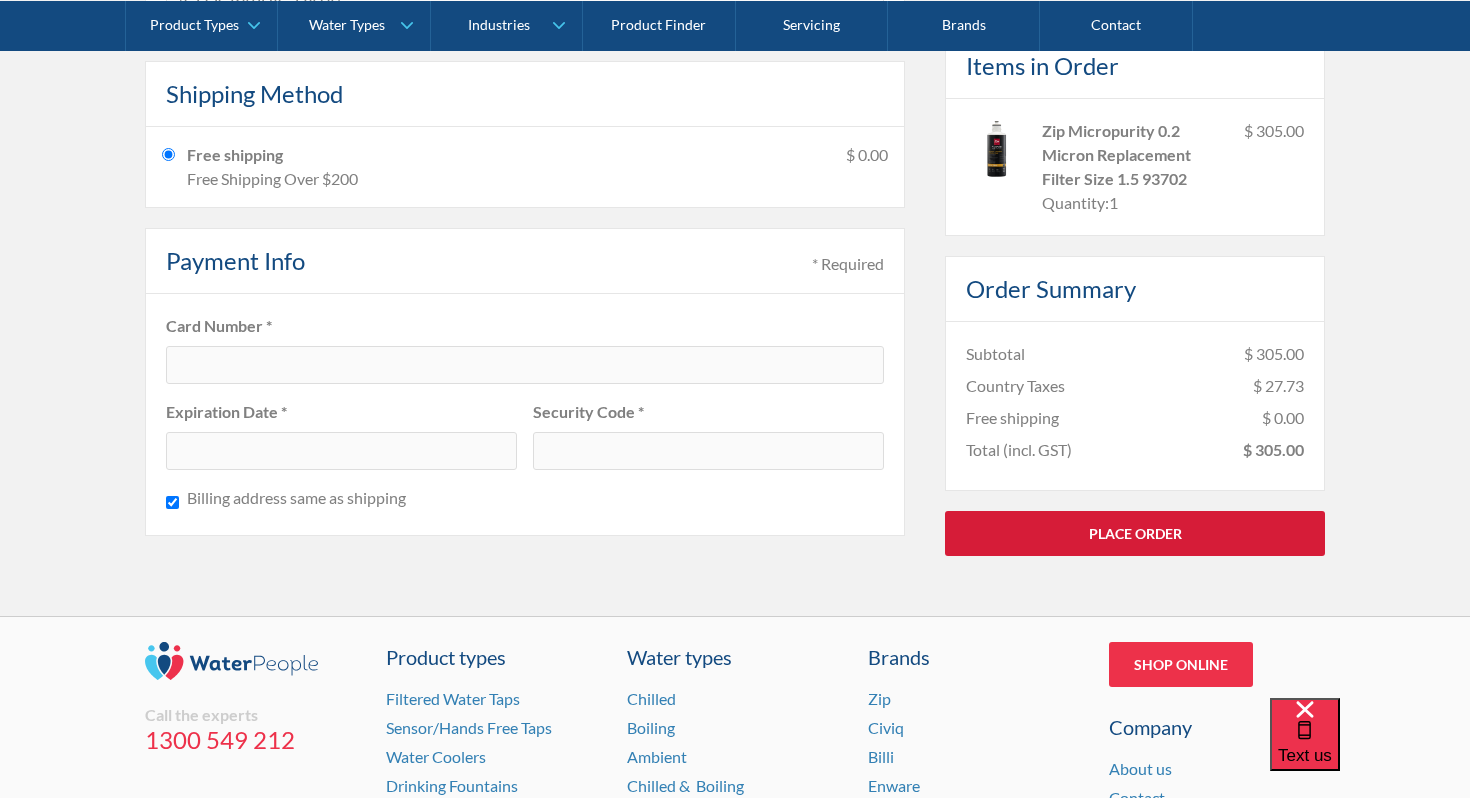 click on "Place Order" at bounding box center (1135, 533) 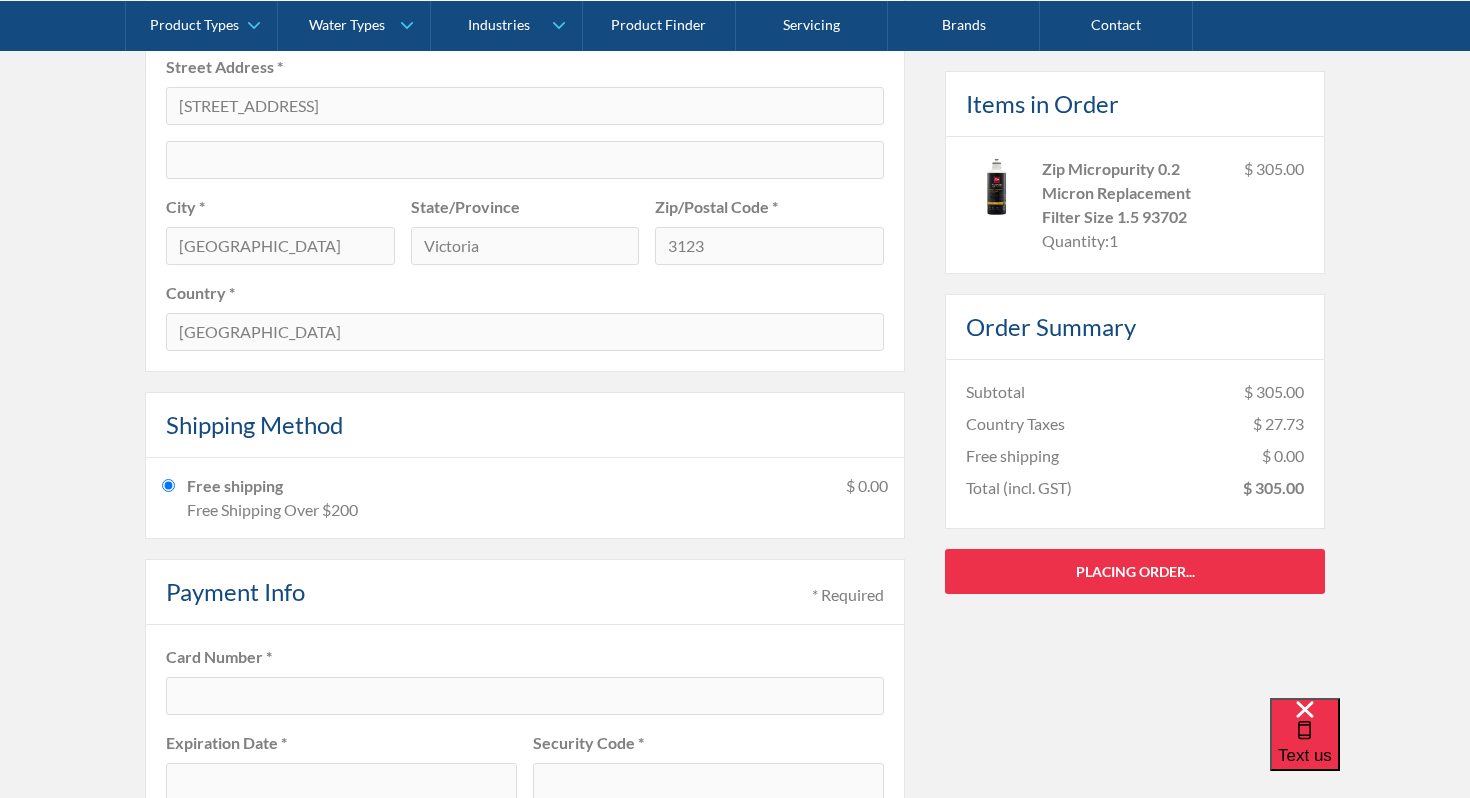 scroll, scrollTop: 1086, scrollLeft: 0, axis: vertical 